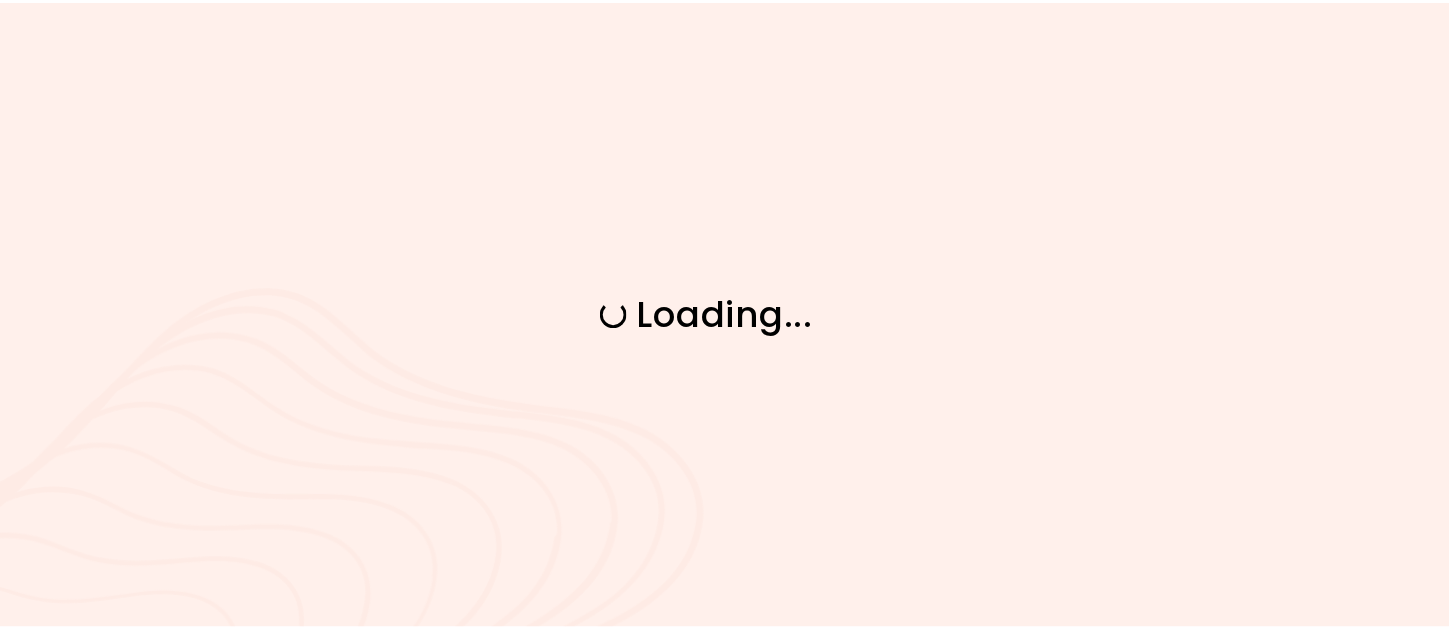 scroll, scrollTop: 0, scrollLeft: 0, axis: both 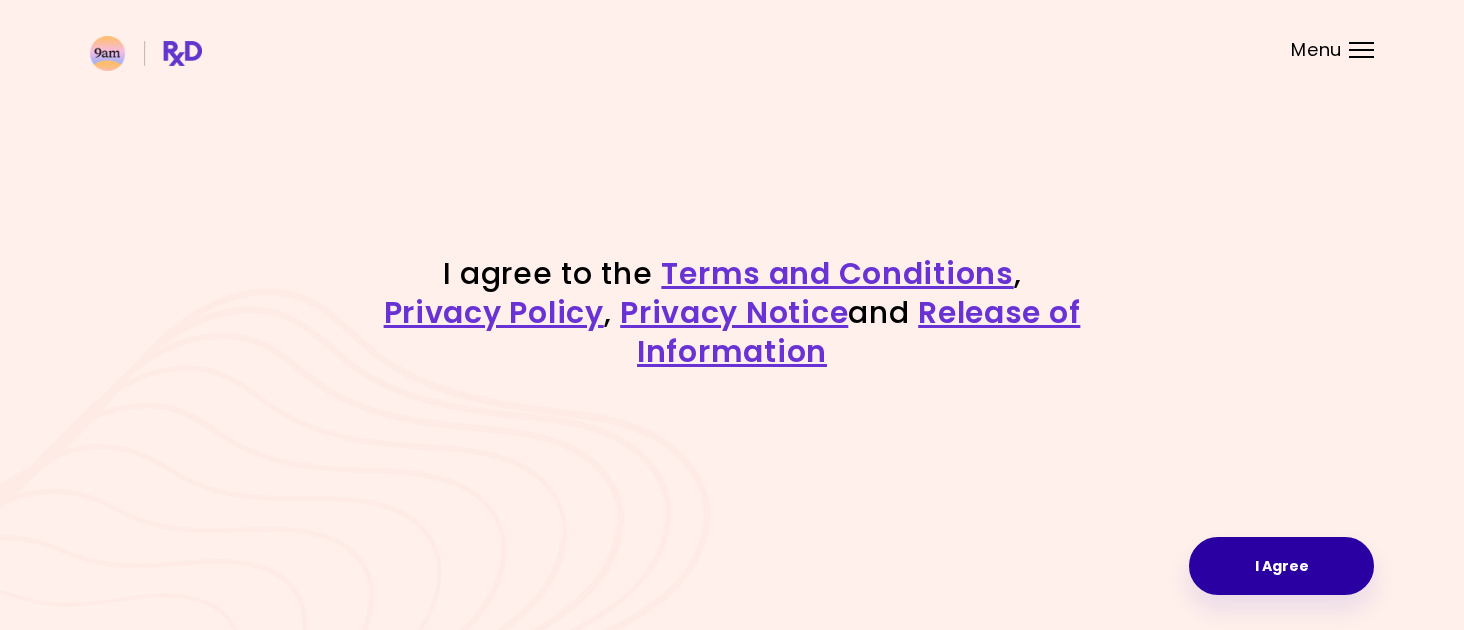 click on "I Agree" at bounding box center (1281, 566) 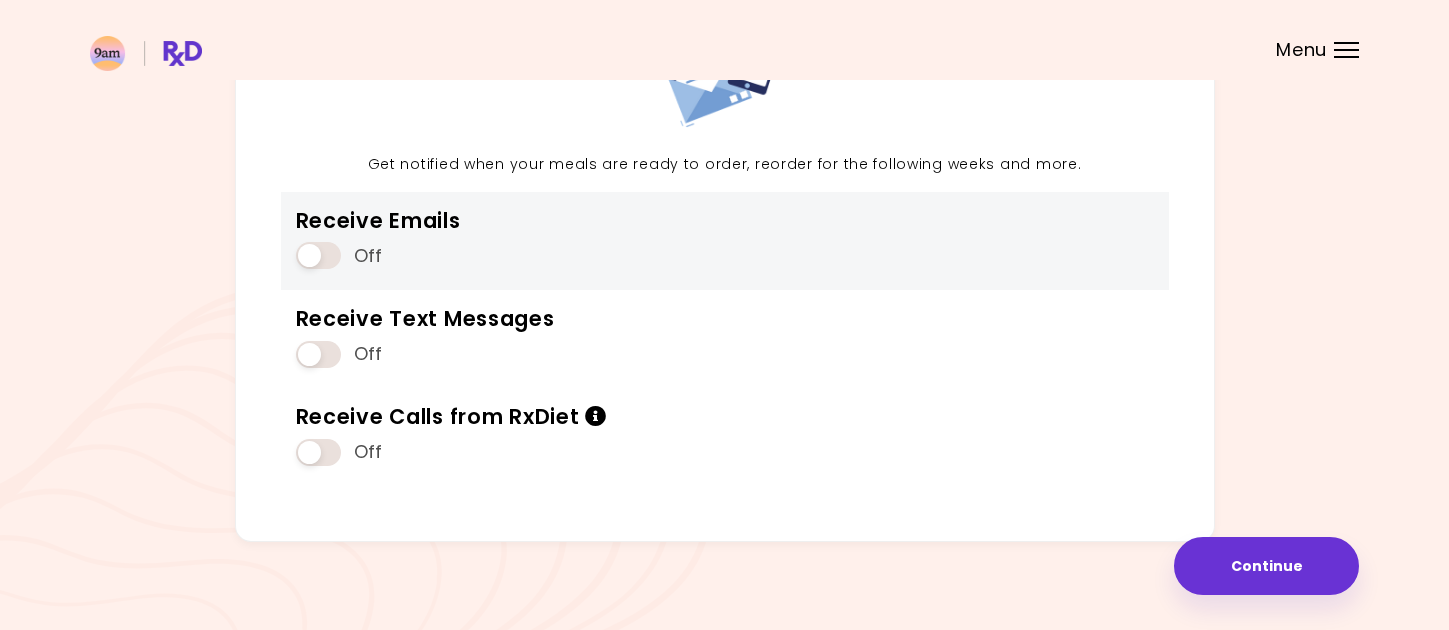 scroll, scrollTop: 196, scrollLeft: 0, axis: vertical 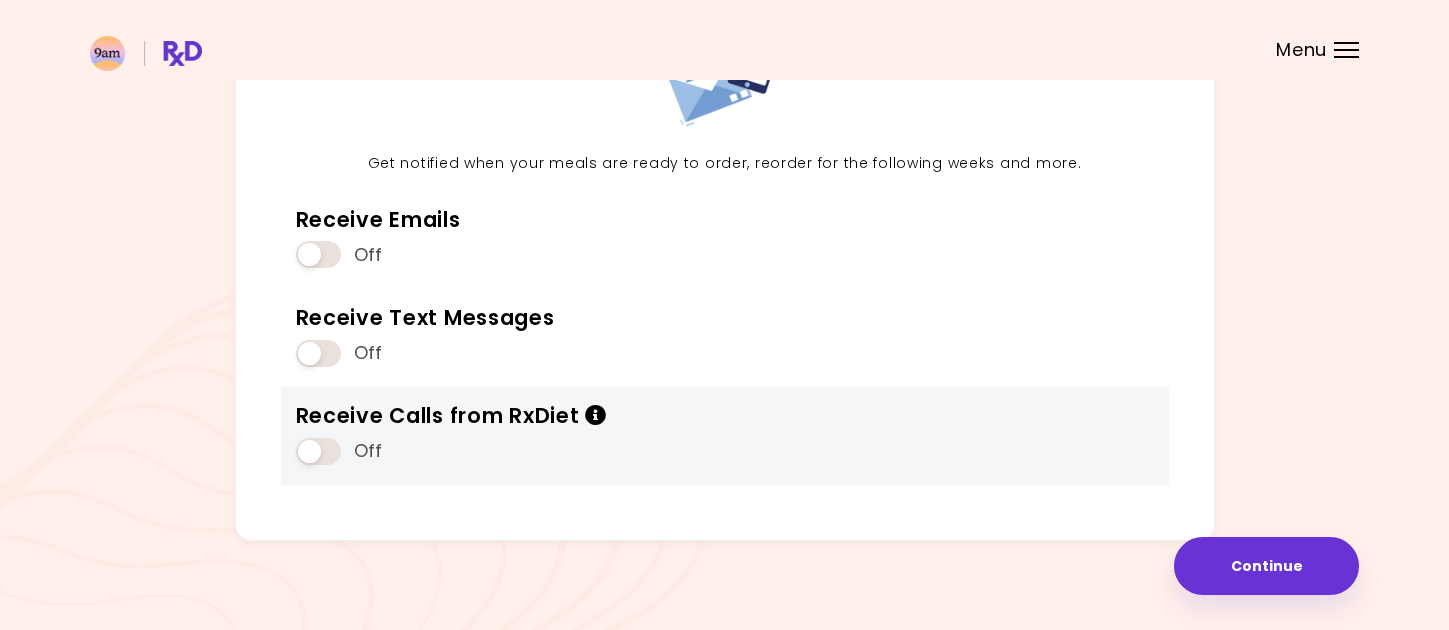 click at bounding box center [318, 451] 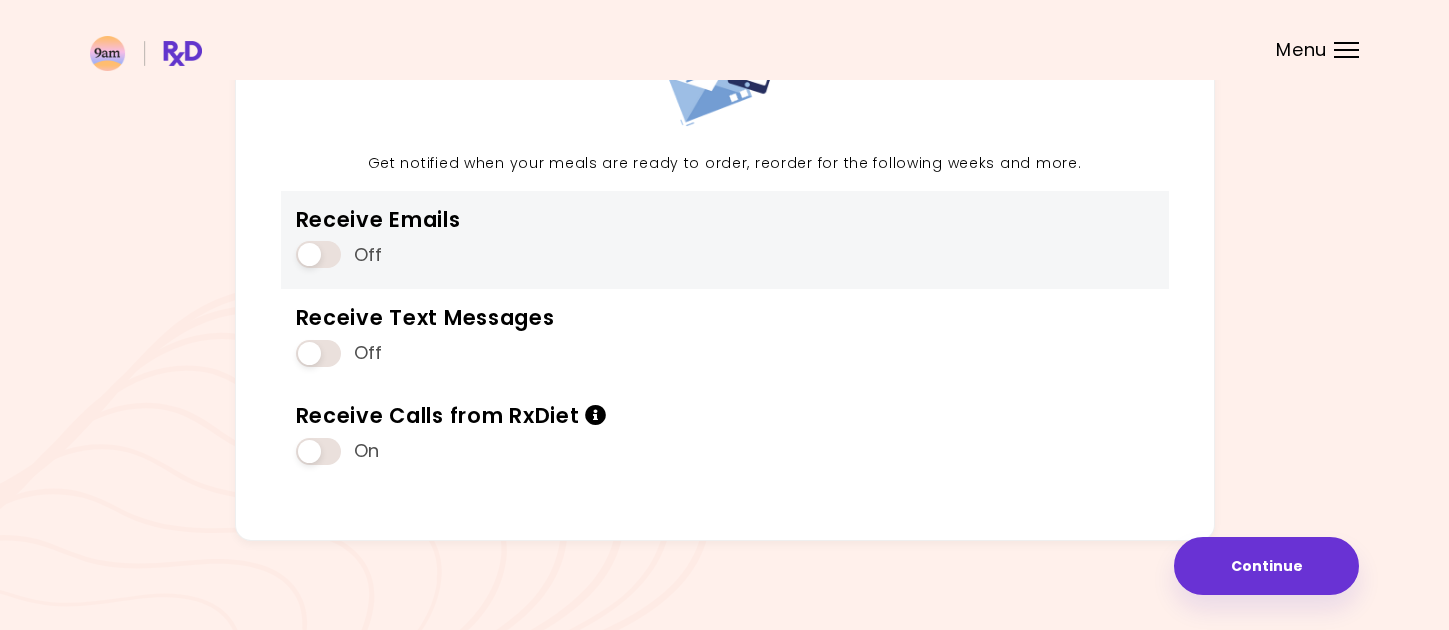 click at bounding box center [318, 254] 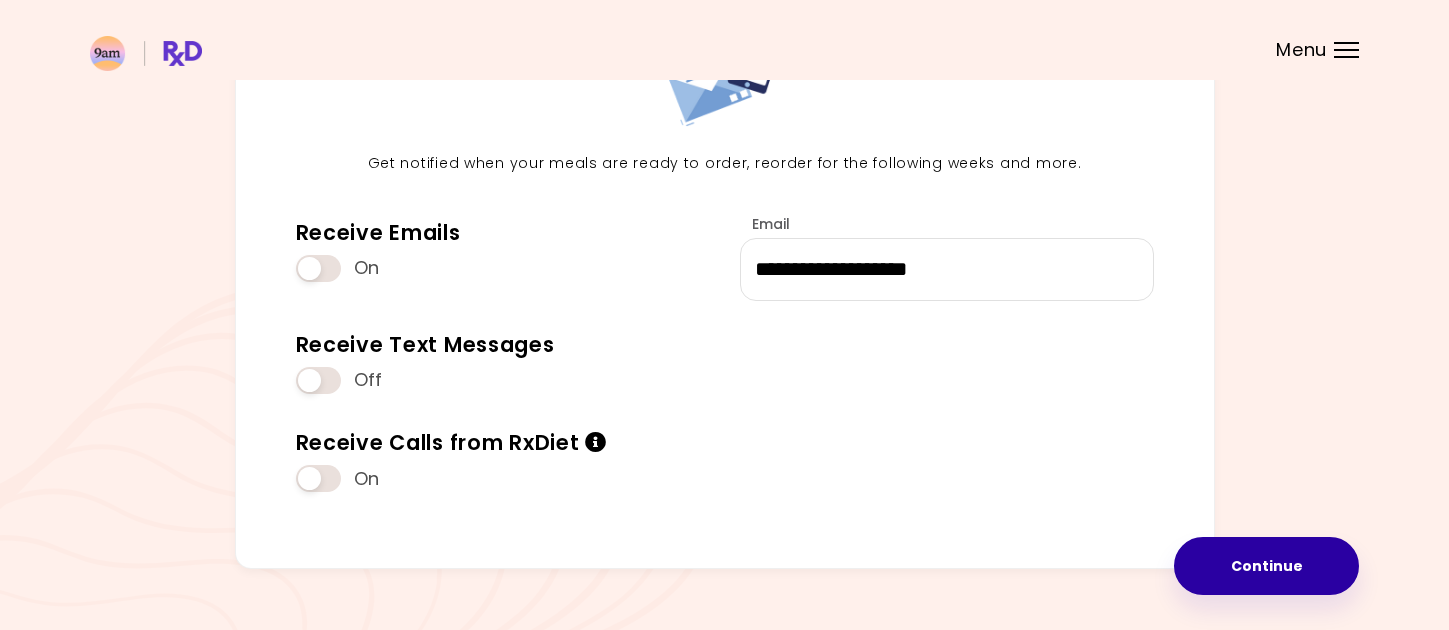 click on "Continue" at bounding box center [1266, 566] 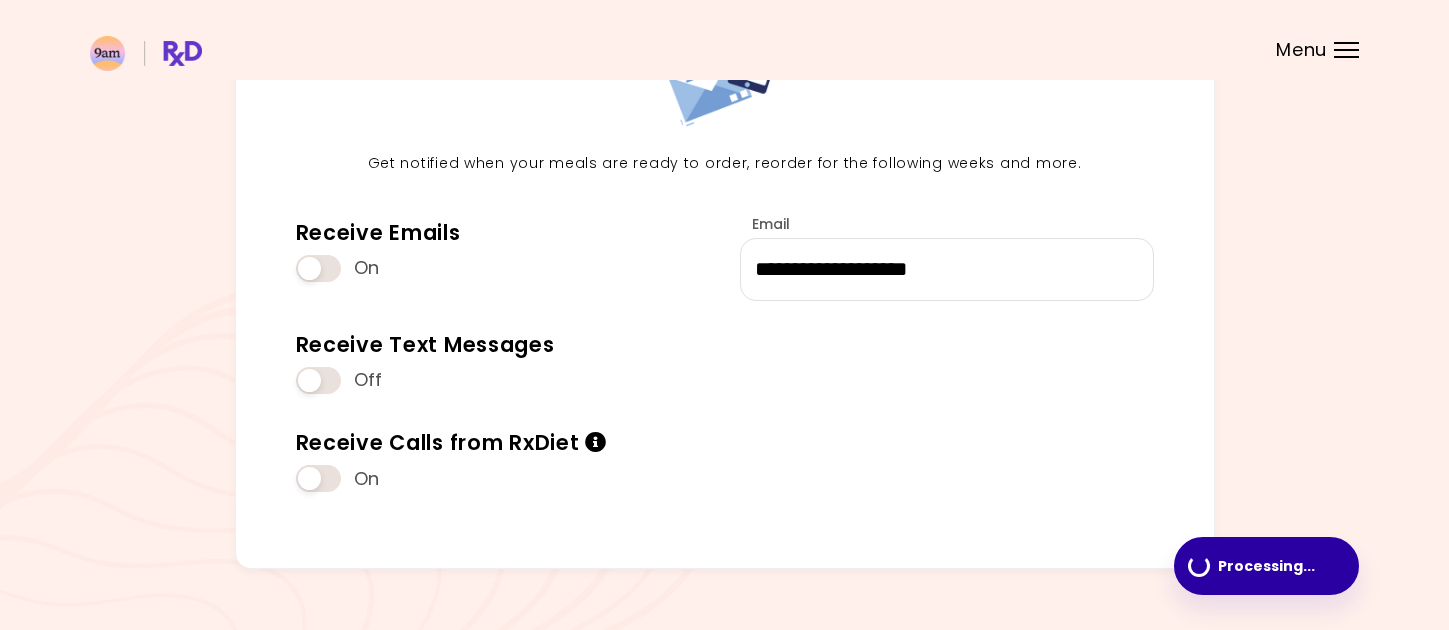 scroll, scrollTop: 0, scrollLeft: 0, axis: both 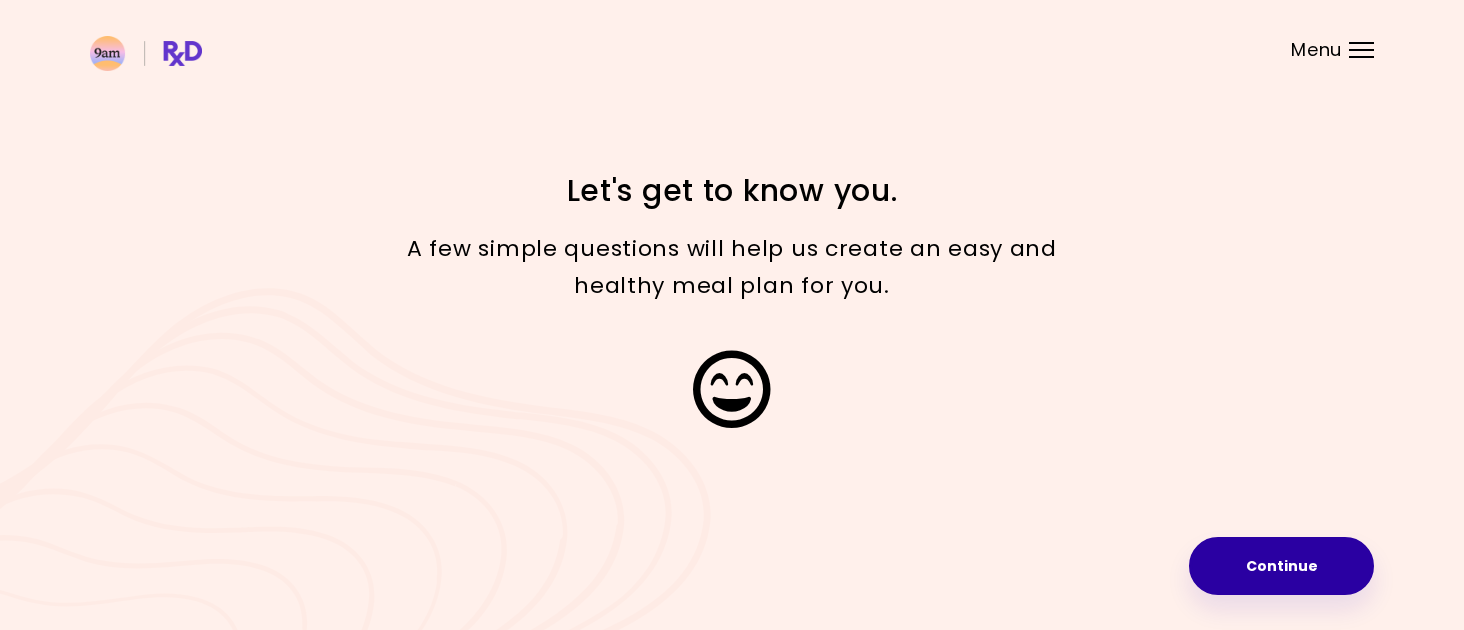 click on "Continue" at bounding box center (1281, 566) 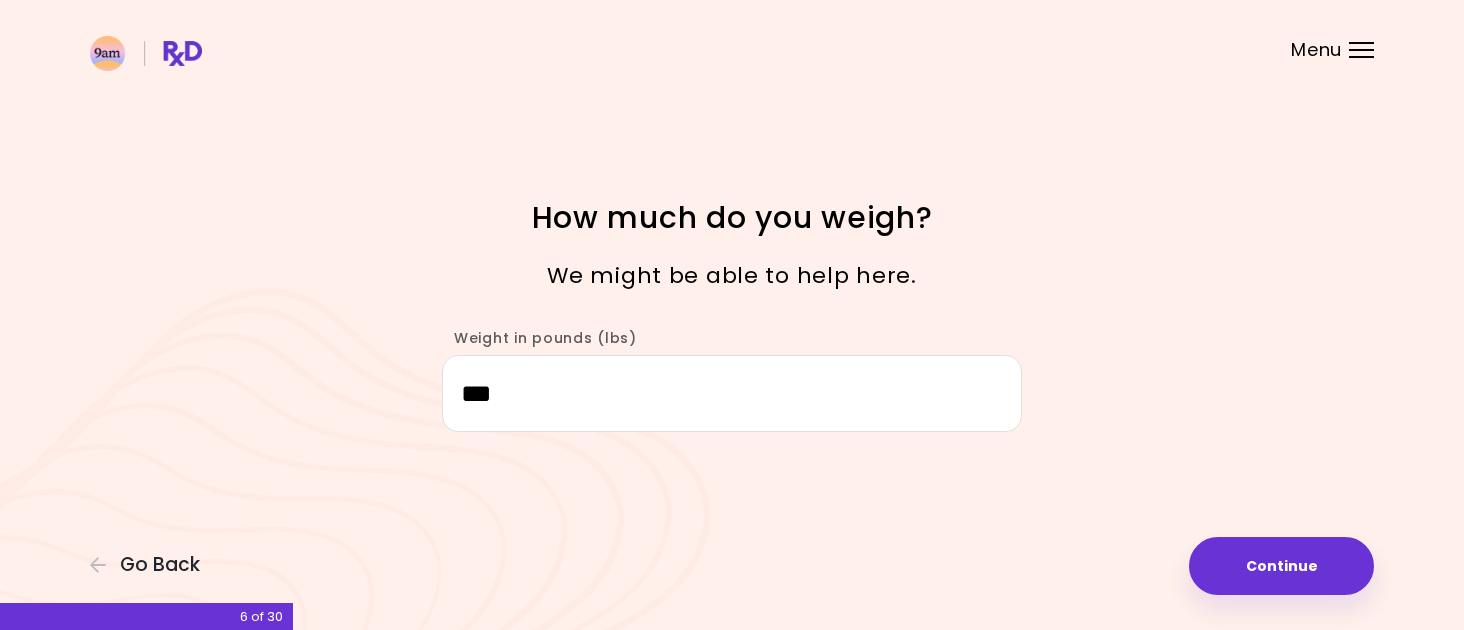 click on "Continue" at bounding box center (1281, 566) 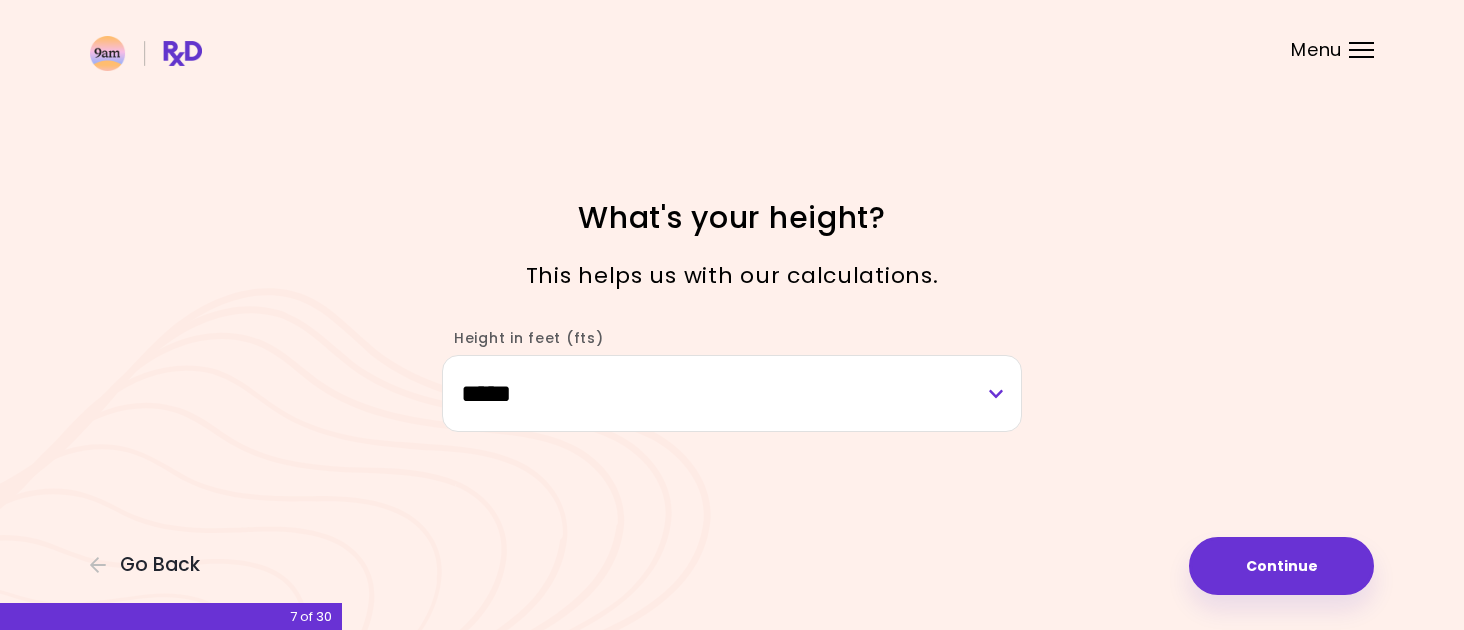 click on "Continue" at bounding box center (1281, 566) 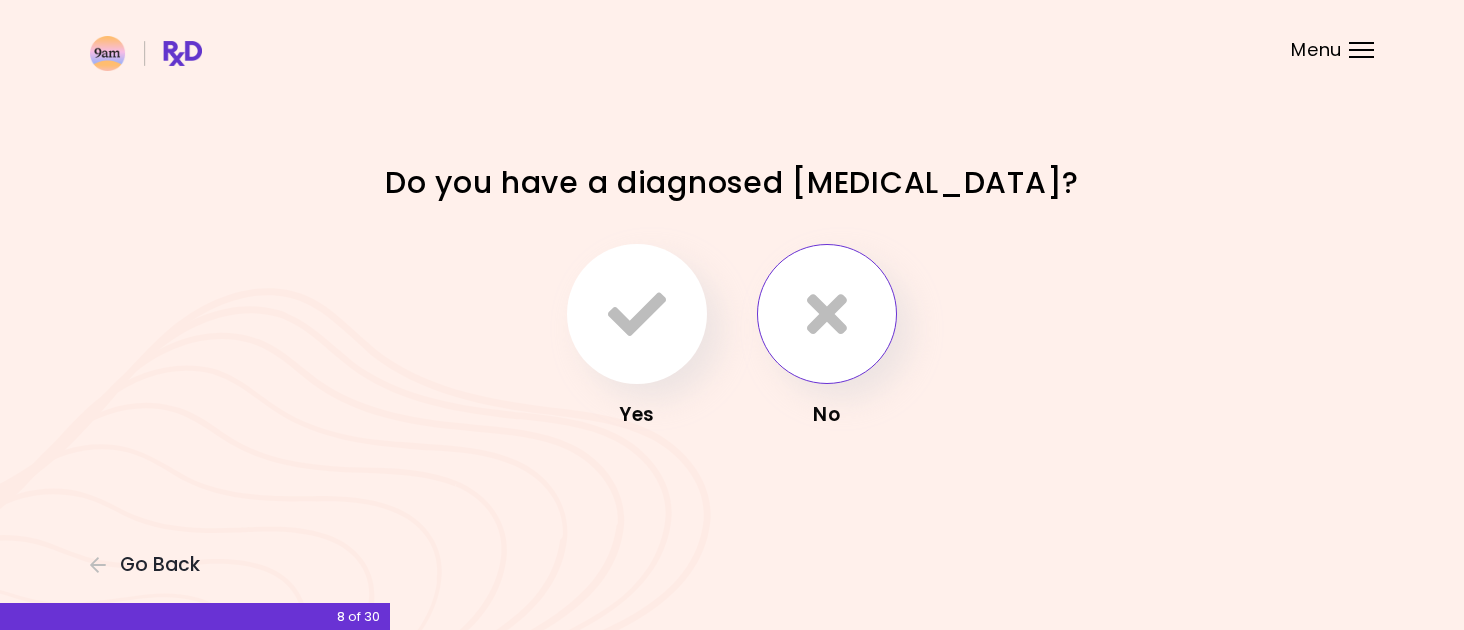click at bounding box center [827, 314] 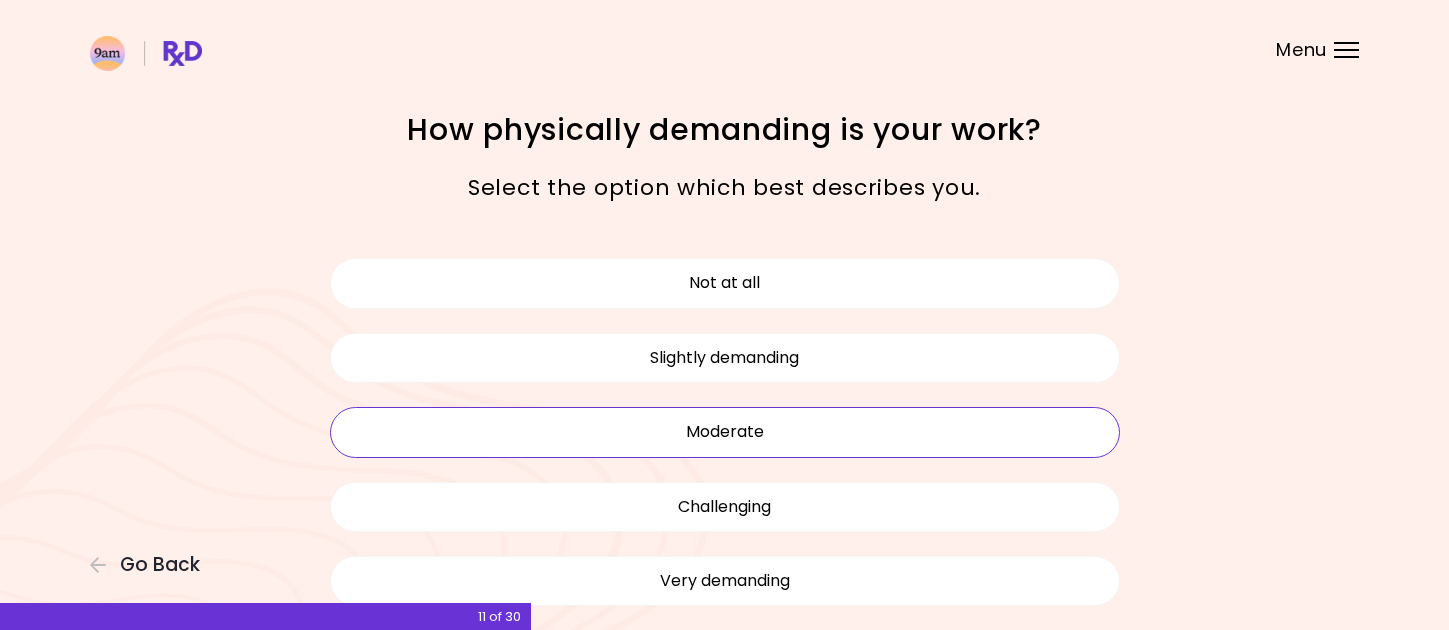 click on "Moderate" at bounding box center (725, 432) 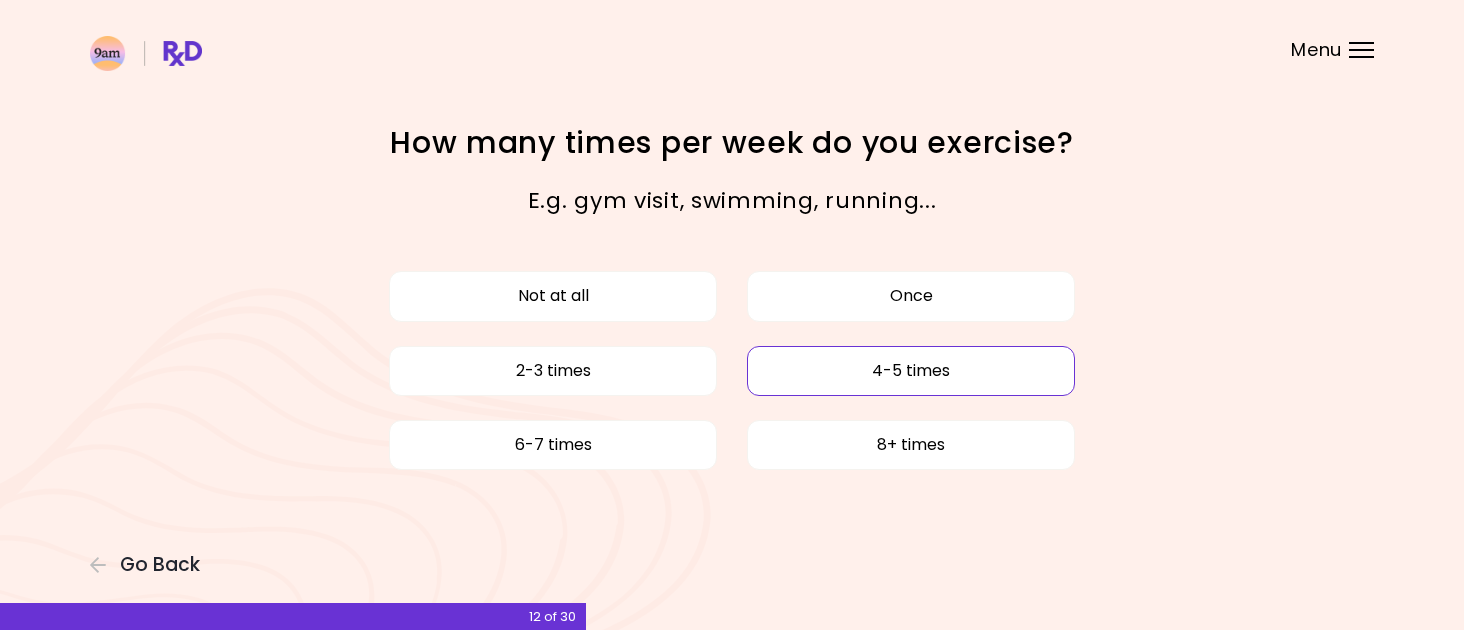 click on "4-5 times" at bounding box center (911, 371) 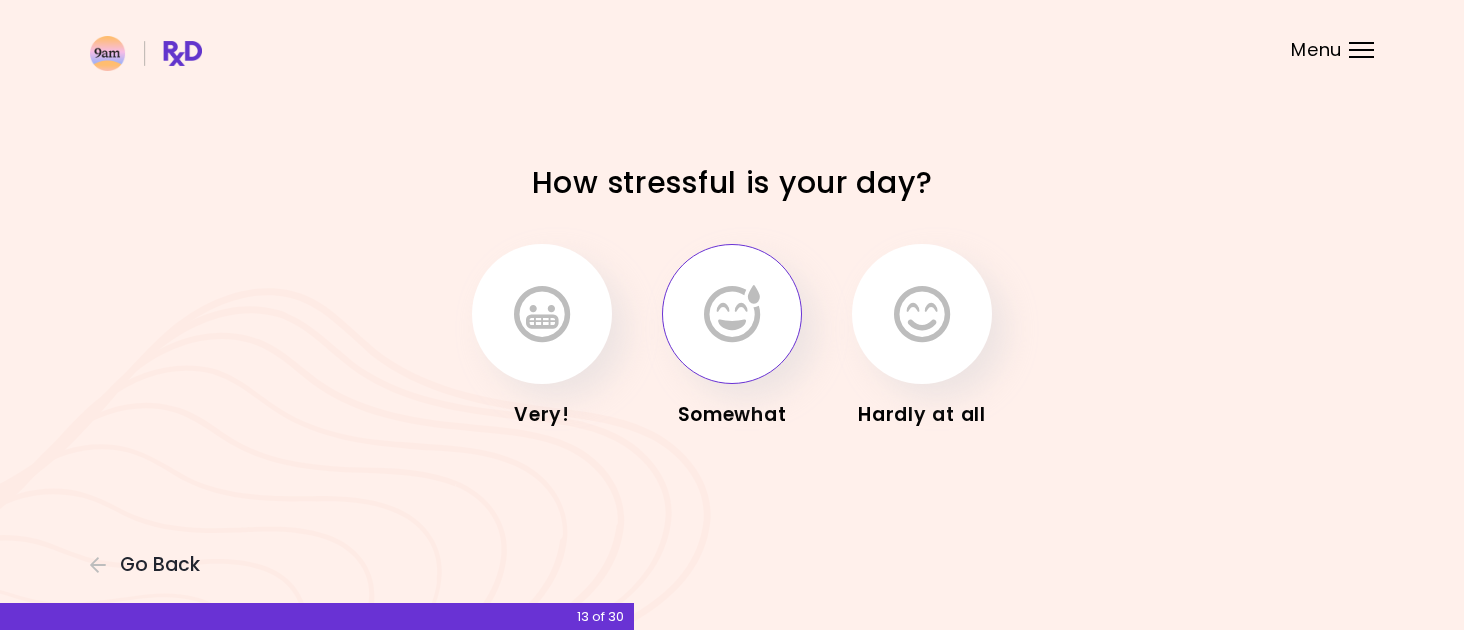 click at bounding box center [732, 314] 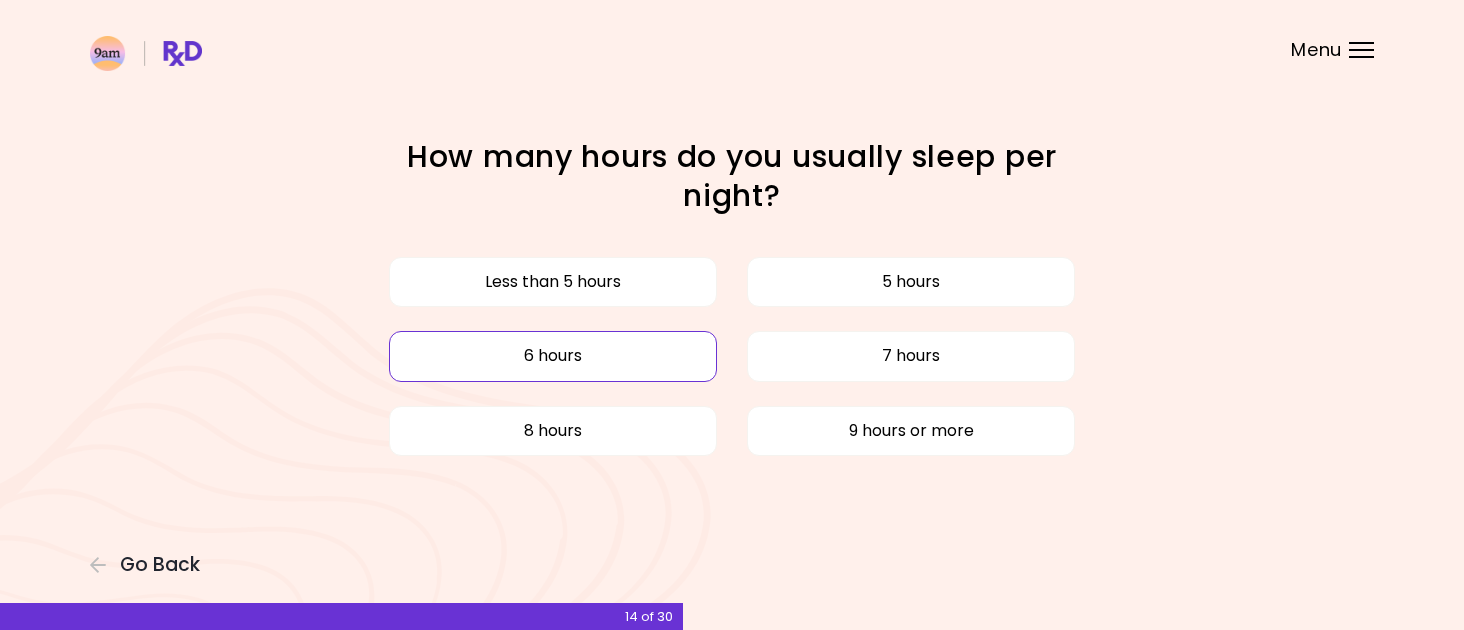 click on "6 hours" at bounding box center (553, 356) 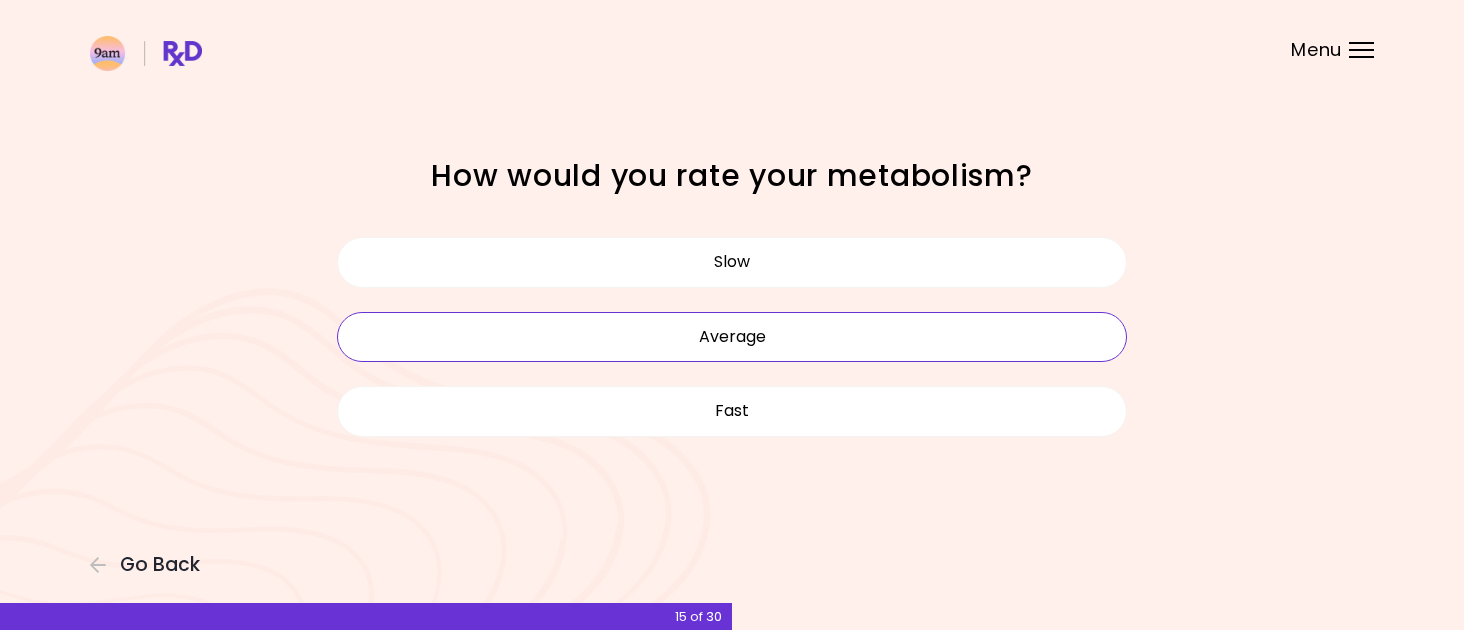 click on "Average" at bounding box center [732, 337] 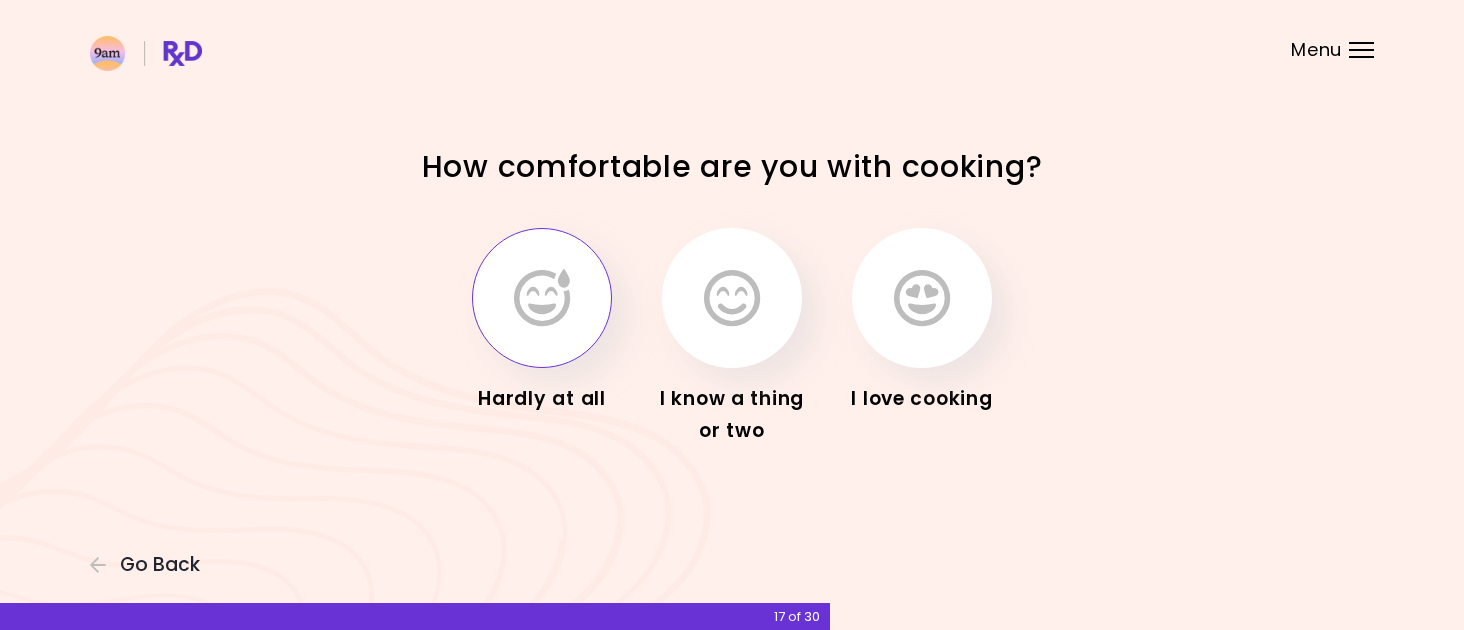 click at bounding box center [542, 298] 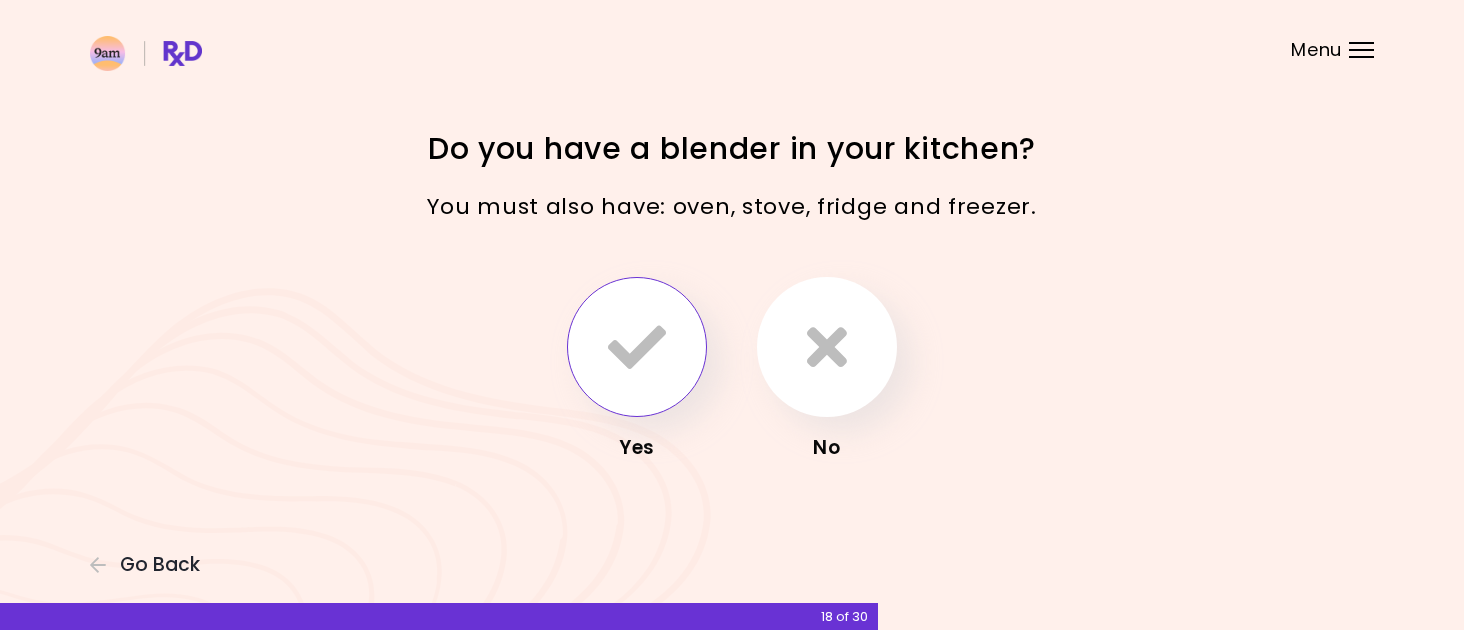 click at bounding box center [637, 347] 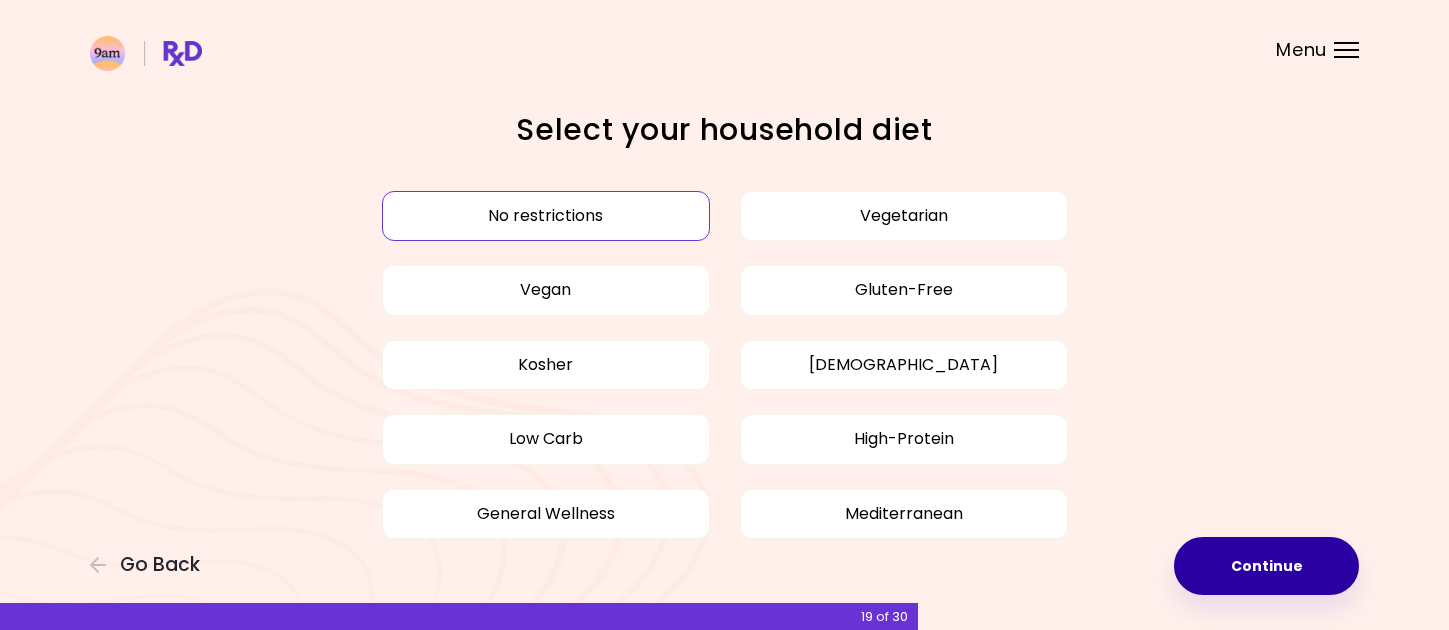 click on "Continue" at bounding box center (1266, 566) 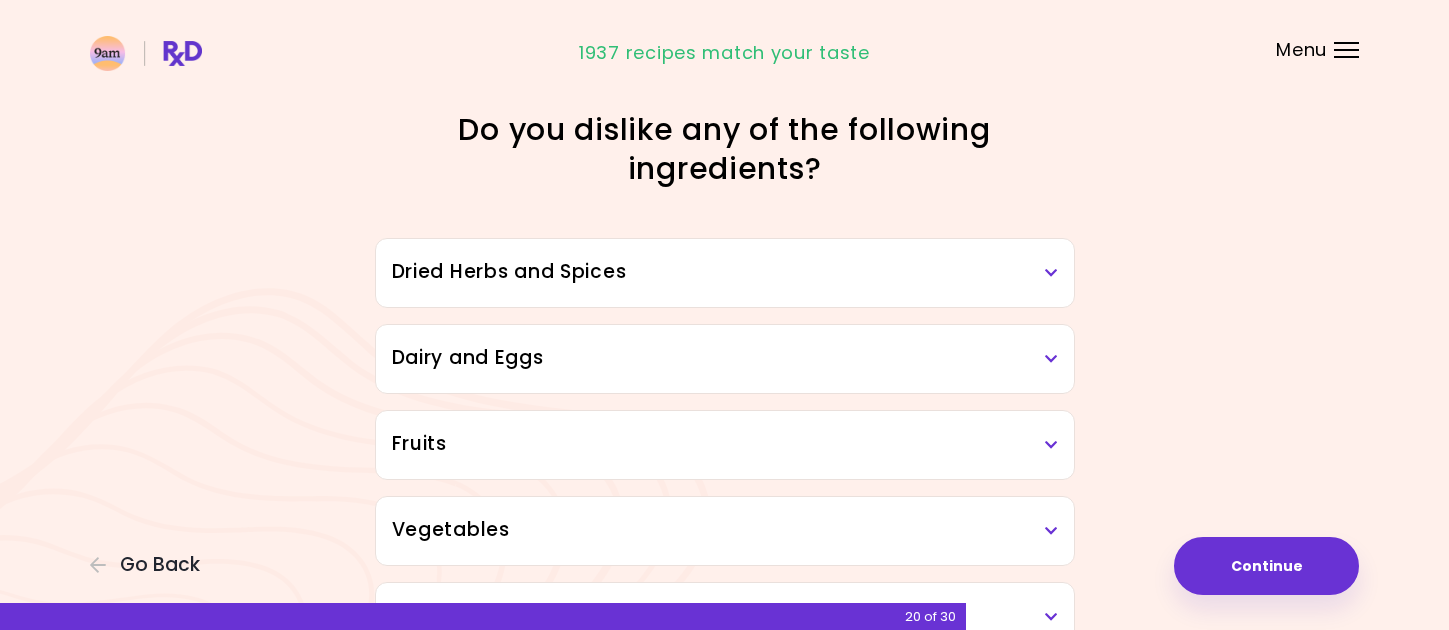 click at bounding box center [1051, 273] 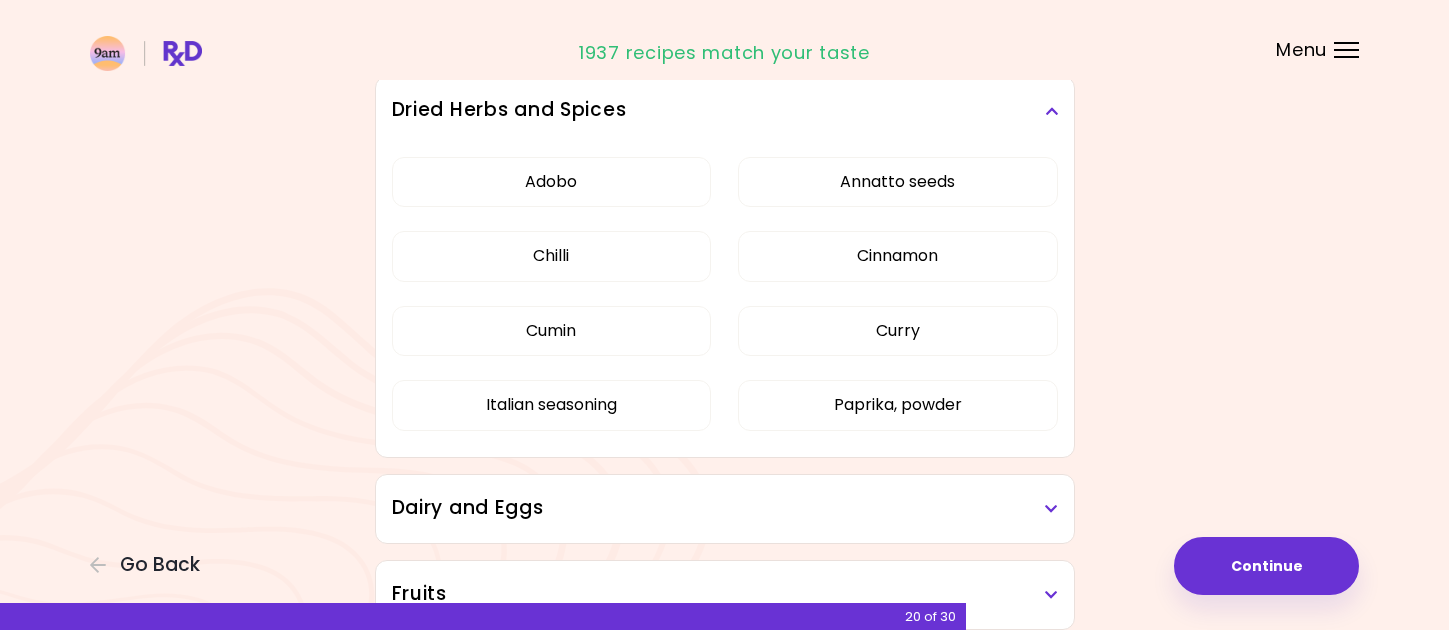 scroll, scrollTop: 171, scrollLeft: 0, axis: vertical 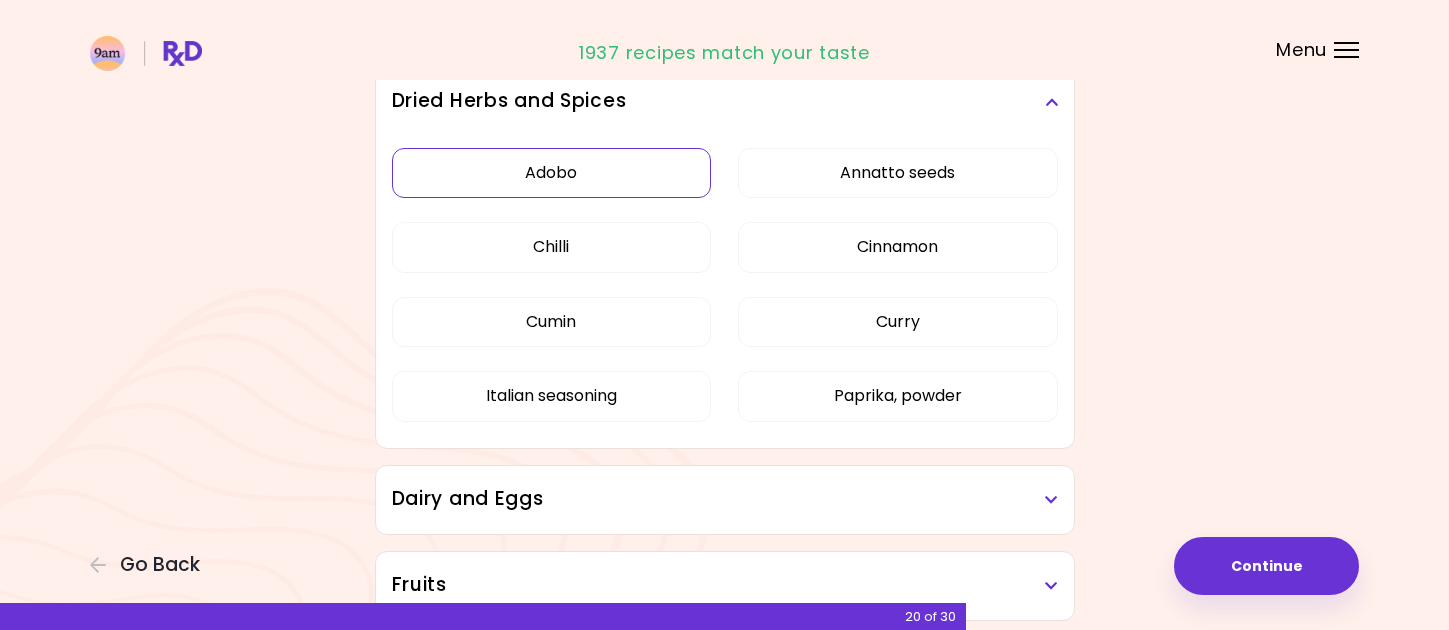click on "Adobo" at bounding box center (552, 173) 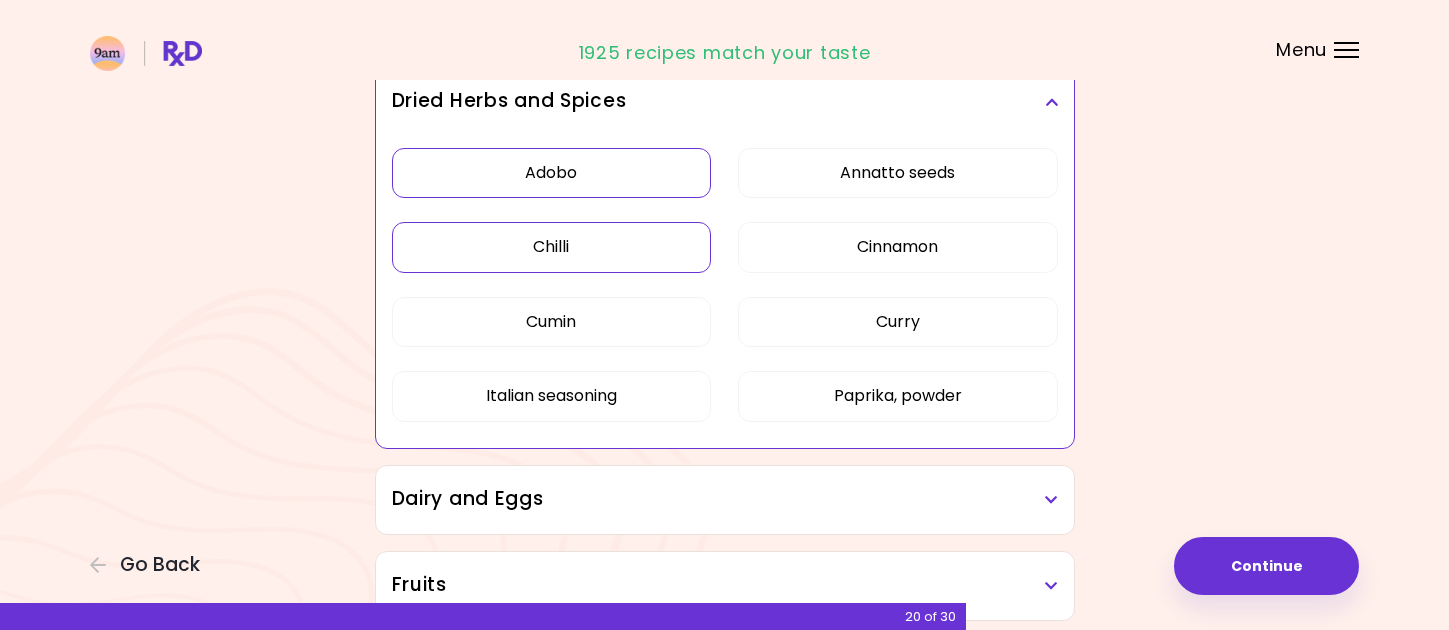 click on "Chilli" at bounding box center [552, 247] 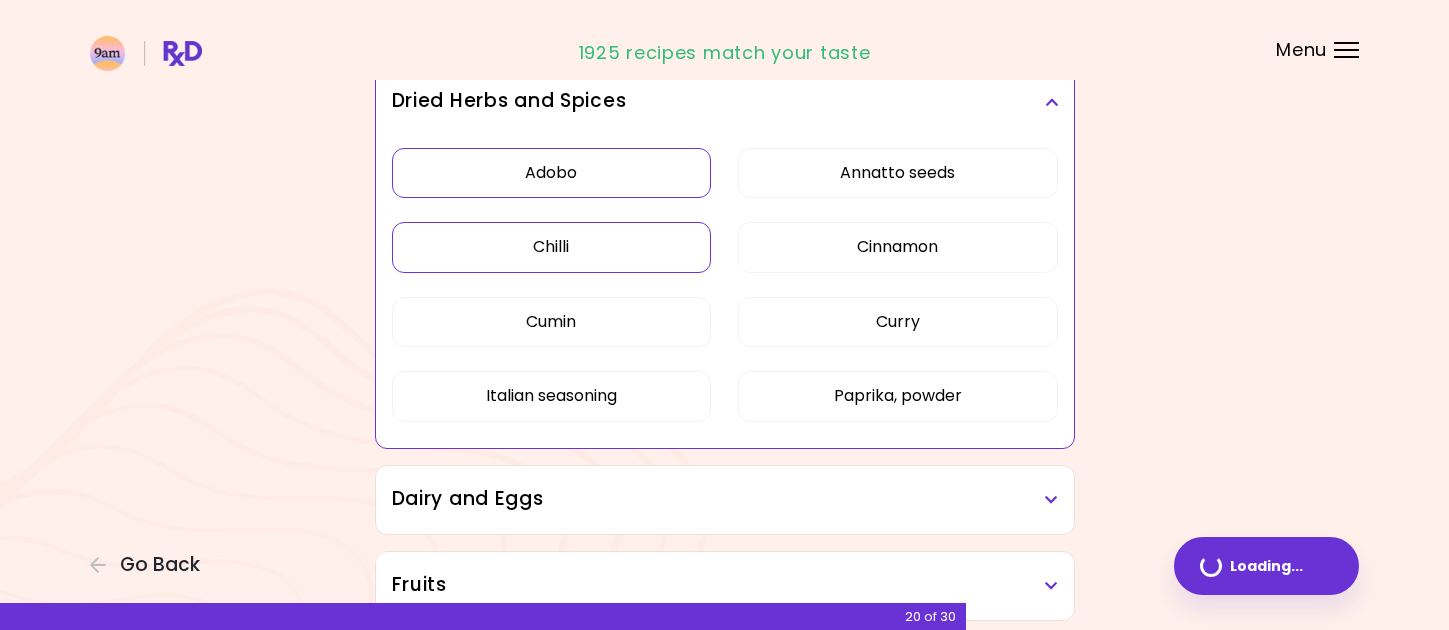 click on "Chilli" at bounding box center (552, 247) 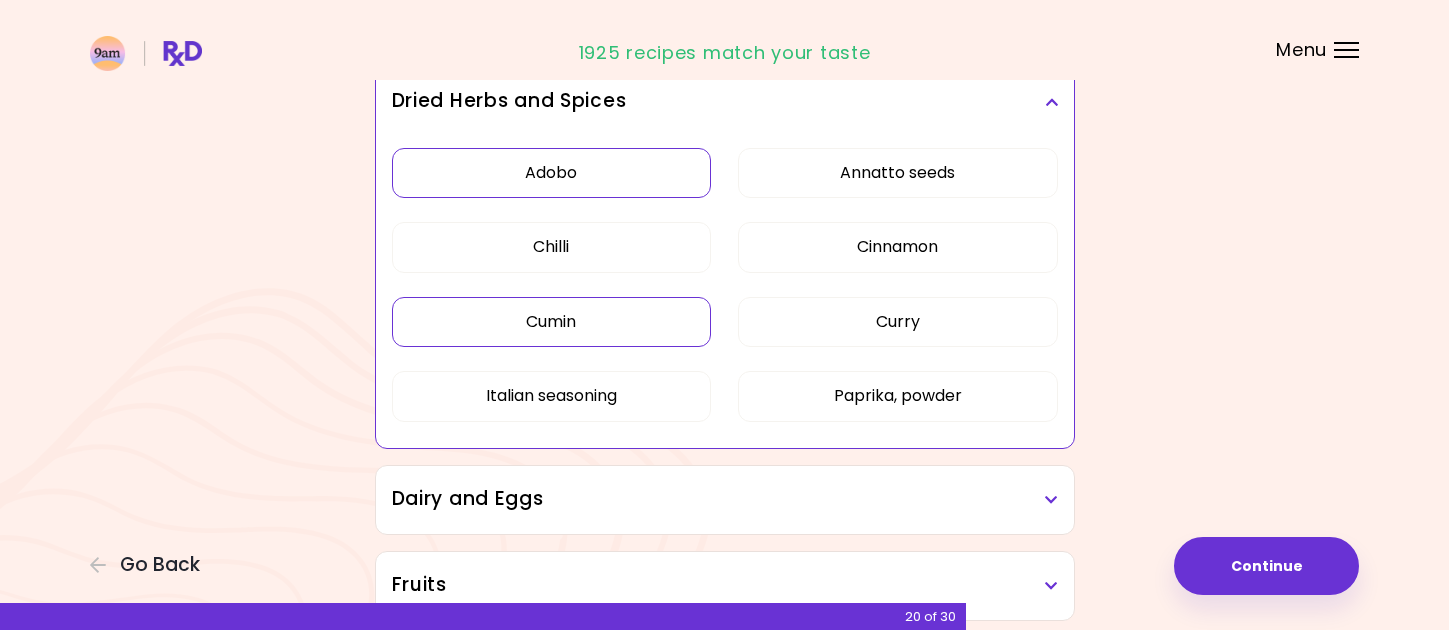 click on "Cumin" at bounding box center [552, 322] 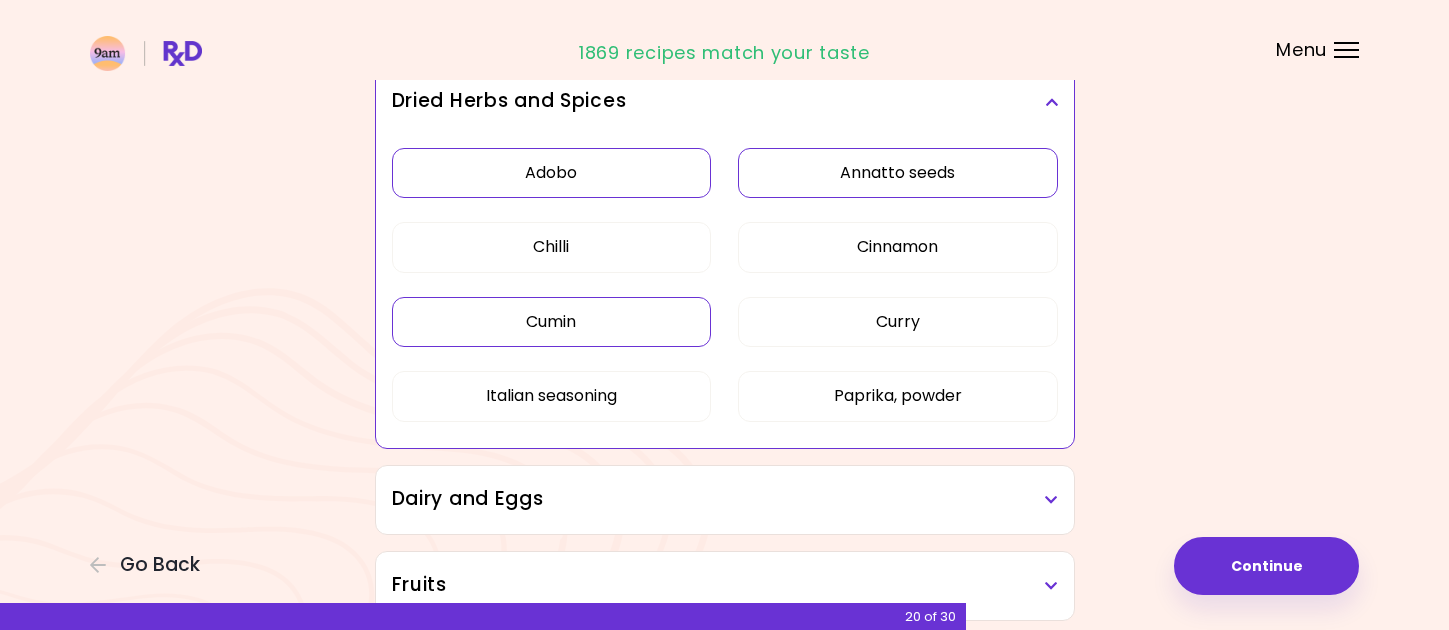 click on "Annatto seeds" at bounding box center (898, 173) 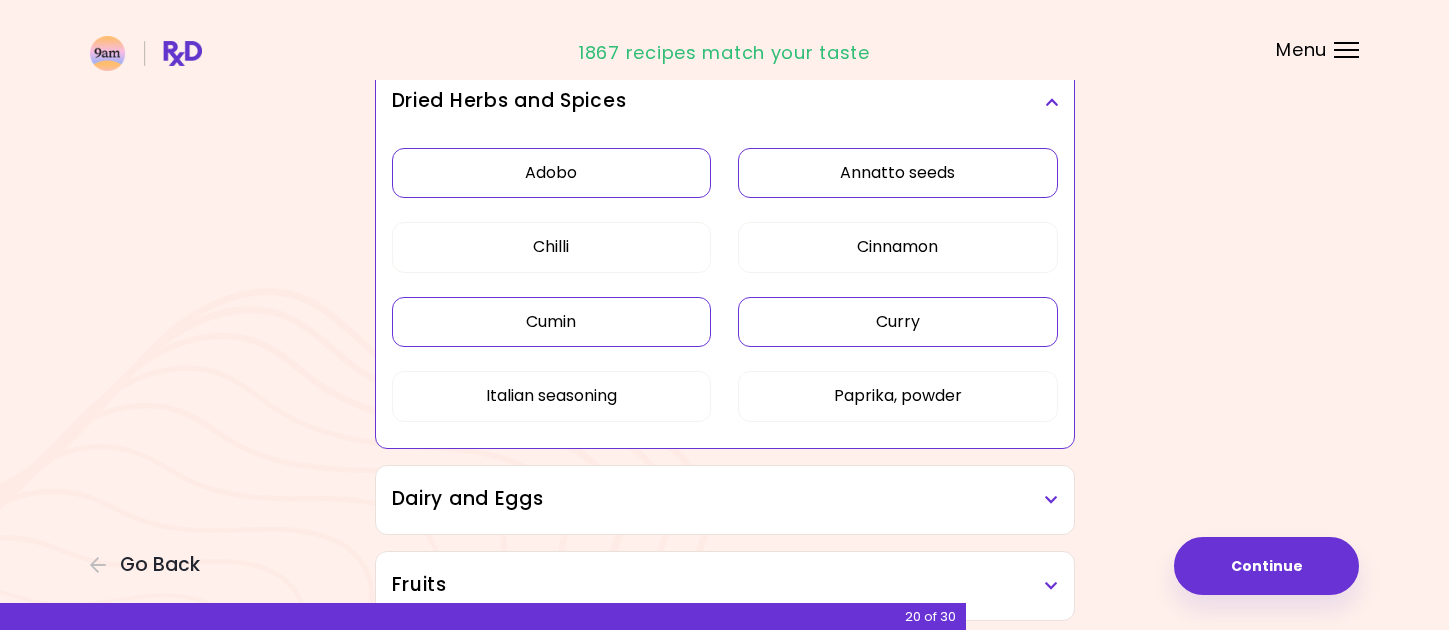 click on "Curry" at bounding box center (898, 322) 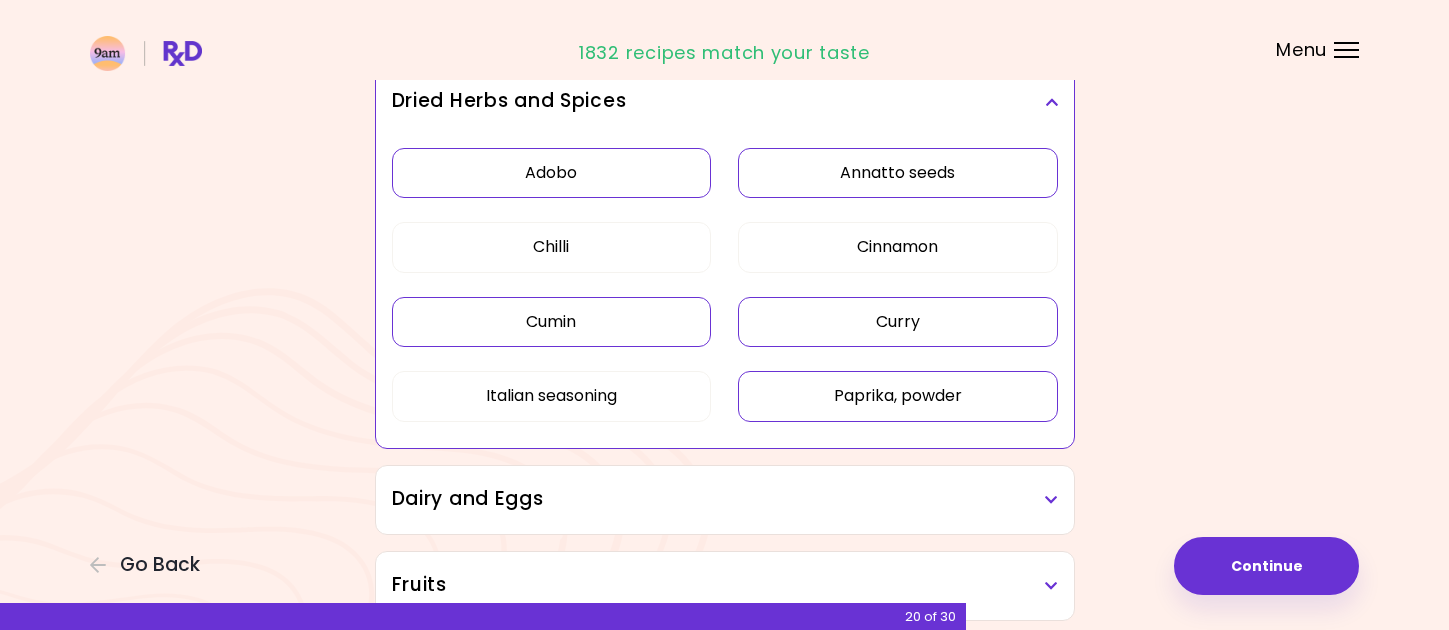 click on "Paprika, powder" at bounding box center [898, 396] 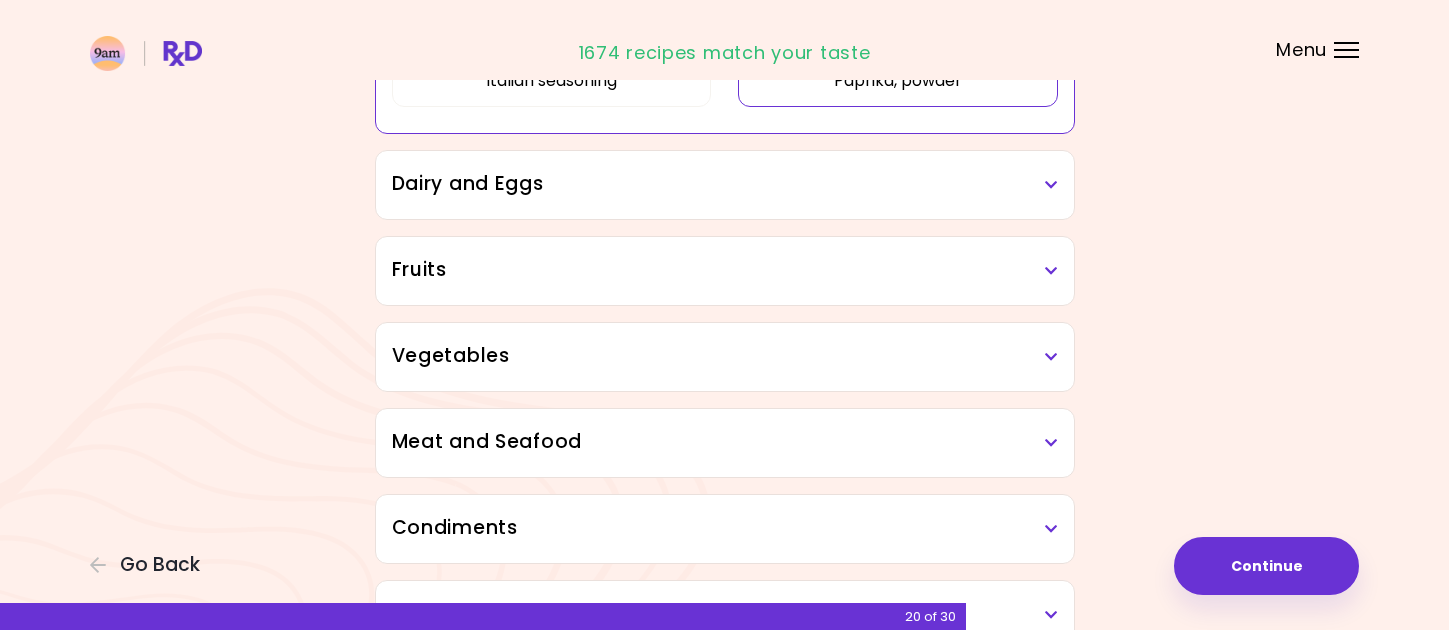 scroll, scrollTop: 488, scrollLeft: 0, axis: vertical 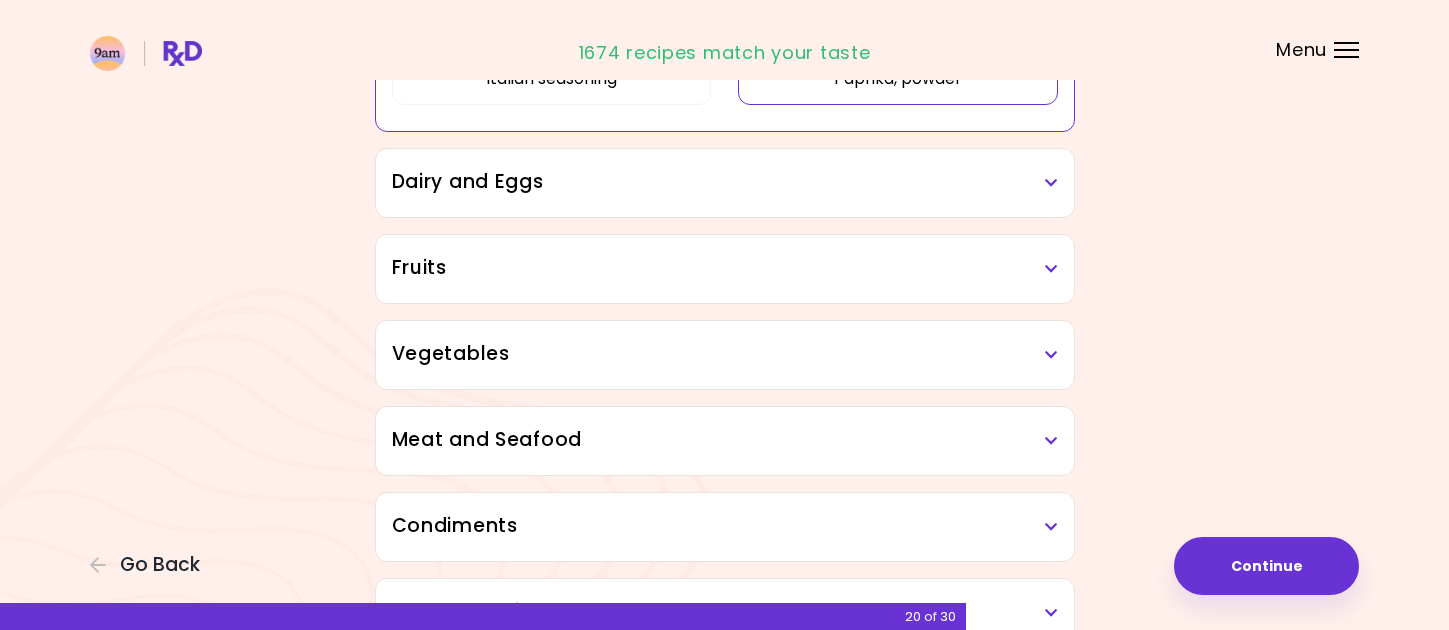 click on "Dairy and Eggs" at bounding box center [725, 182] 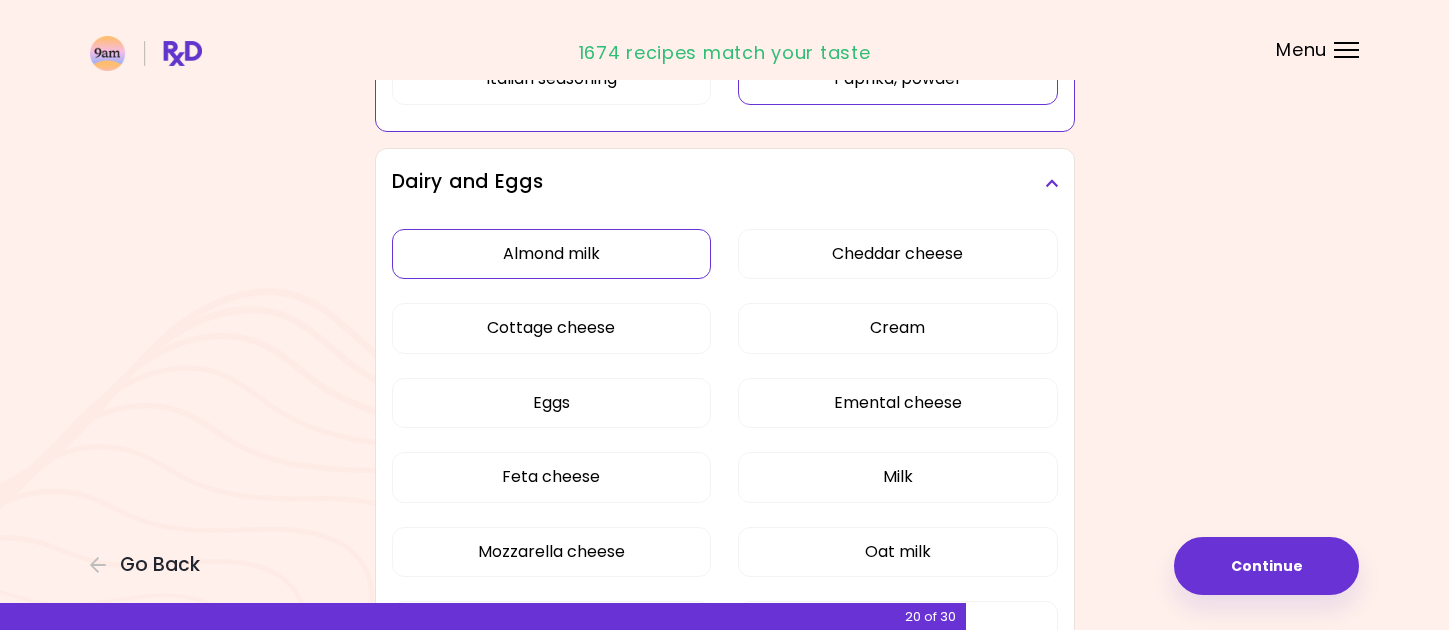 click on "Almond milk" at bounding box center (552, 254) 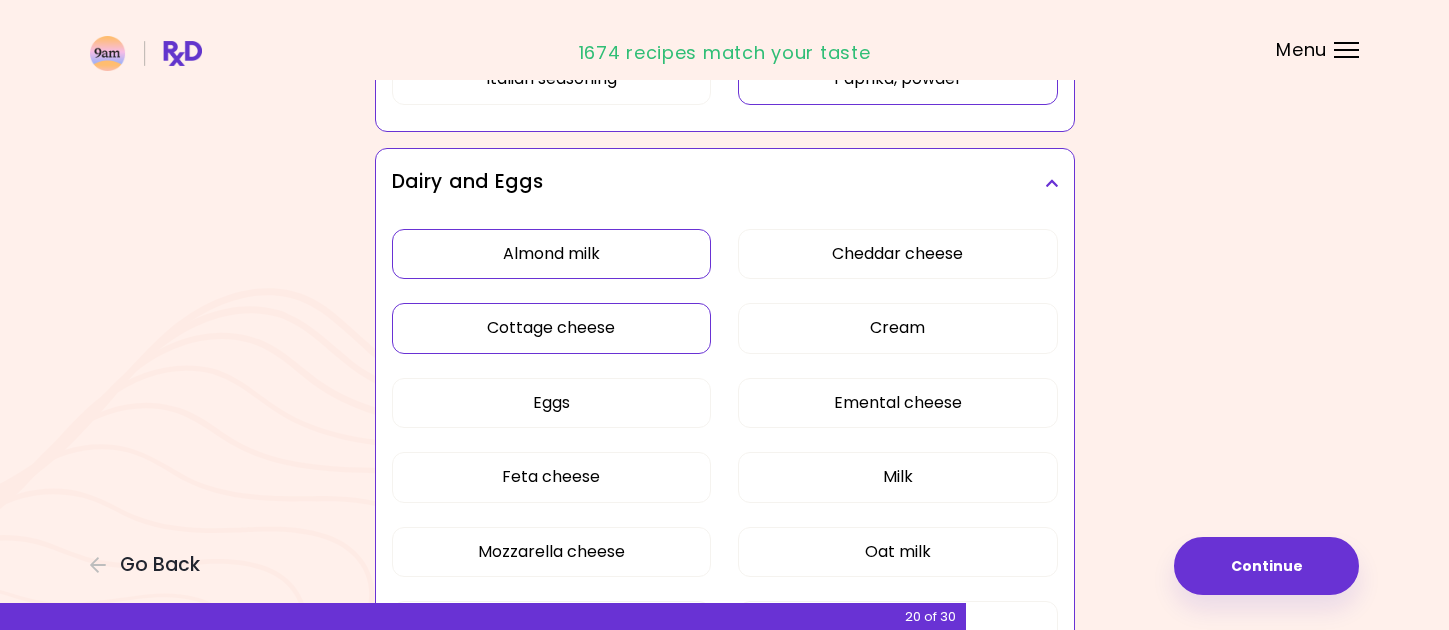 click on "Cottage cheese" at bounding box center [552, 328] 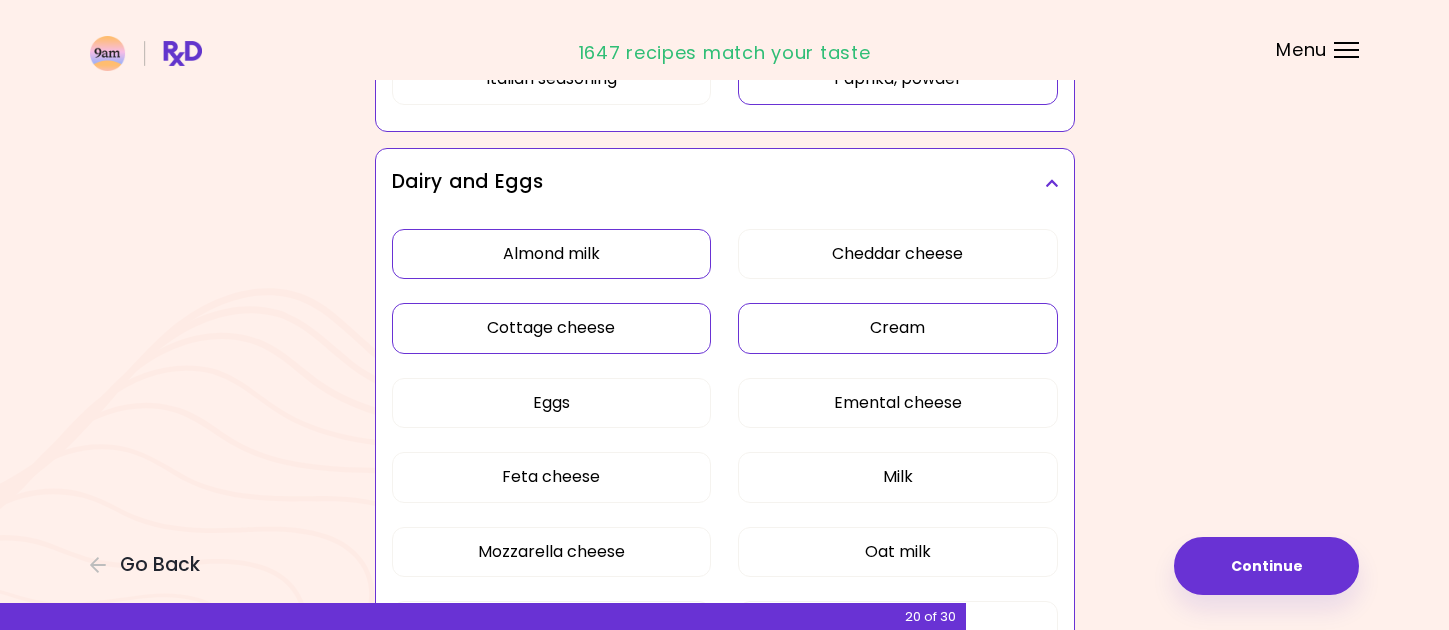 click on "Cream" at bounding box center [898, 328] 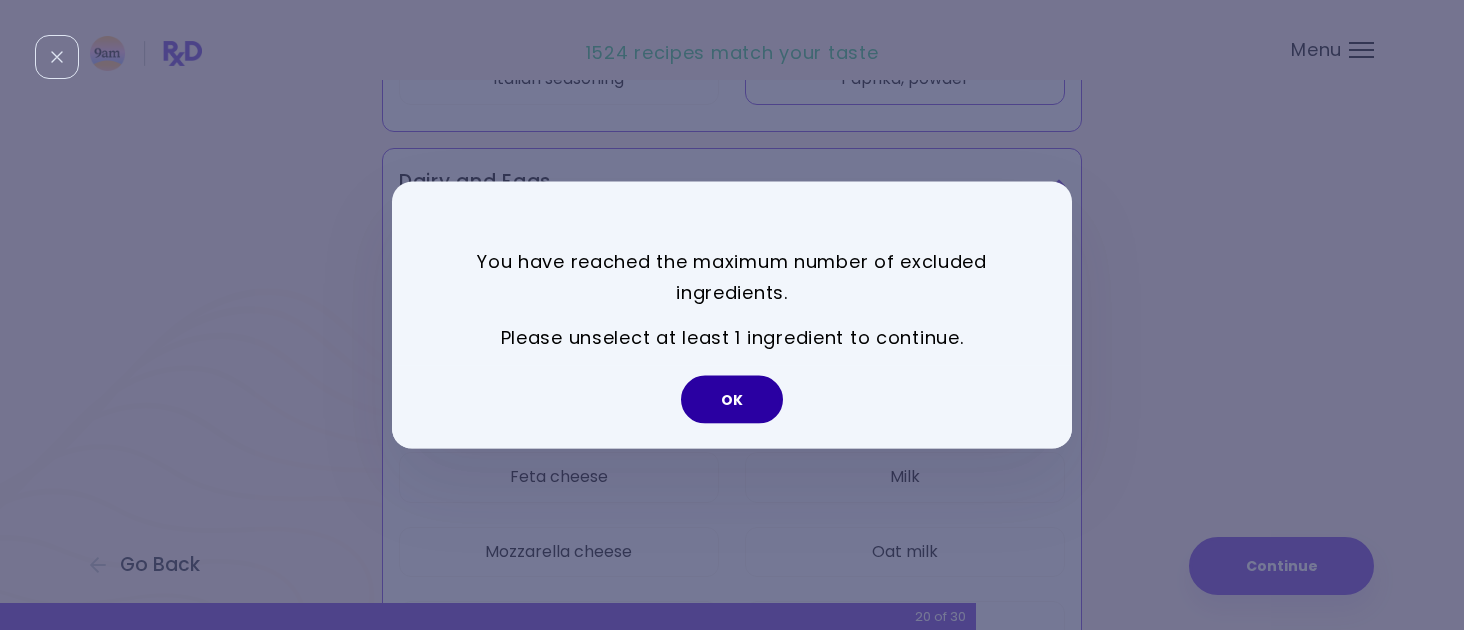 click on "OK" at bounding box center (732, 399) 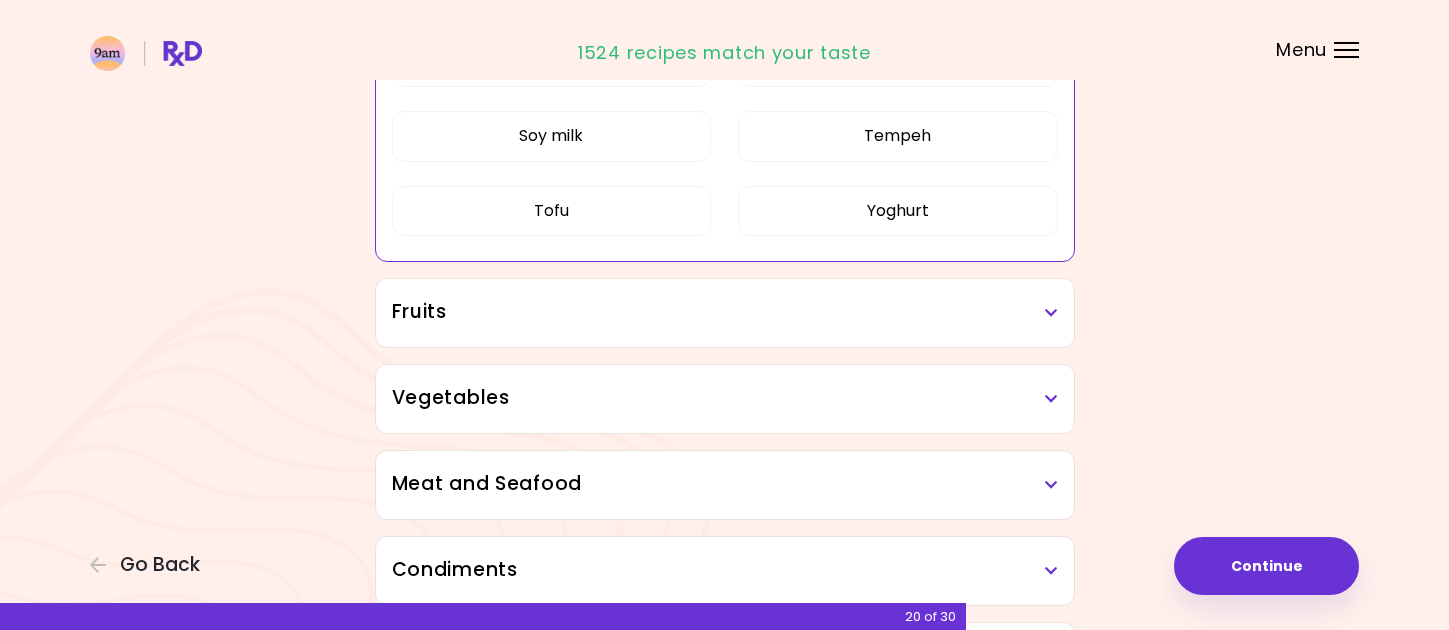 scroll, scrollTop: 1052, scrollLeft: 0, axis: vertical 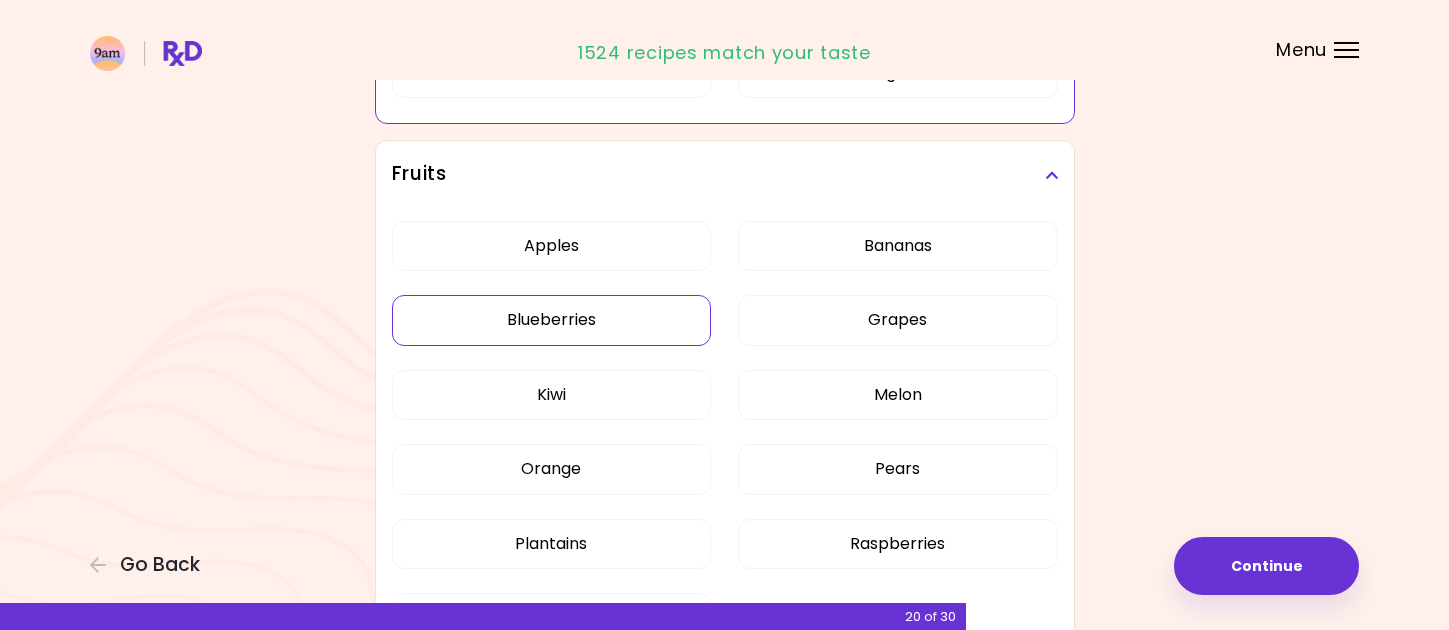 click on "Blueberries" at bounding box center (552, 320) 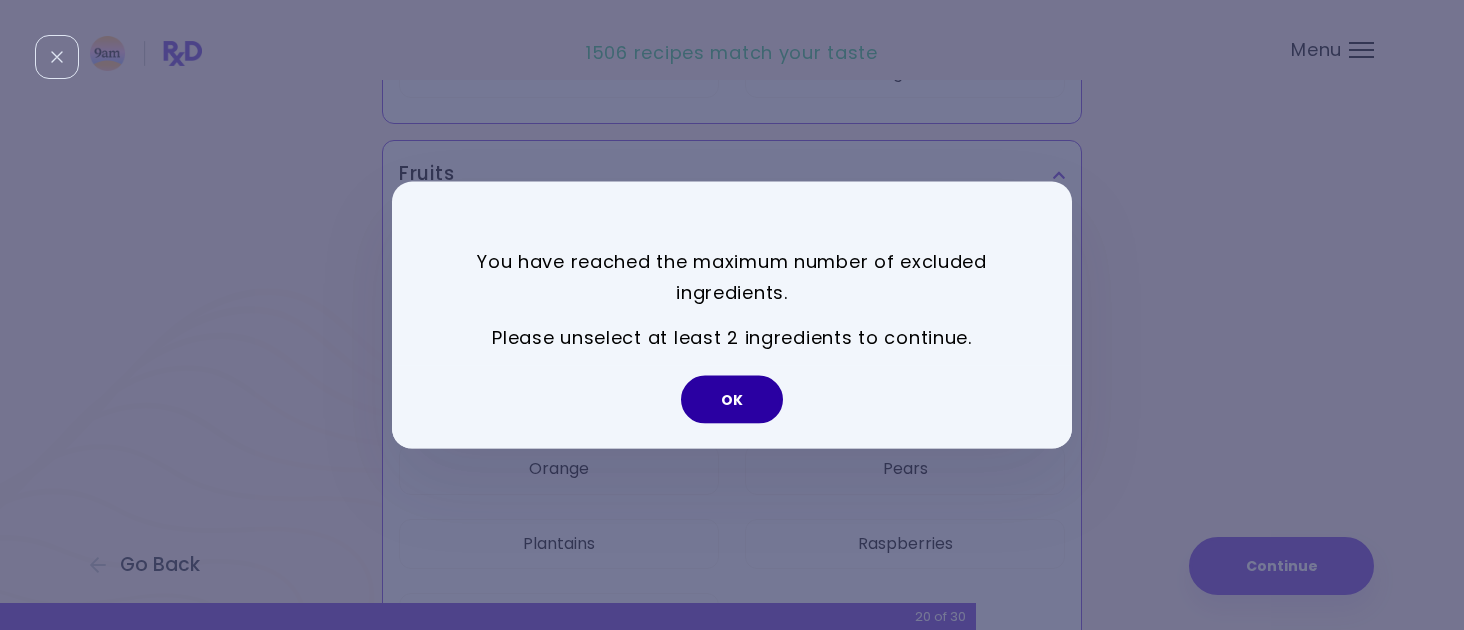 click on "OK" at bounding box center (732, 399) 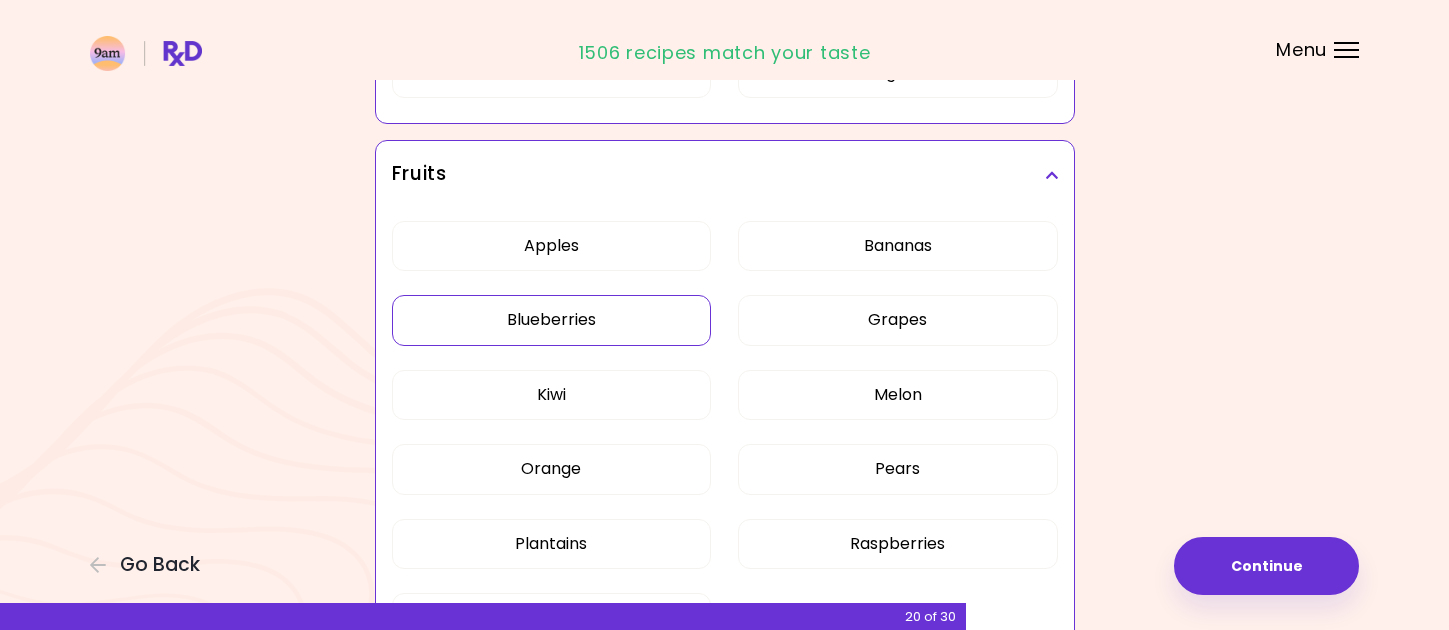 click on "Blueberries" at bounding box center (552, 320) 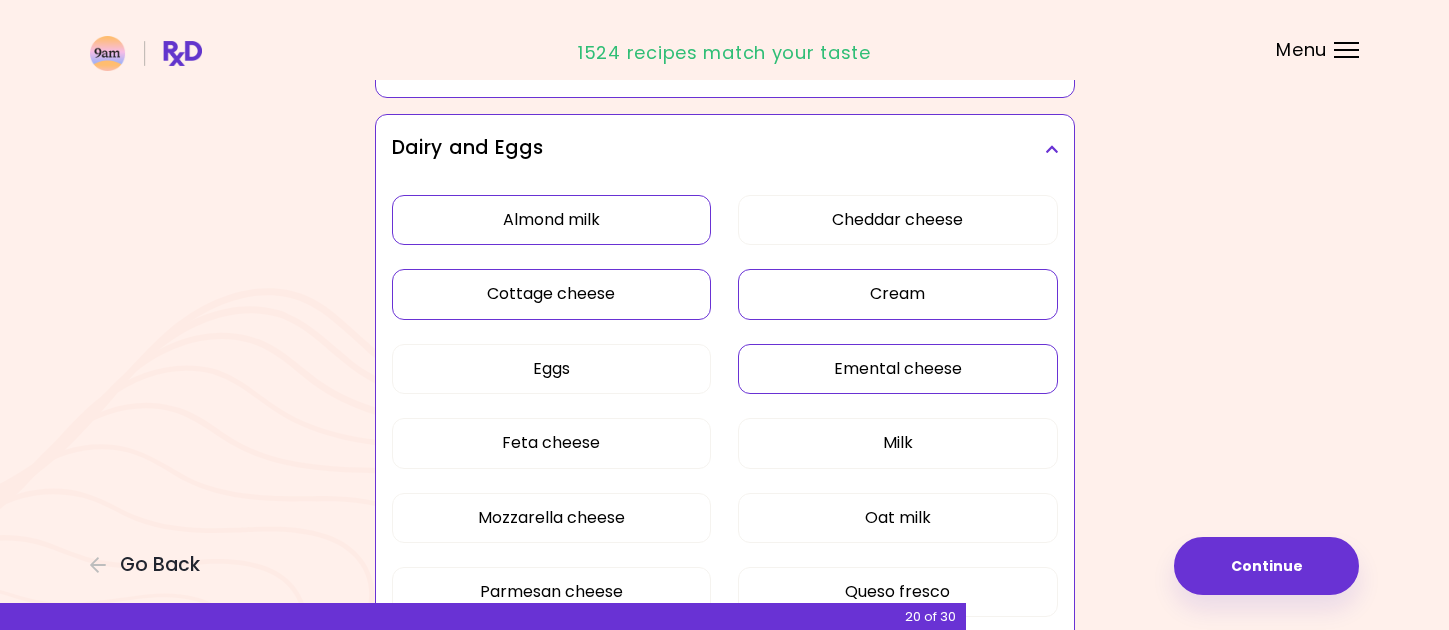 scroll, scrollTop: 520, scrollLeft: 0, axis: vertical 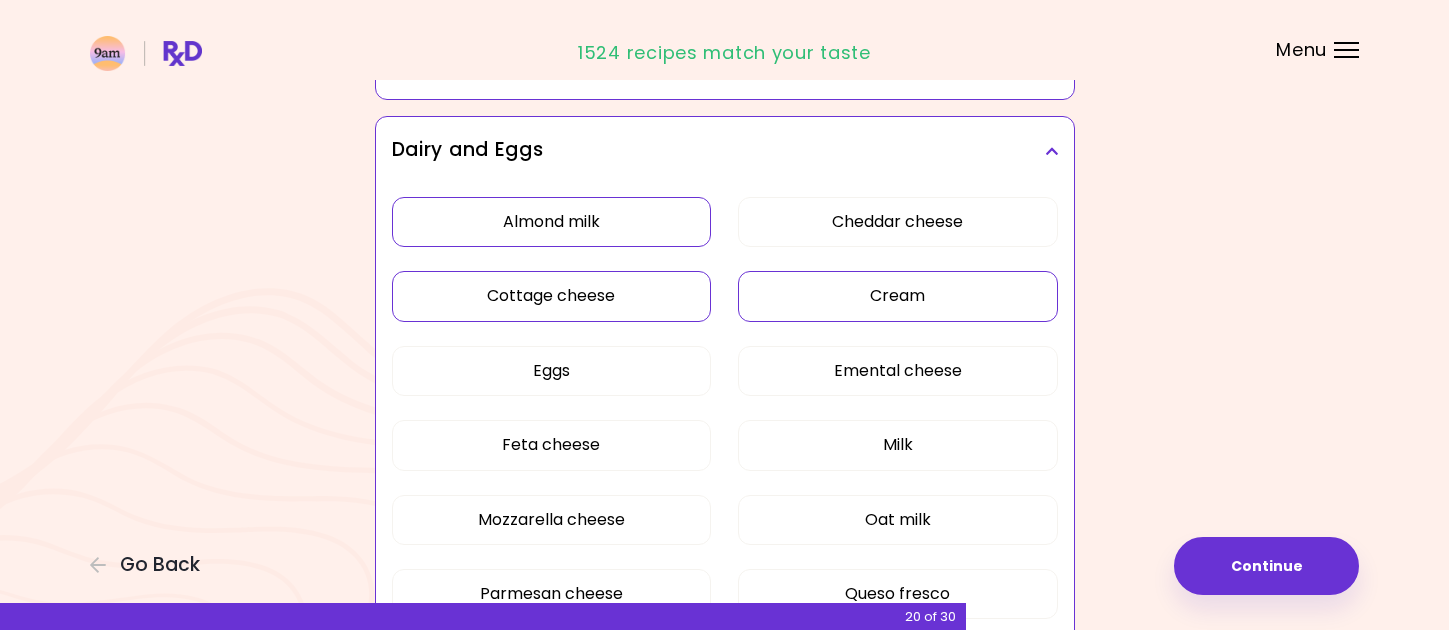 click on "Cream" at bounding box center [898, 296] 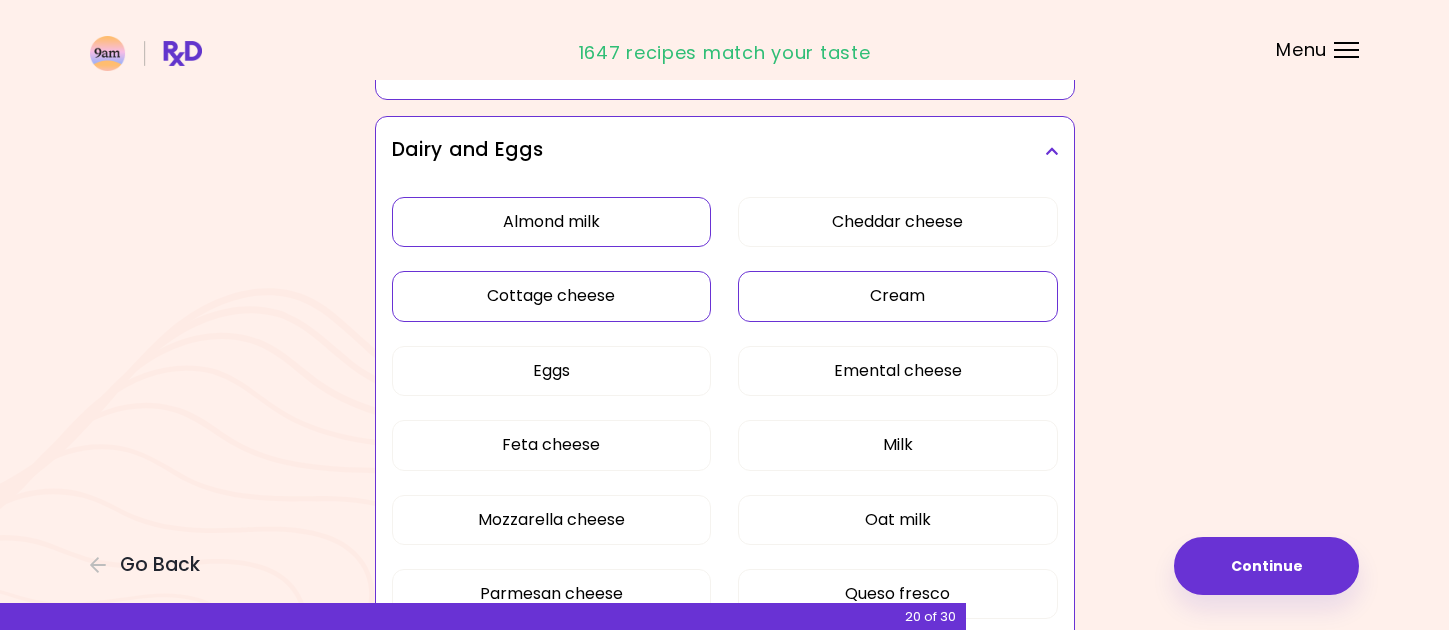 click on "Cream" at bounding box center [898, 296] 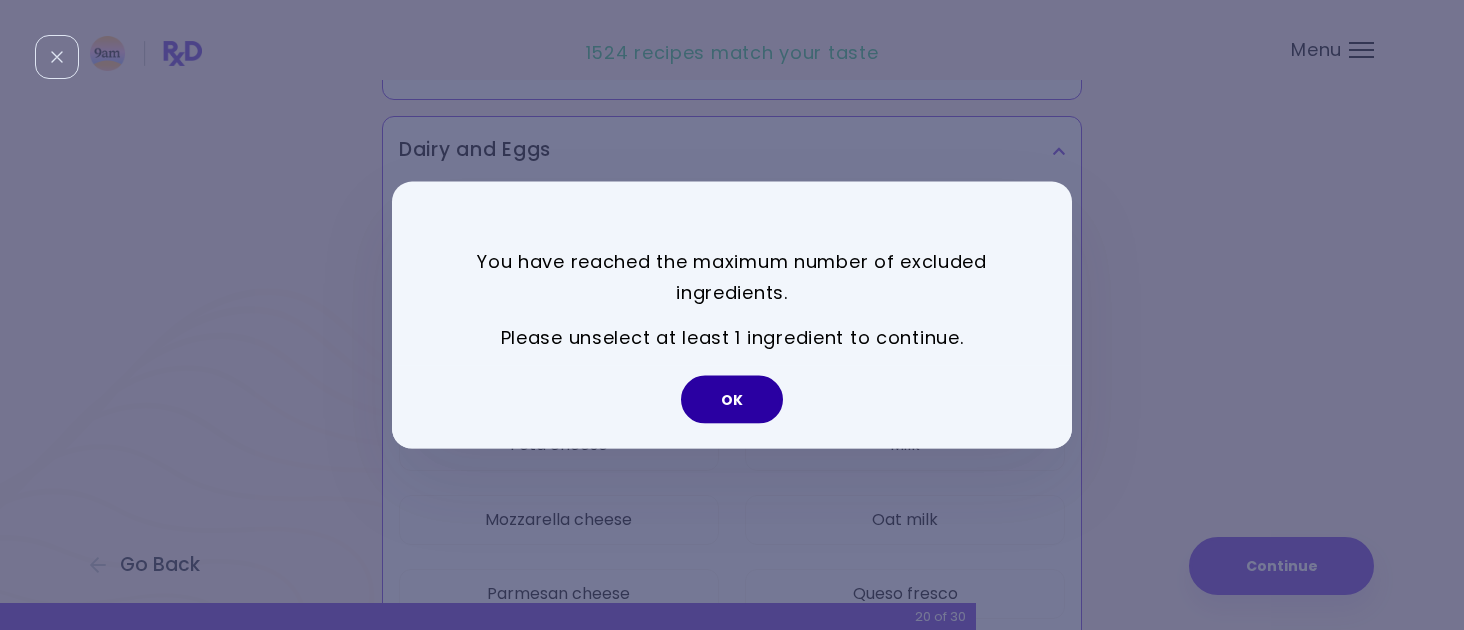 click on "OK" at bounding box center (732, 399) 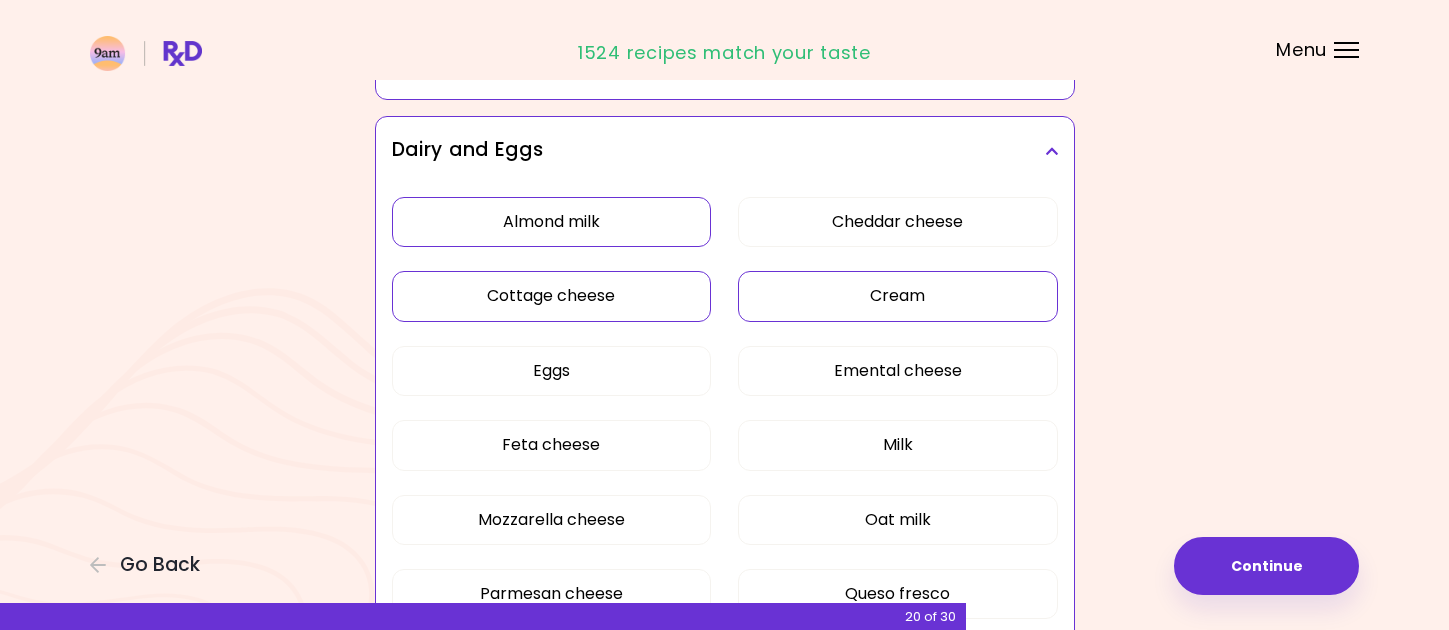 click on "Cottage cheese" at bounding box center [552, 296] 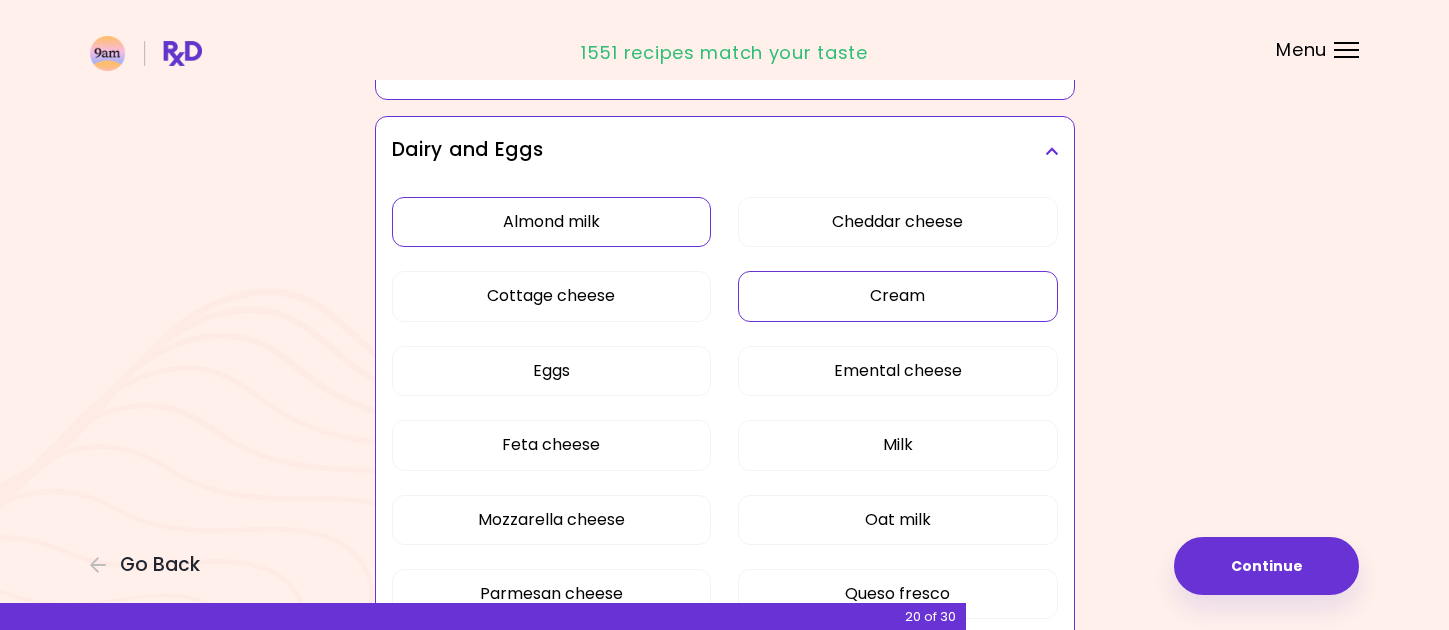 click on "Cream" at bounding box center [898, 296] 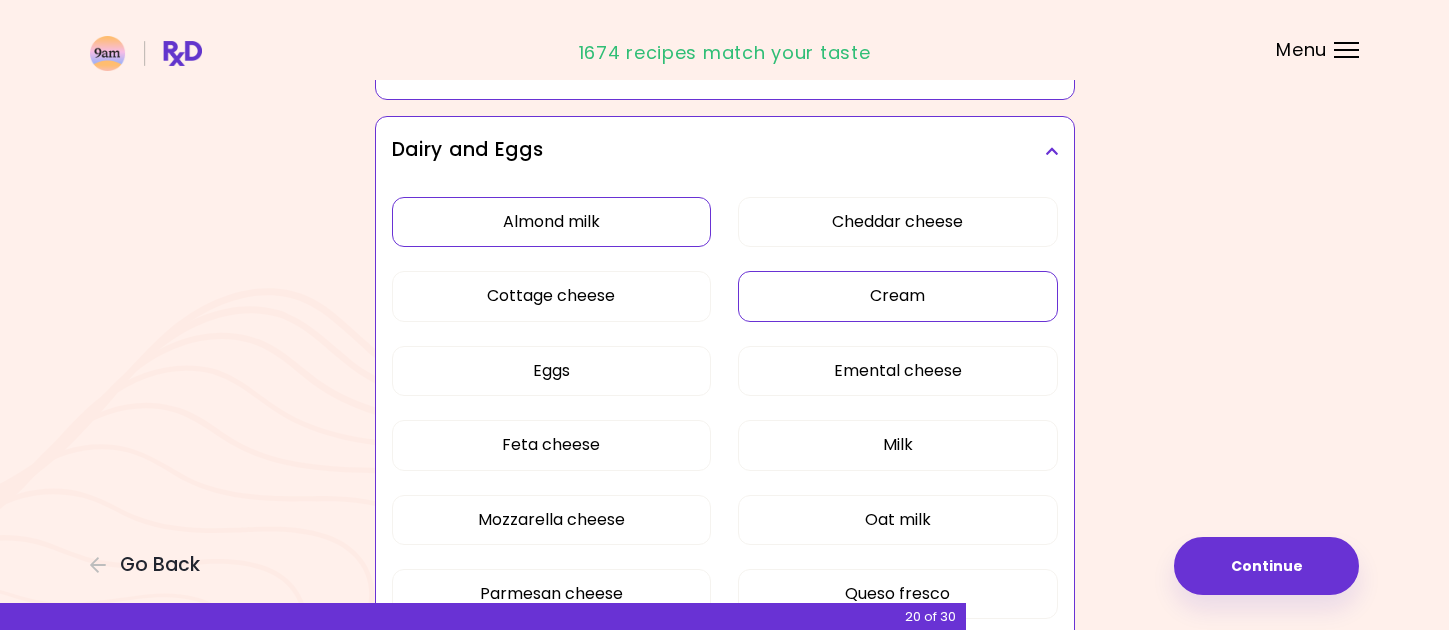 click on "Cream" at bounding box center (898, 296) 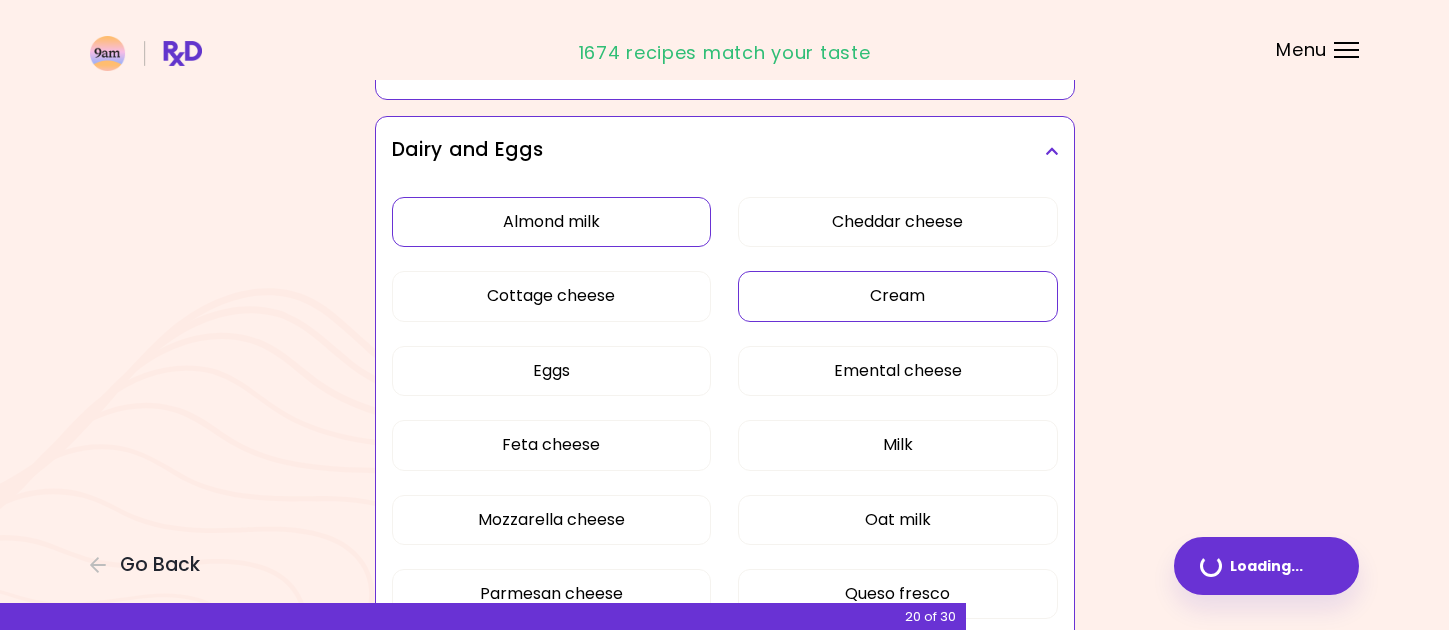 click on "Cream" at bounding box center [898, 296] 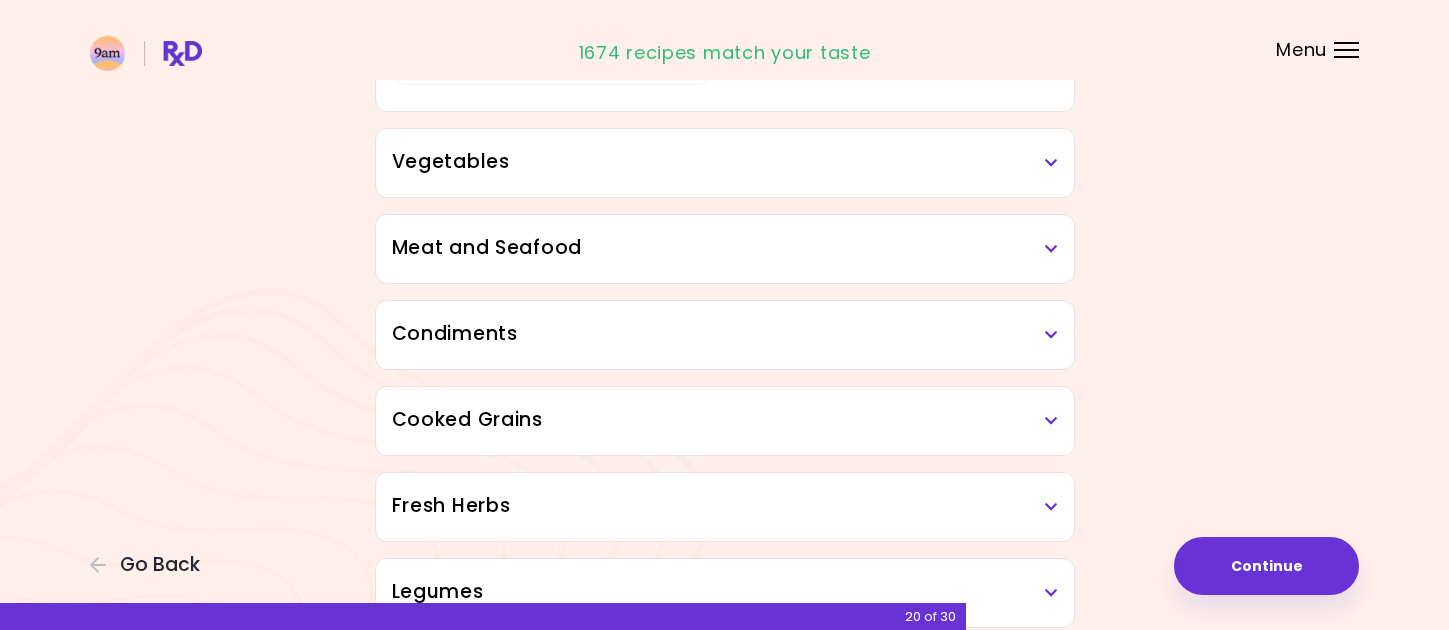 scroll, scrollTop: 1750, scrollLeft: 0, axis: vertical 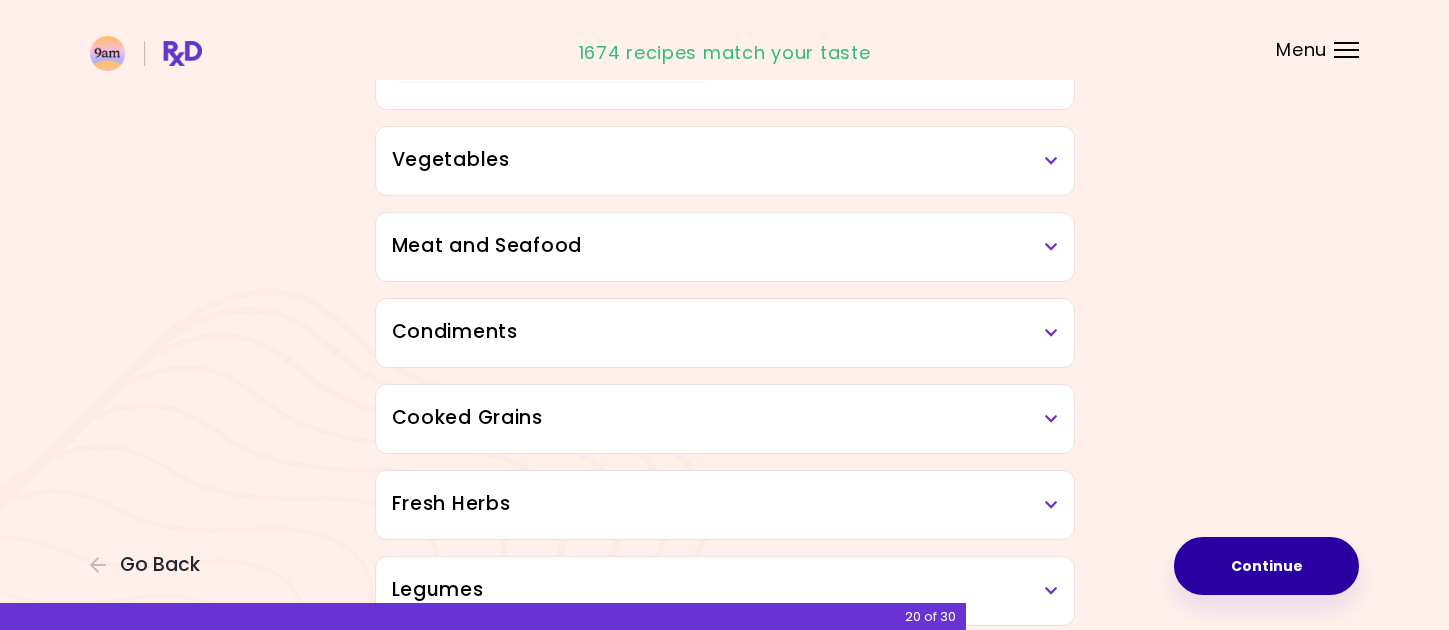 click on "Continue" at bounding box center (1266, 566) 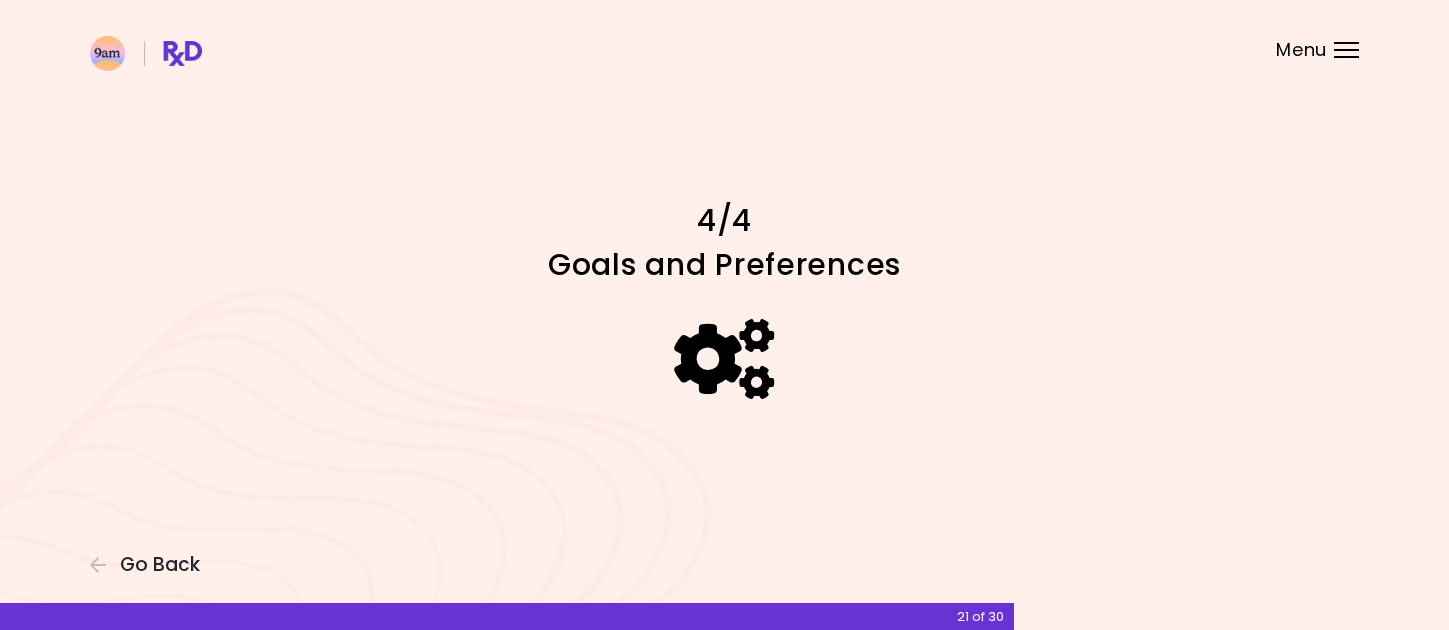 scroll, scrollTop: 0, scrollLeft: 0, axis: both 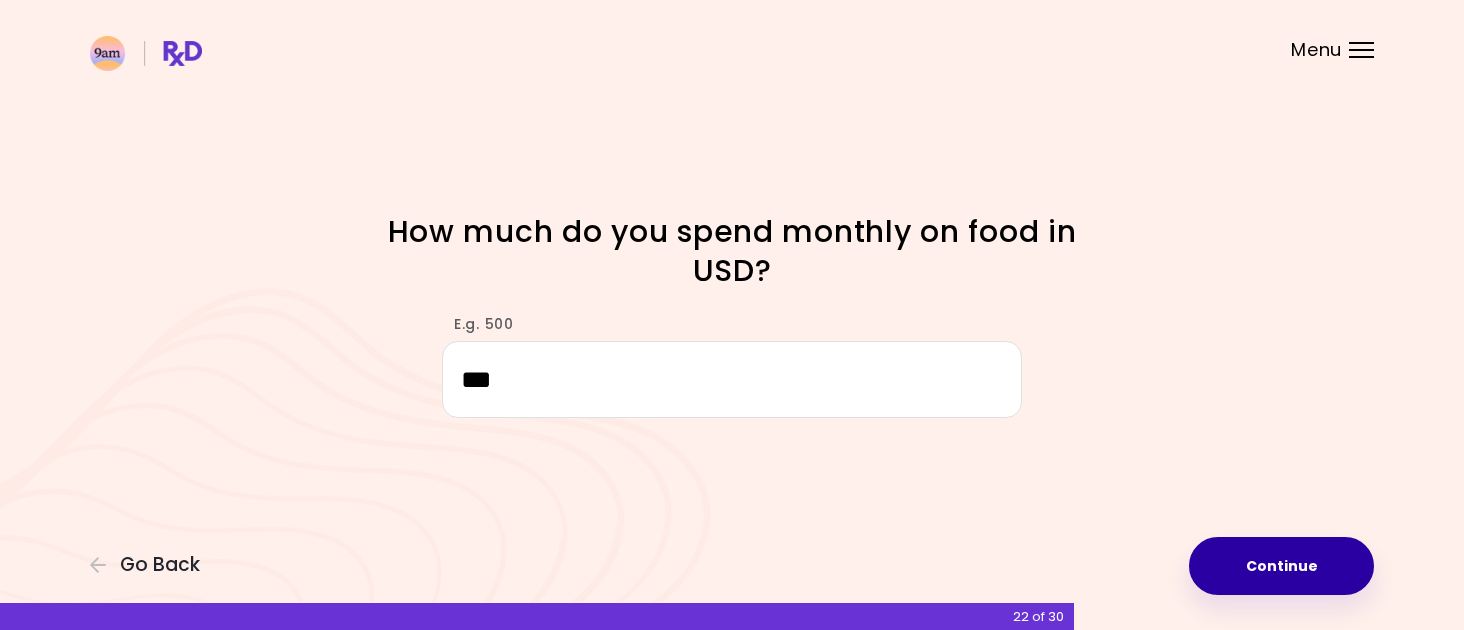 type on "***" 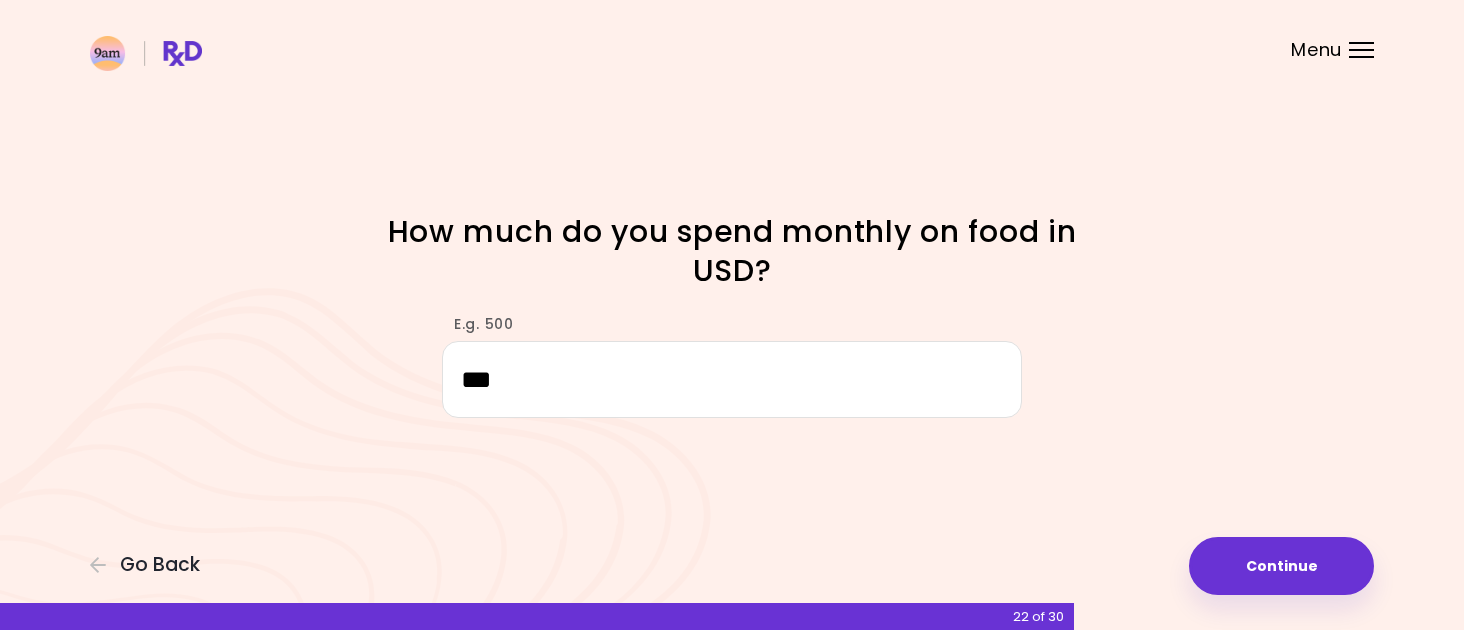 click on "Continue" at bounding box center (1281, 566) 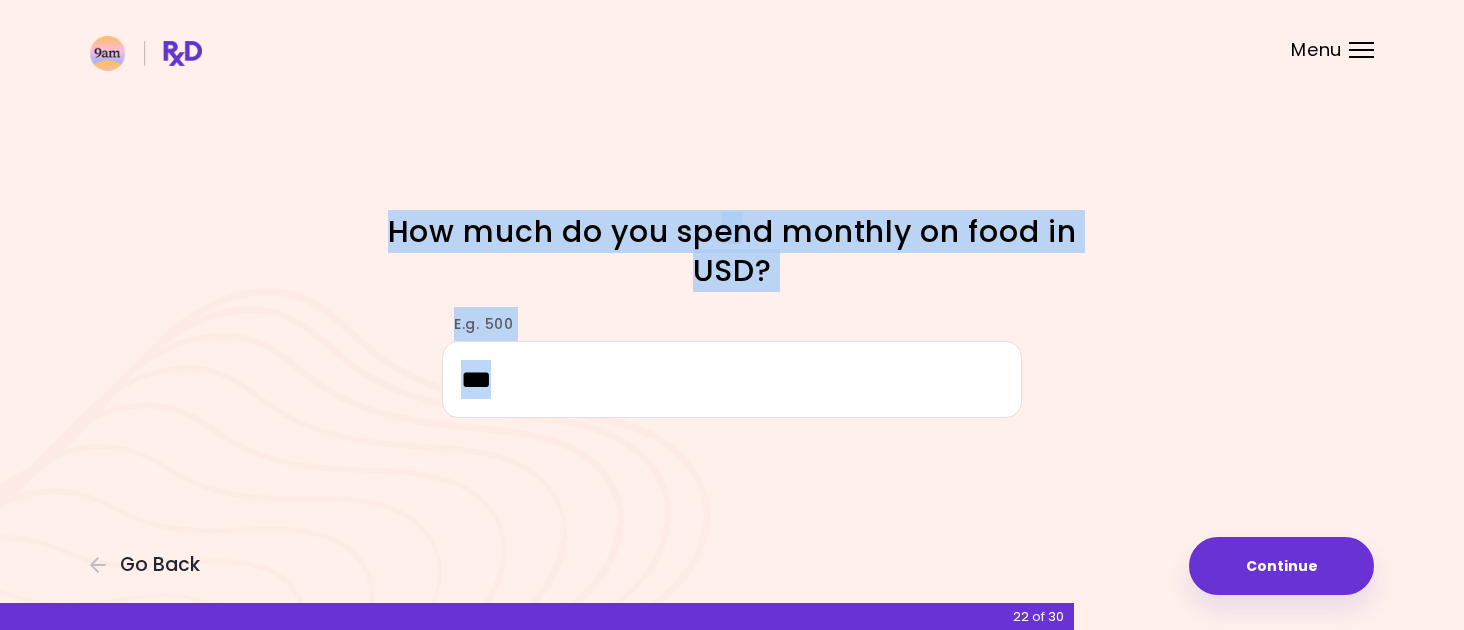 click on "Focusable invisible element How much do you spend monthly on food in USD? E.g. 500 *** Continue Go Back 22   of   30" at bounding box center [732, 315] 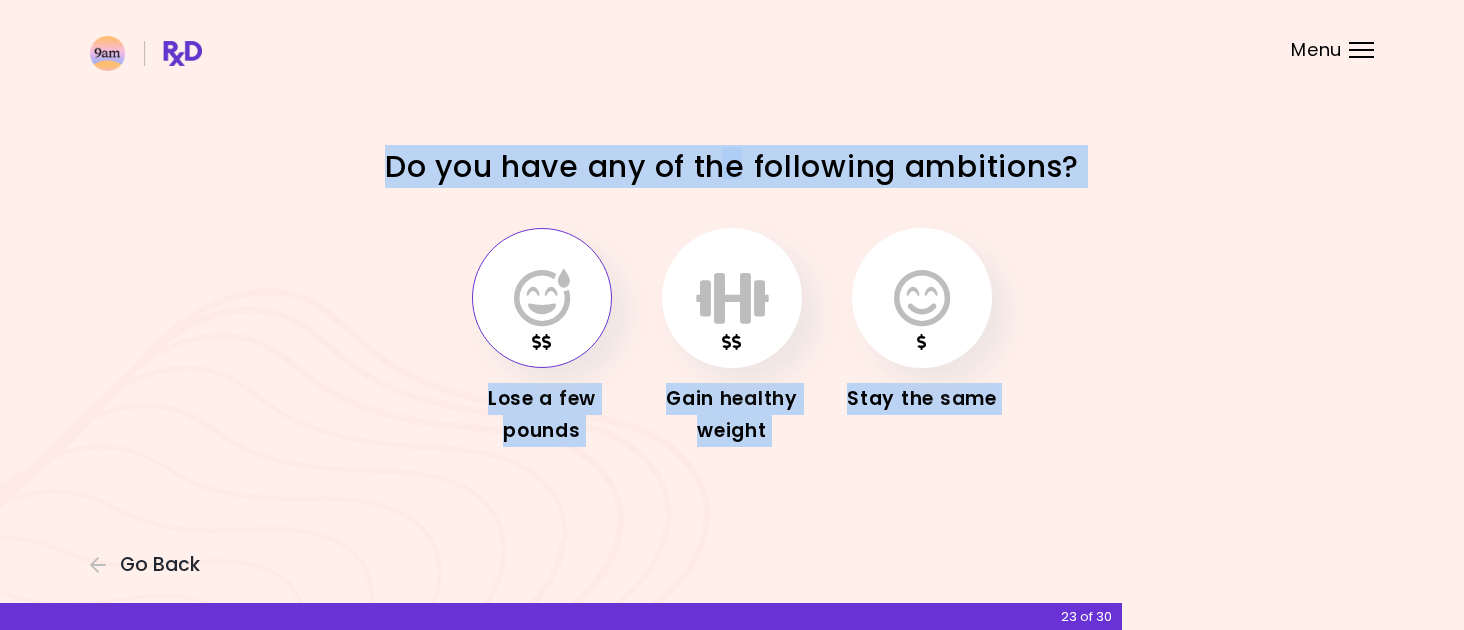 click at bounding box center (542, 298) 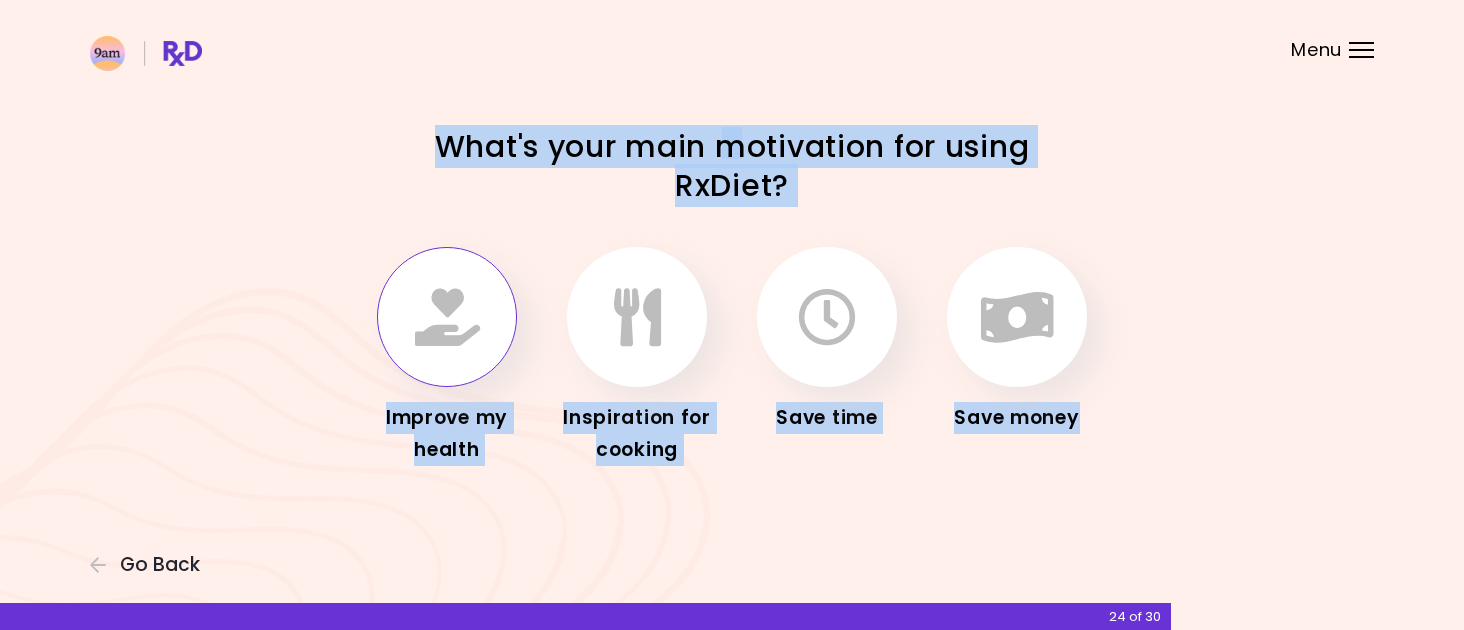 click at bounding box center [447, 317] 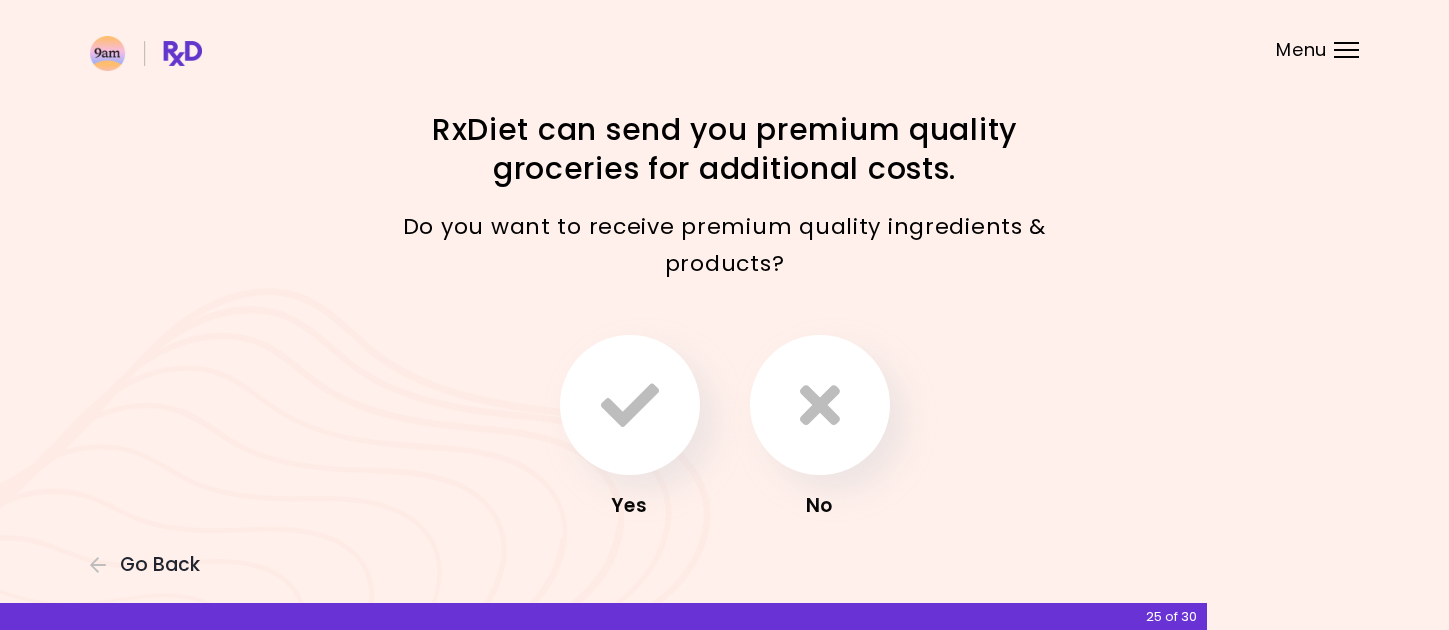 click on "Yes No" at bounding box center (725, 428) 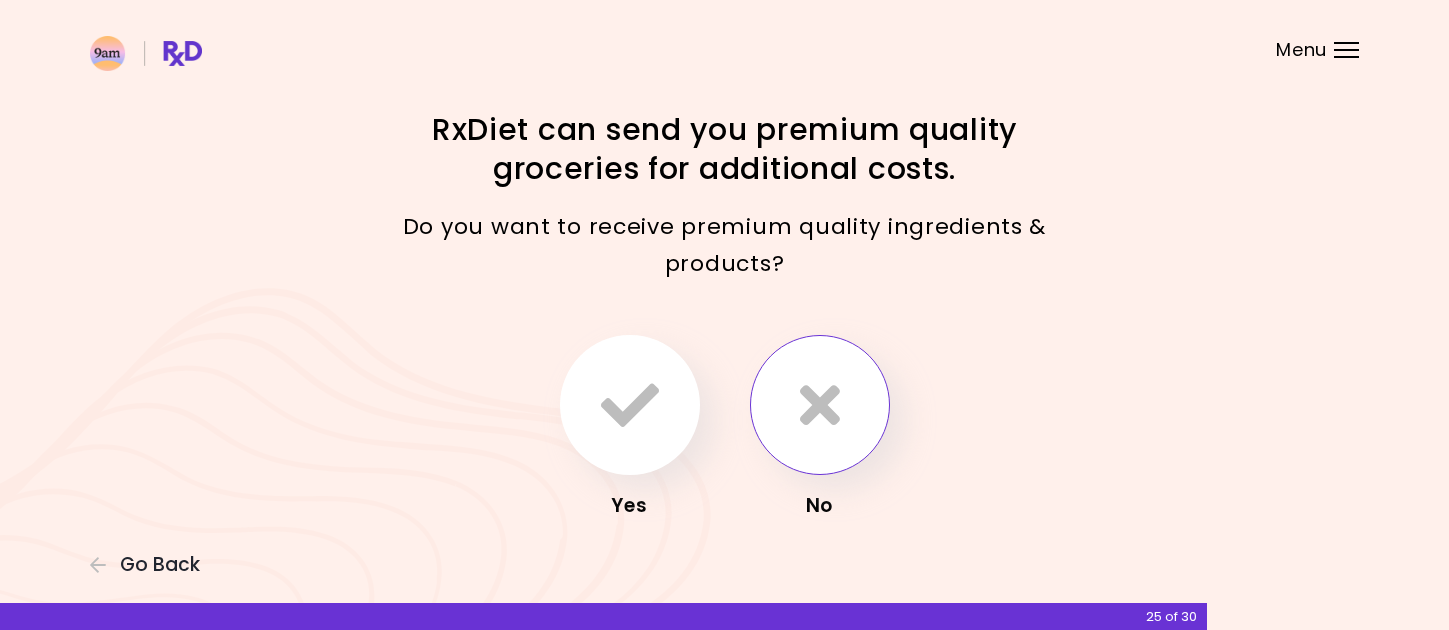 click at bounding box center [820, 405] 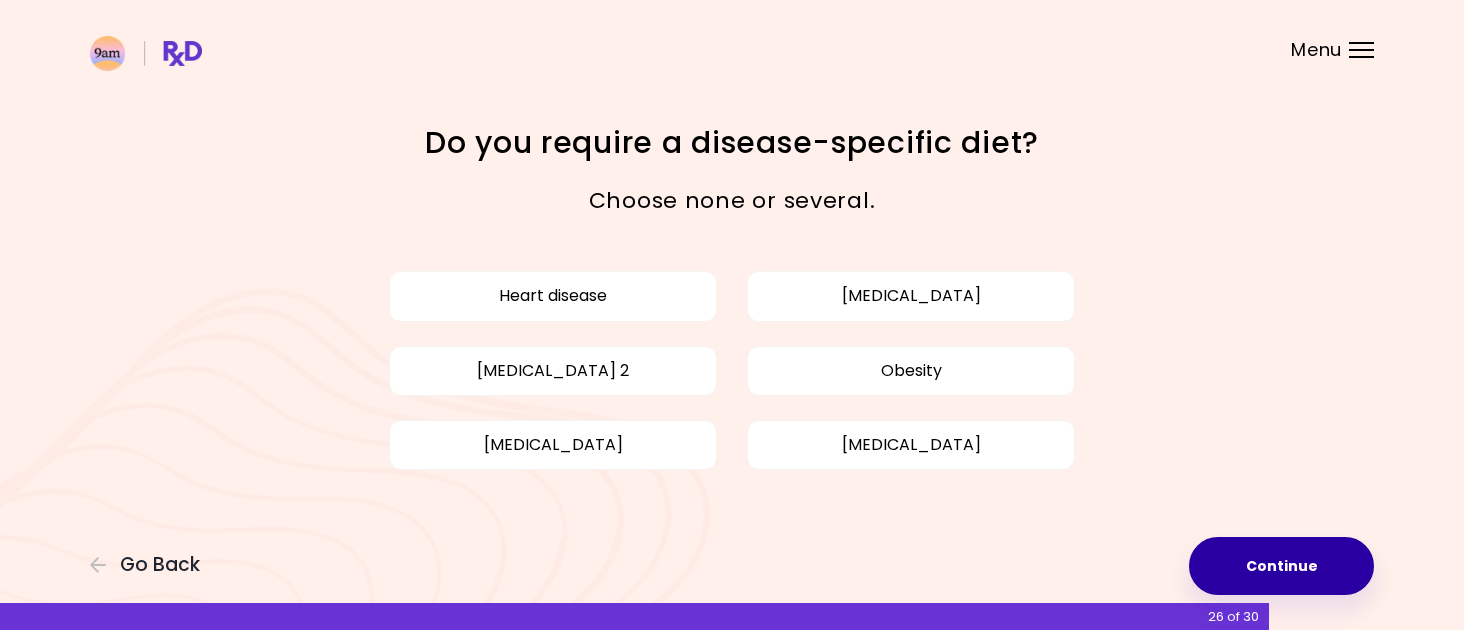 click on "Continue" at bounding box center [1281, 566] 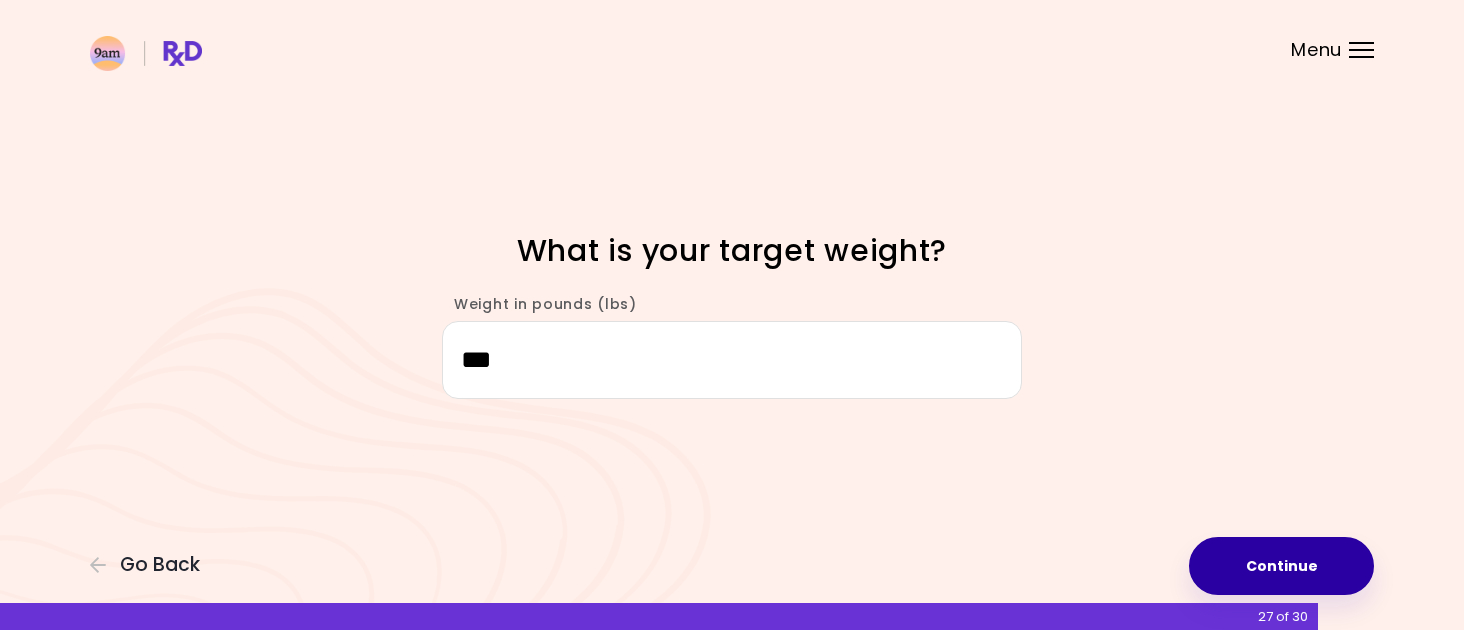 type on "***" 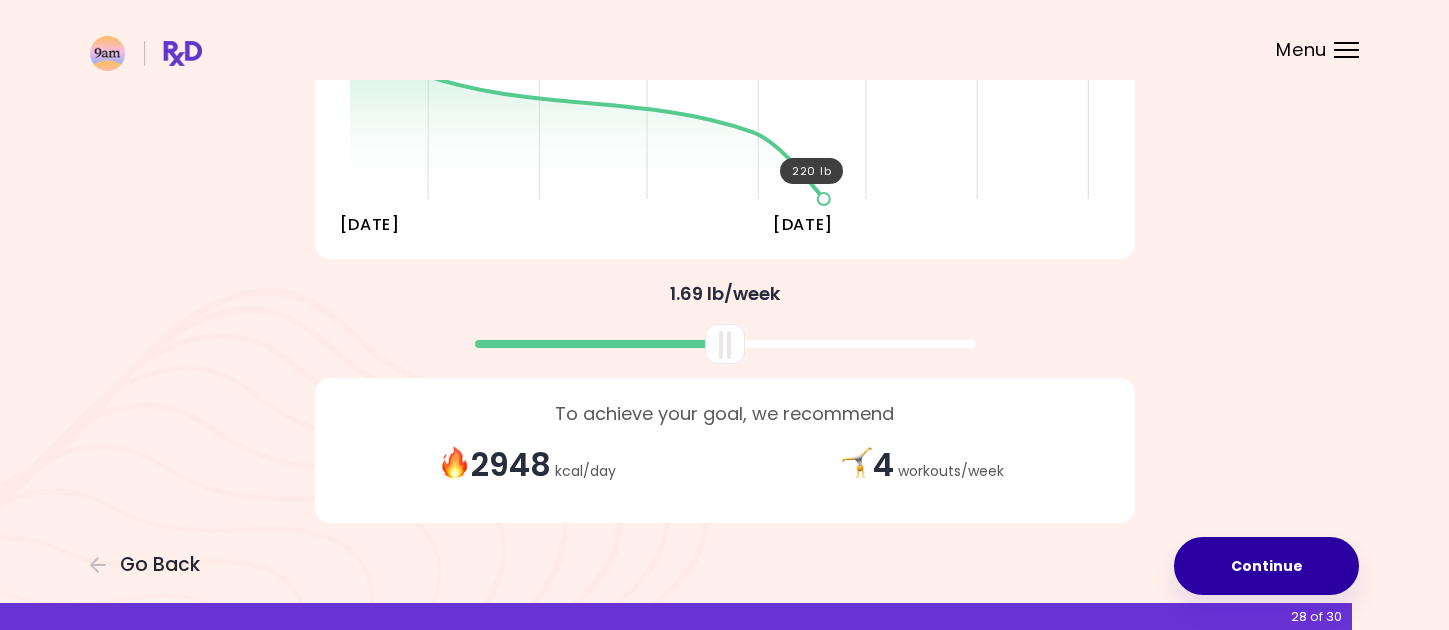 scroll, scrollTop: 388, scrollLeft: 0, axis: vertical 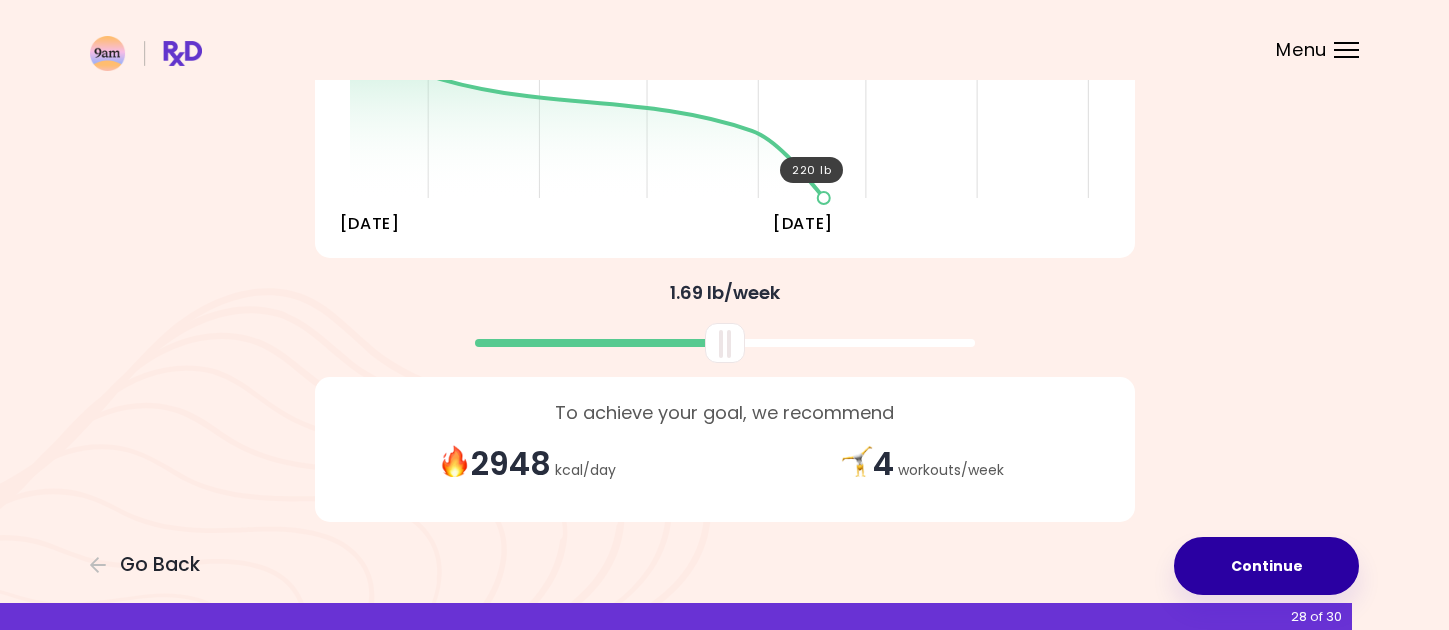 click on "Continue" at bounding box center (1266, 566) 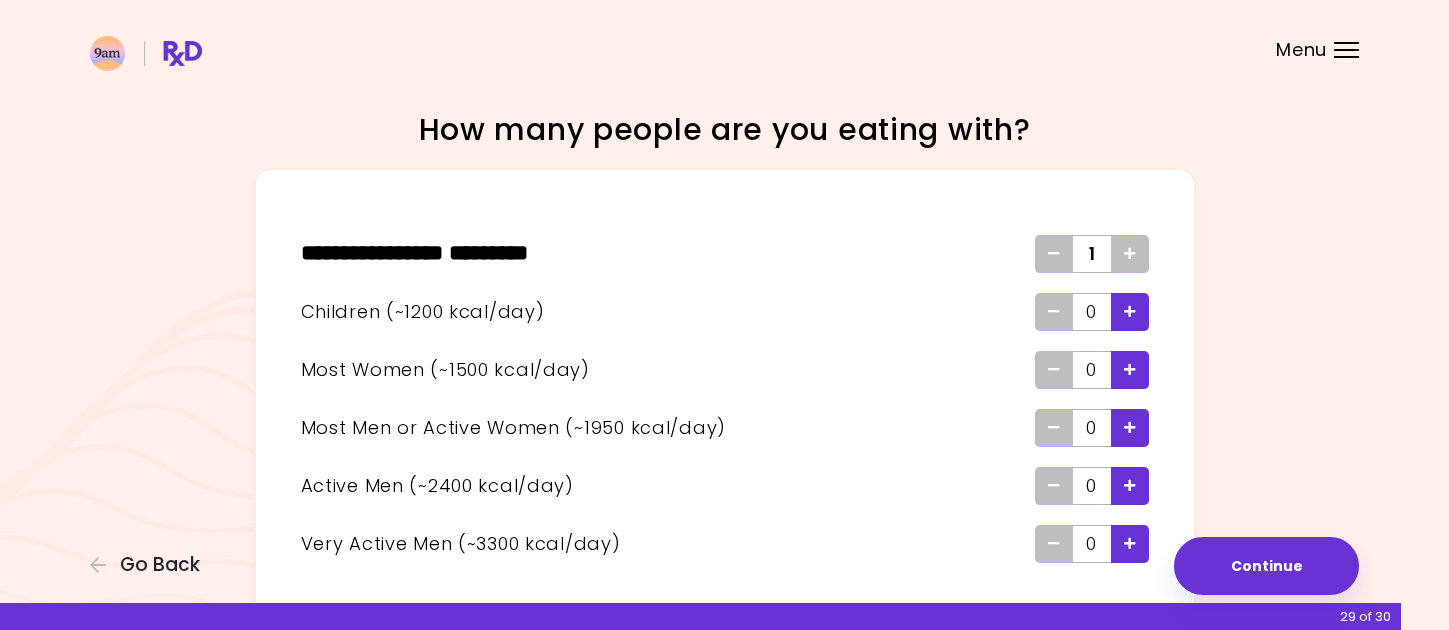 scroll, scrollTop: 2, scrollLeft: 0, axis: vertical 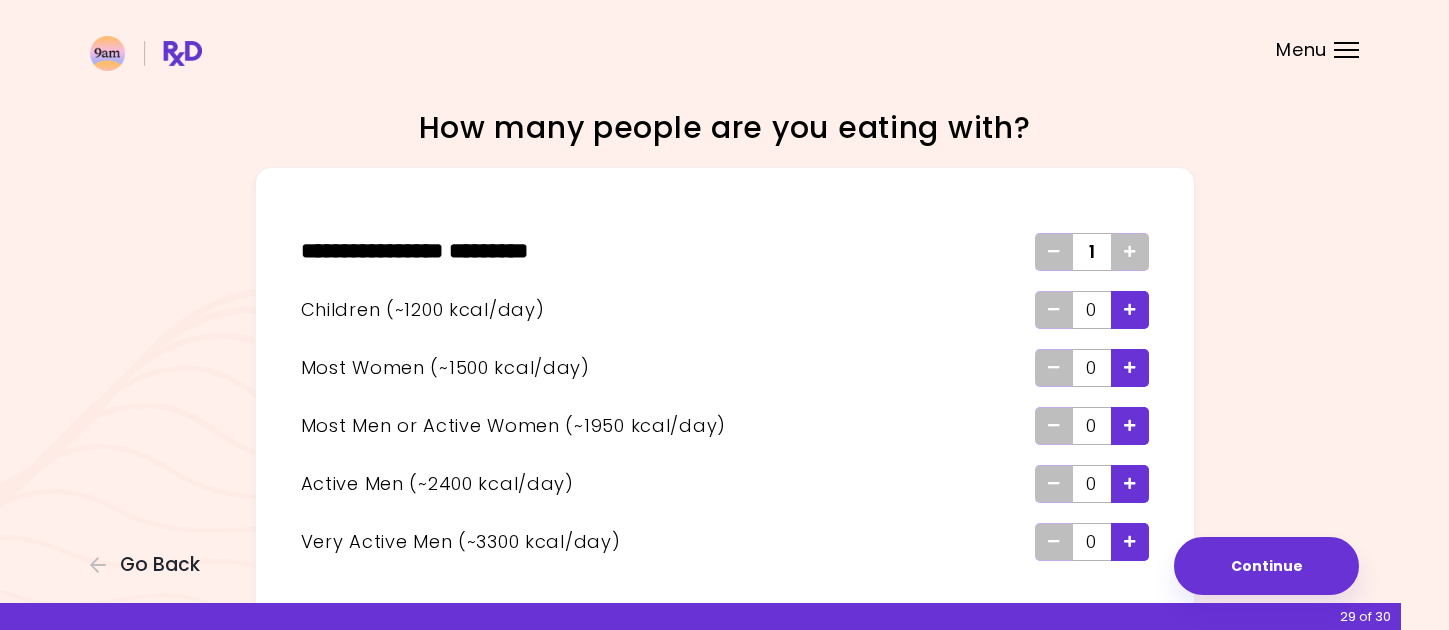click at bounding box center (1130, 309) 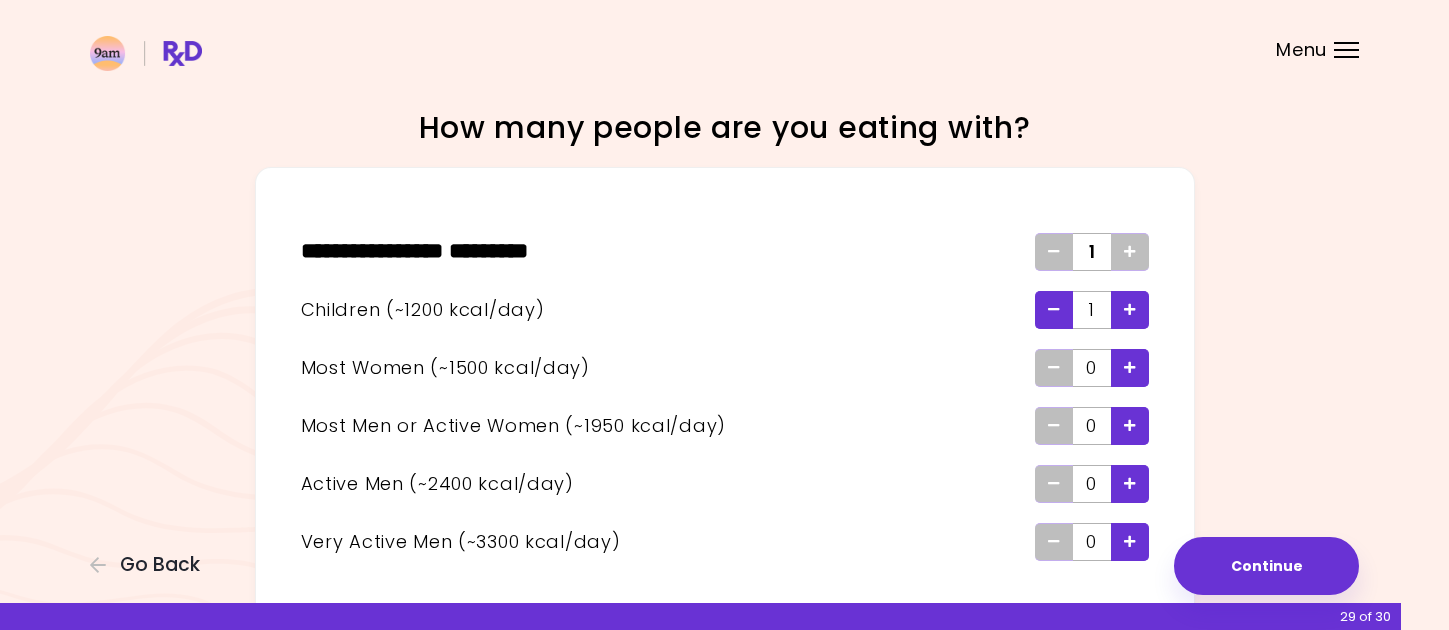click at bounding box center (1130, 309) 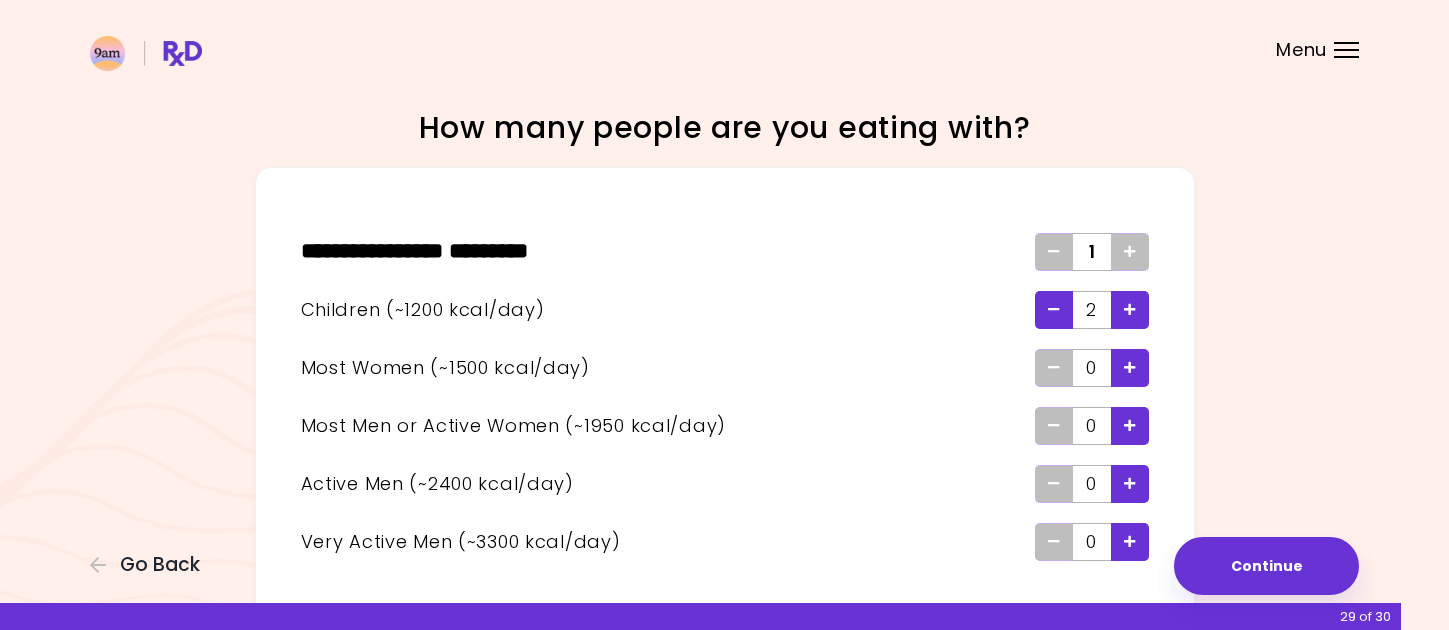 click at bounding box center [1130, 368] 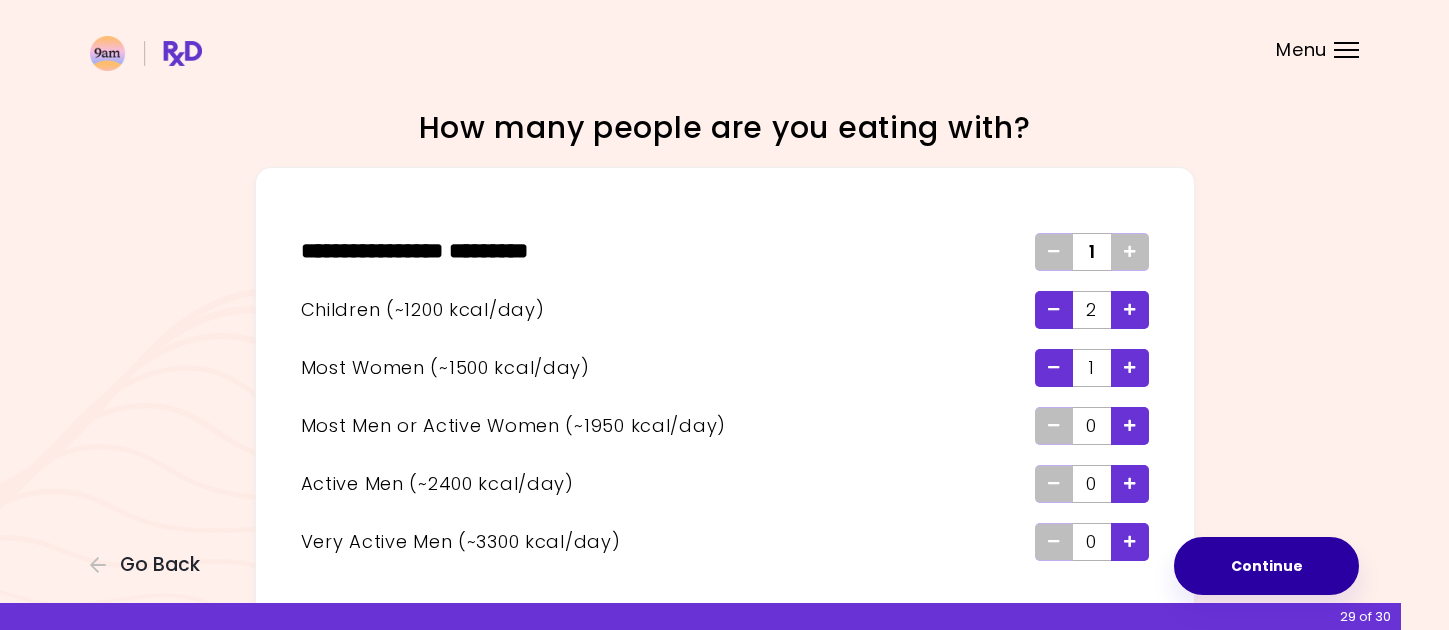 click on "Continue" at bounding box center [1266, 566] 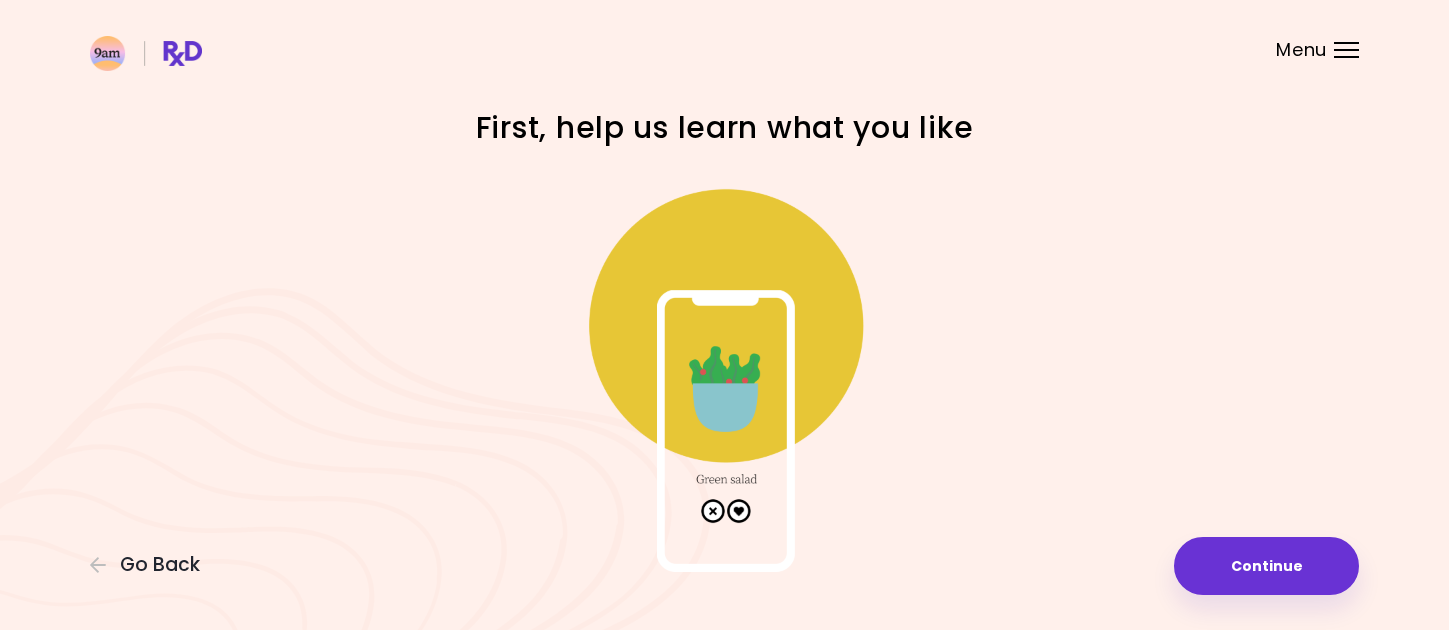 scroll, scrollTop: 64, scrollLeft: 0, axis: vertical 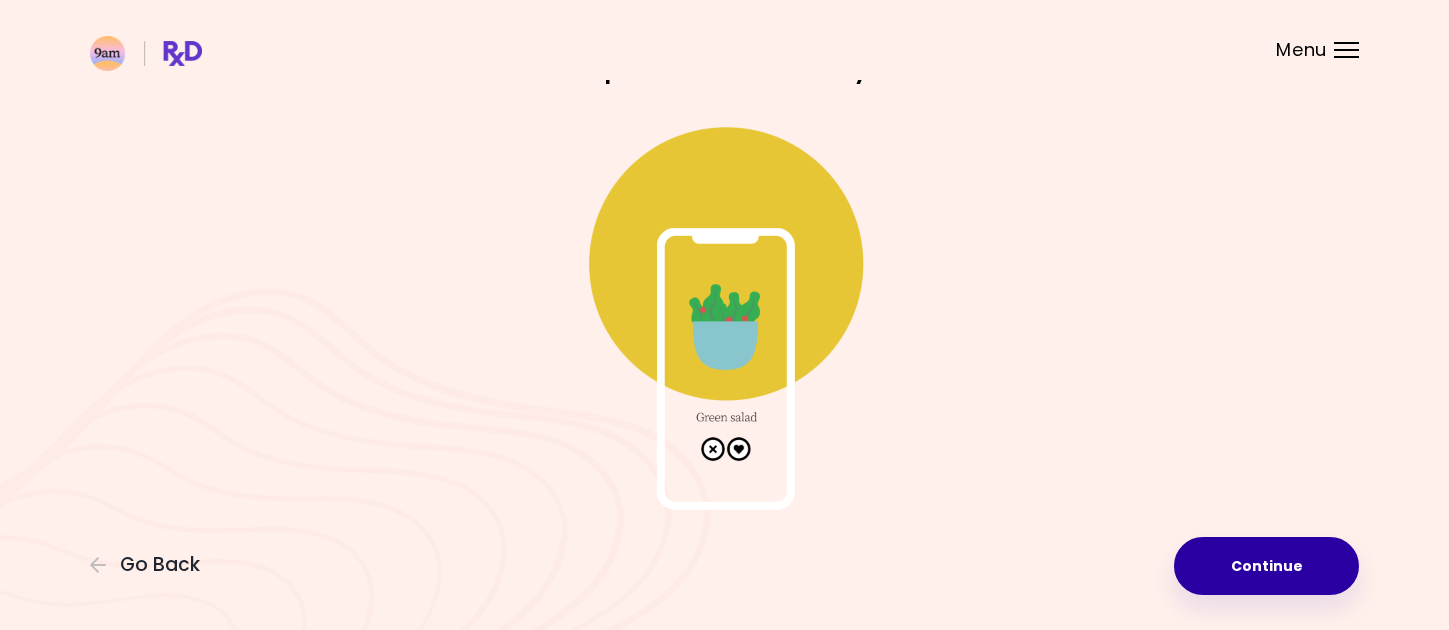 click on "Continue" at bounding box center (1266, 566) 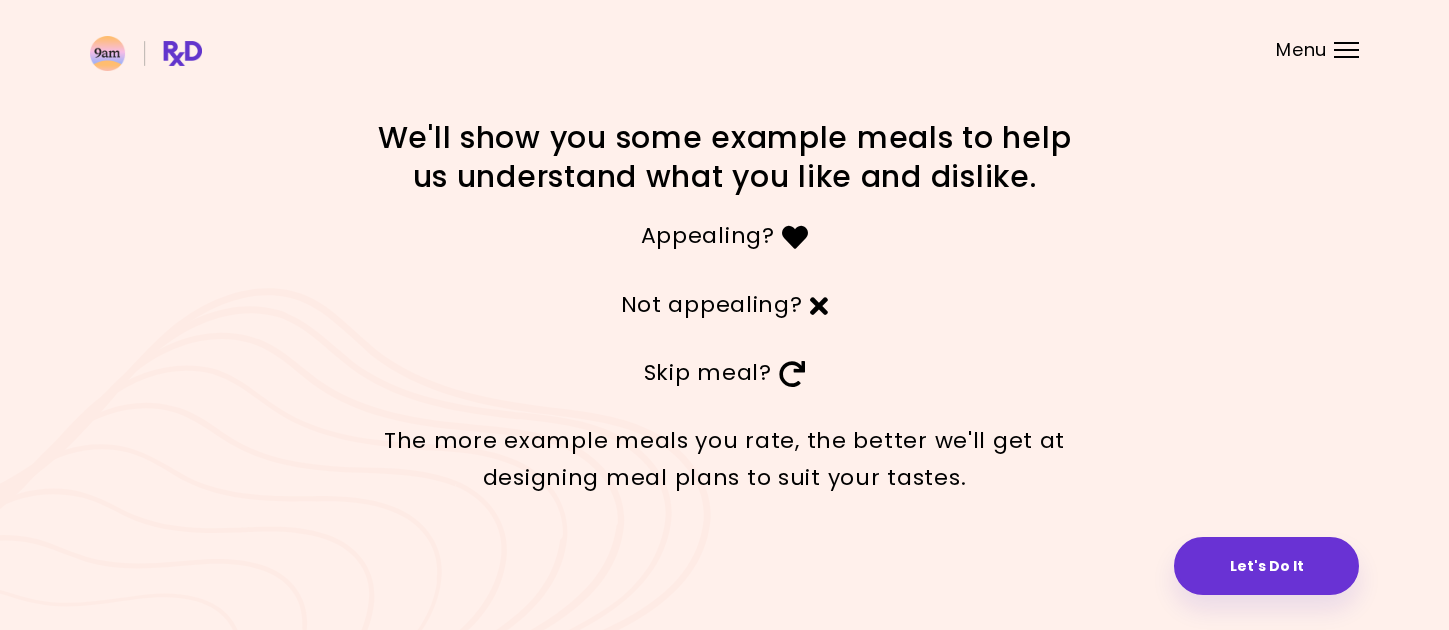 scroll, scrollTop: 0, scrollLeft: 0, axis: both 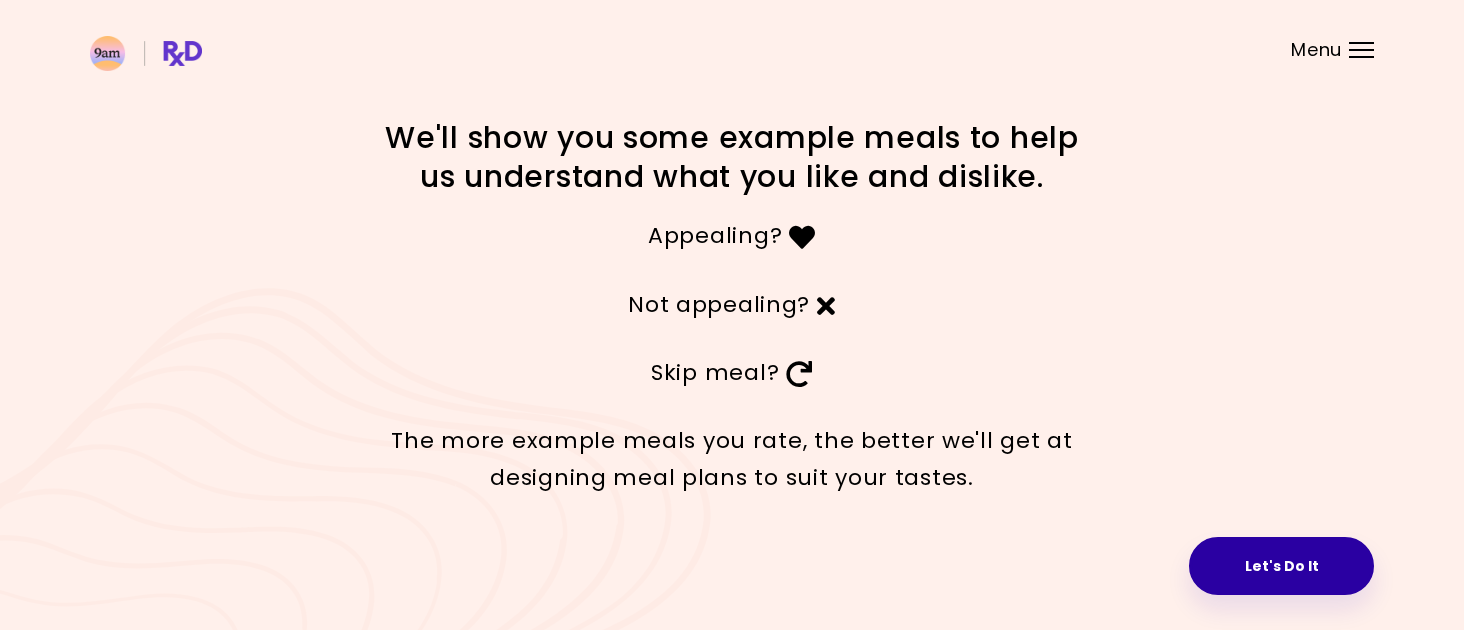 click on "Let's Do It" at bounding box center (1281, 566) 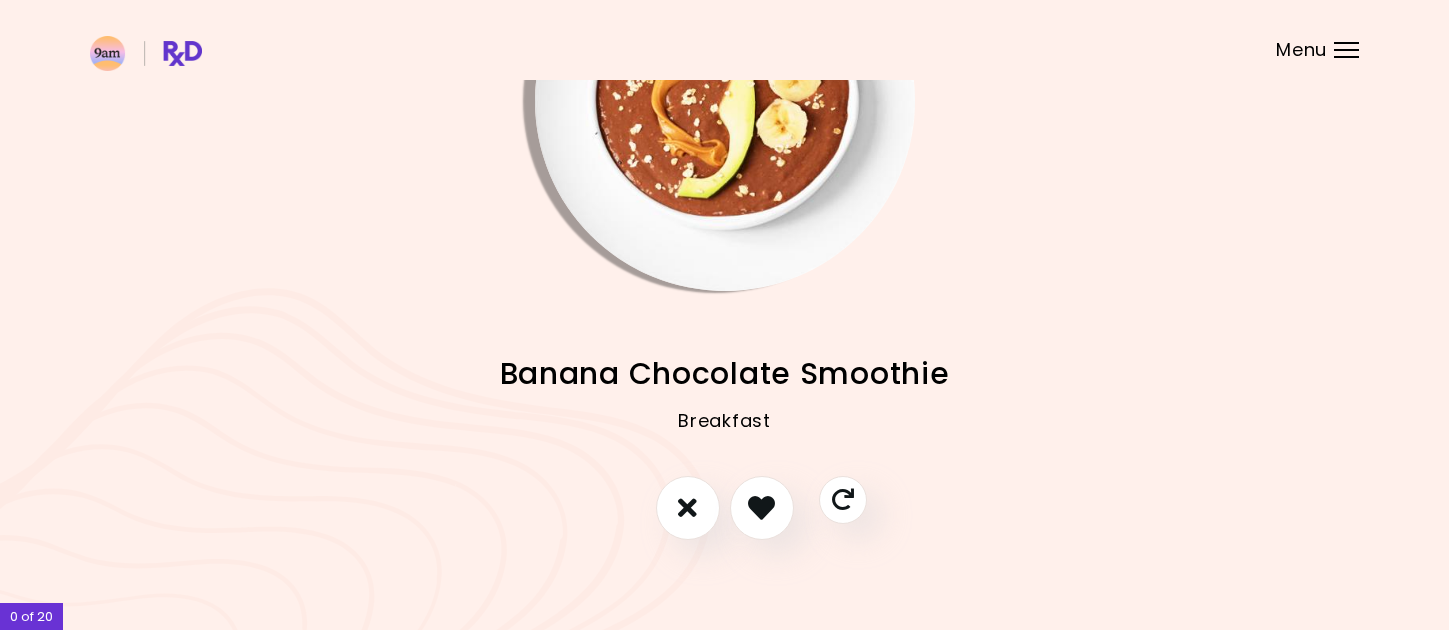 scroll, scrollTop: 175, scrollLeft: 0, axis: vertical 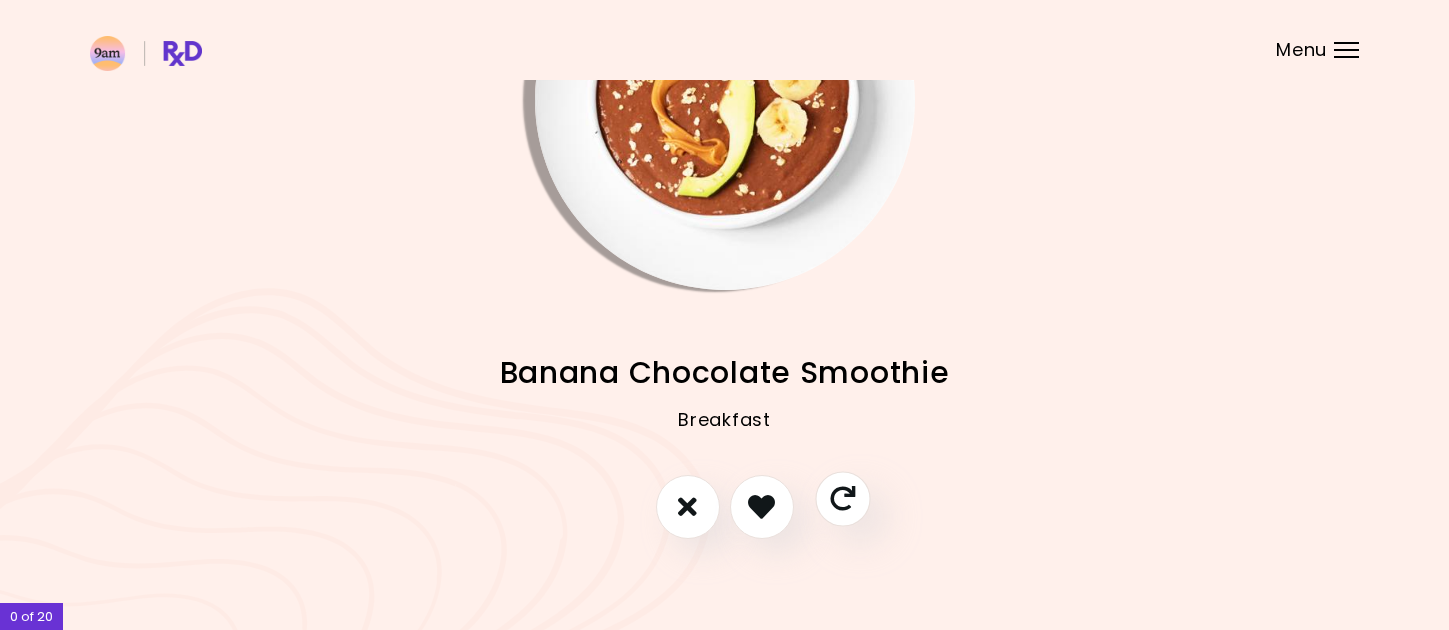 click at bounding box center [842, 498] 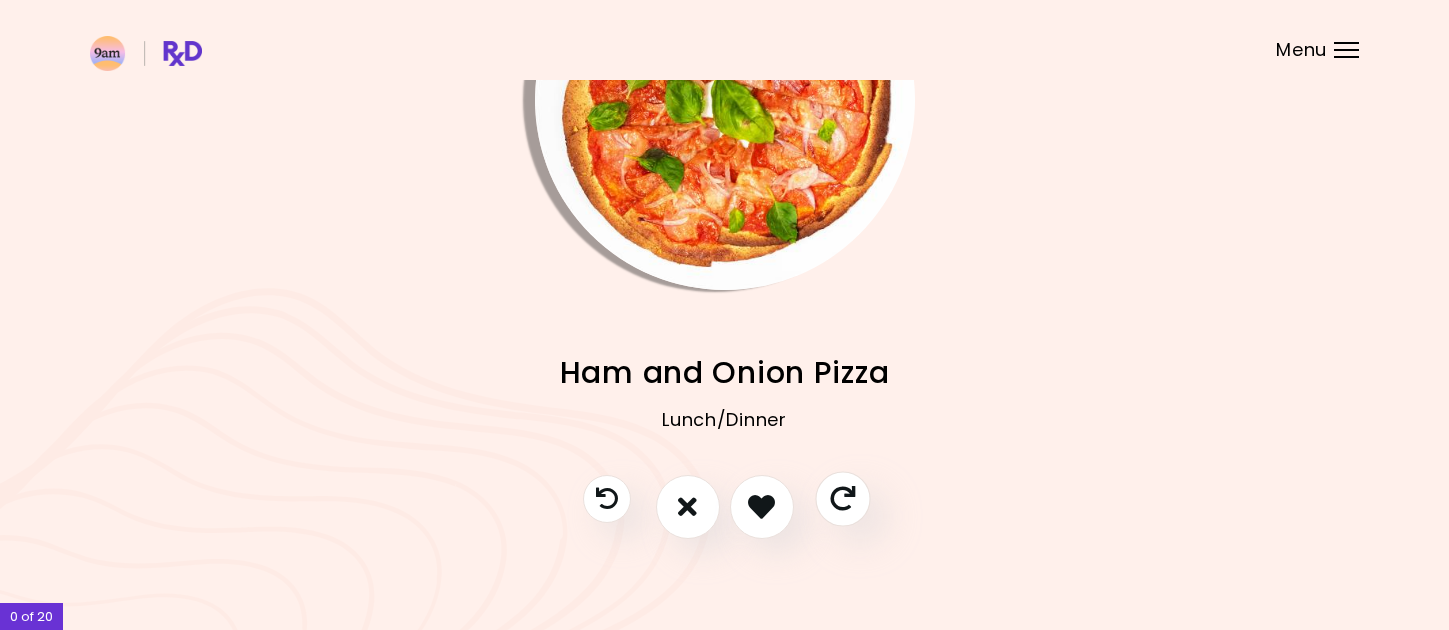 click at bounding box center (842, 498) 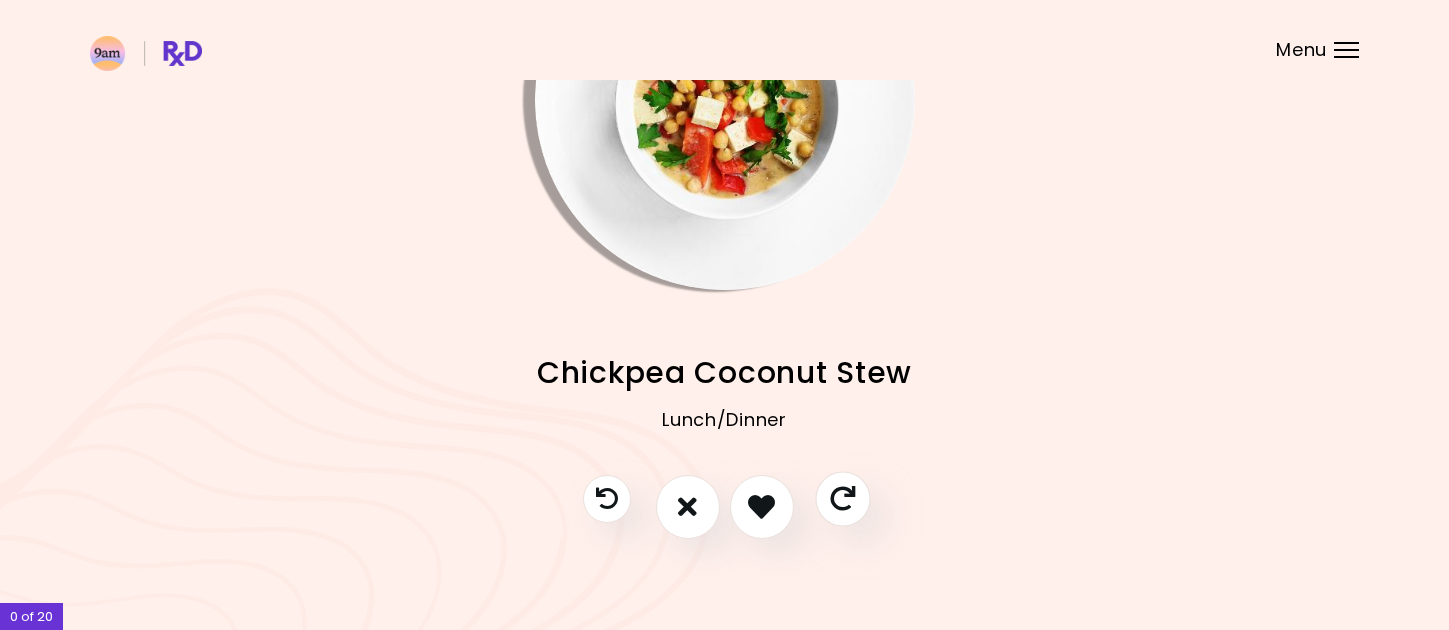 click at bounding box center (842, 498) 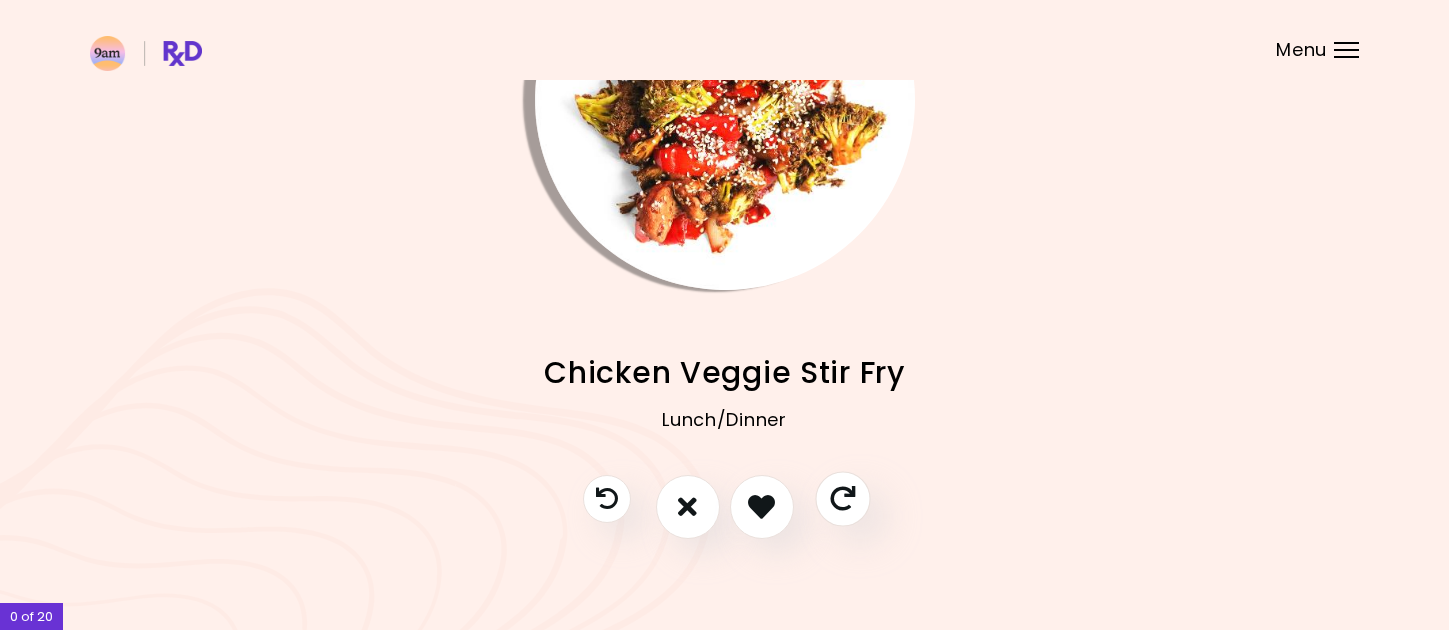 click at bounding box center [842, 498] 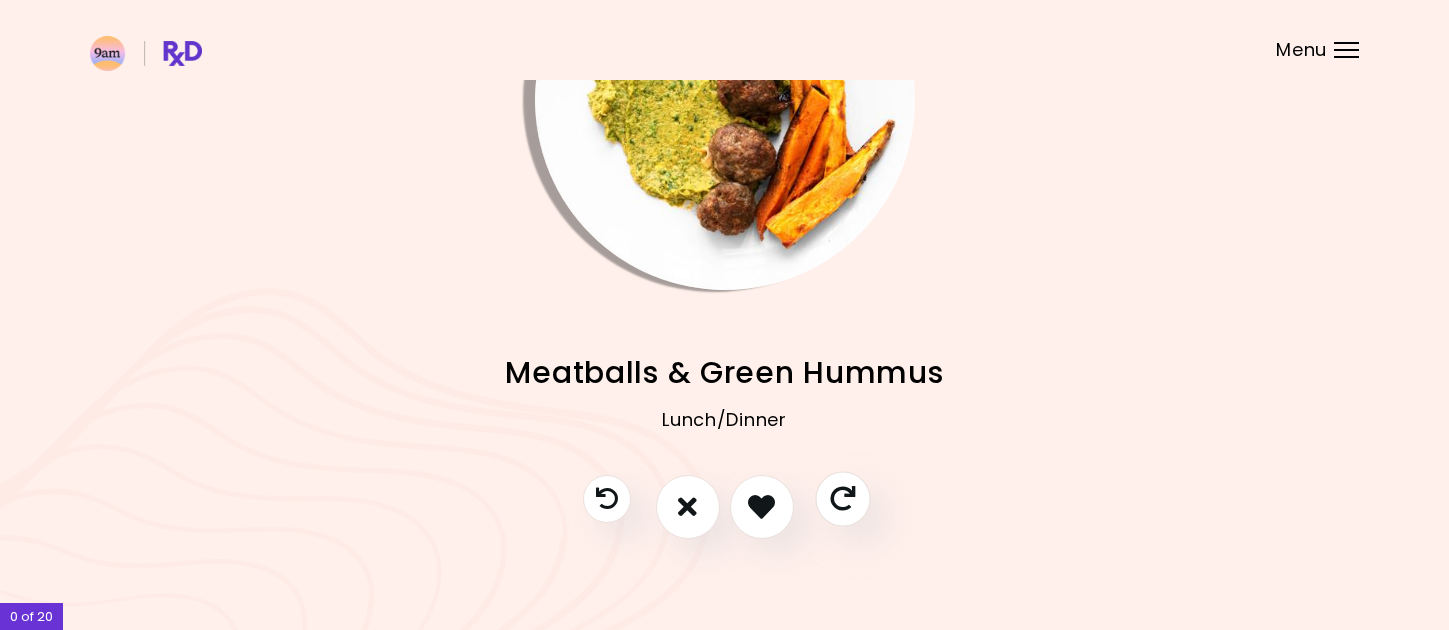 click at bounding box center (842, 498) 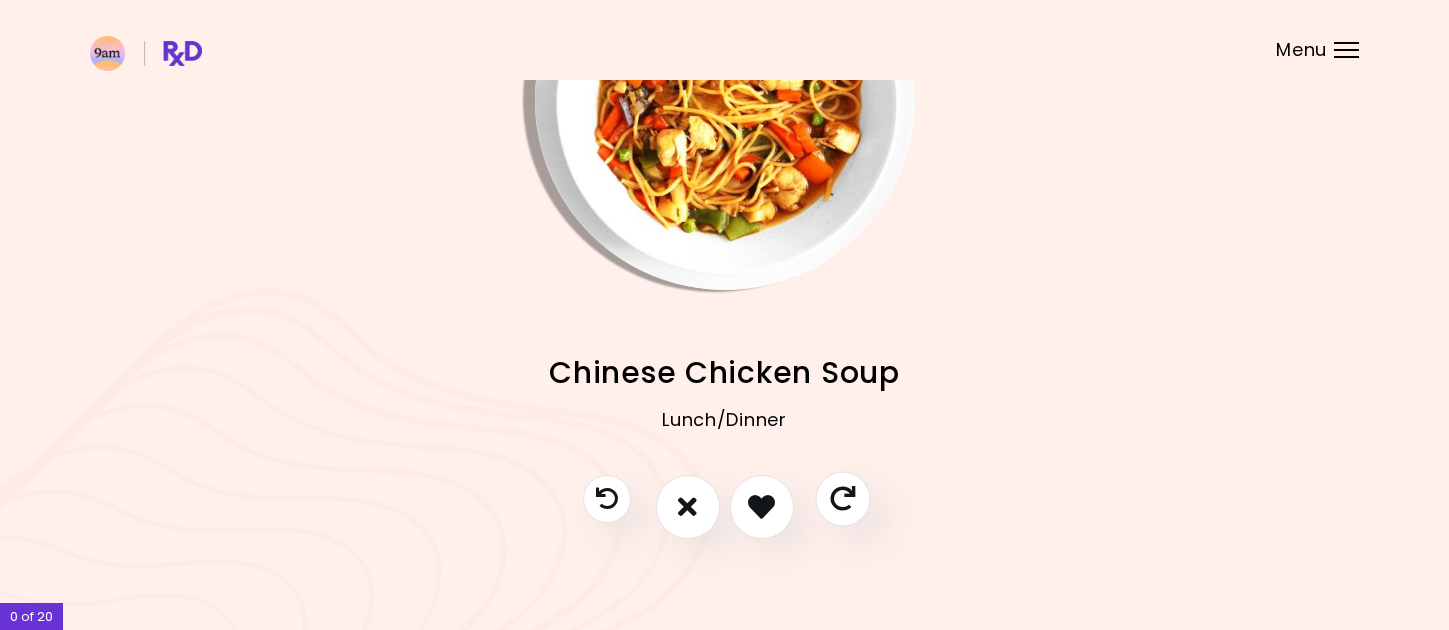 click at bounding box center [842, 498] 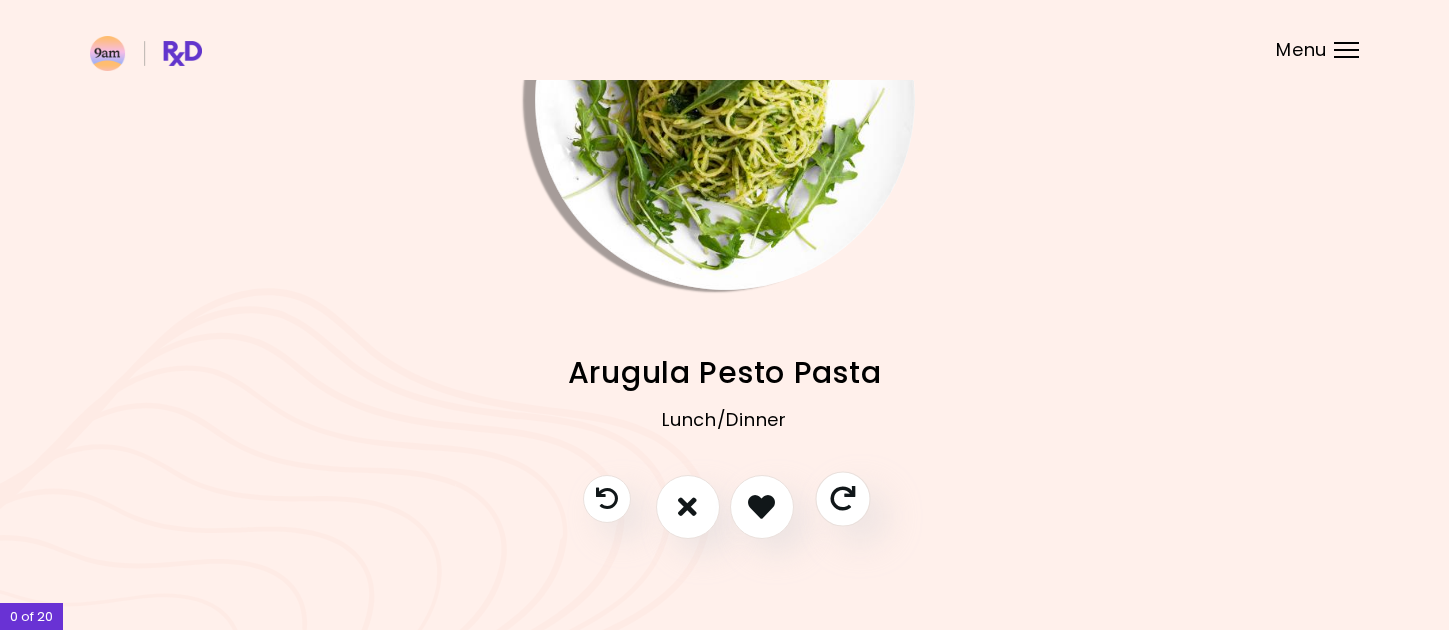 click at bounding box center [842, 498] 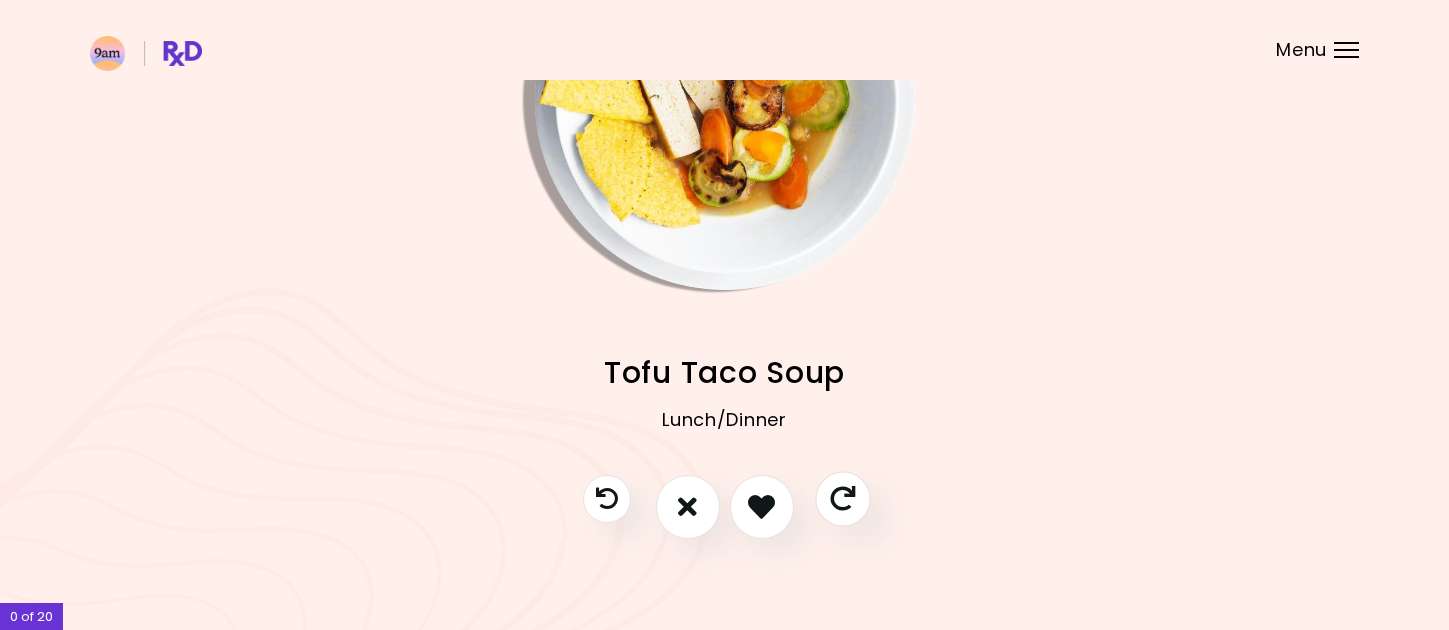 click at bounding box center [842, 498] 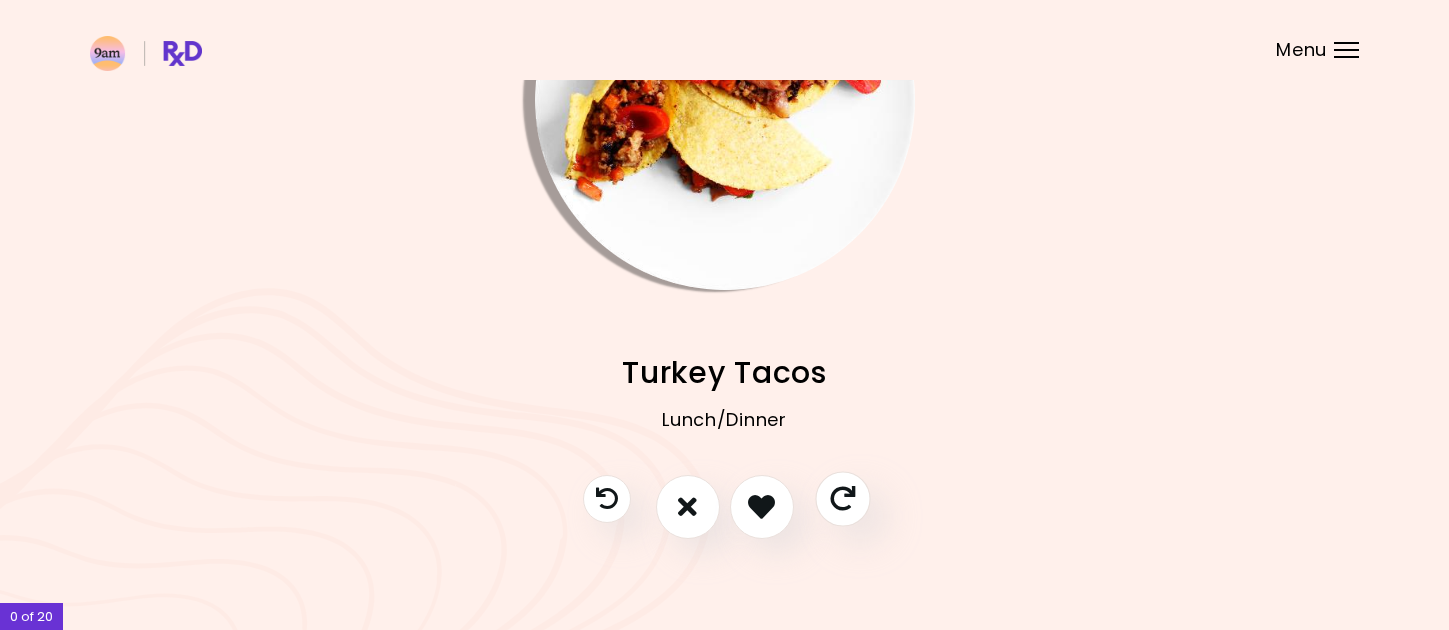click at bounding box center (842, 498) 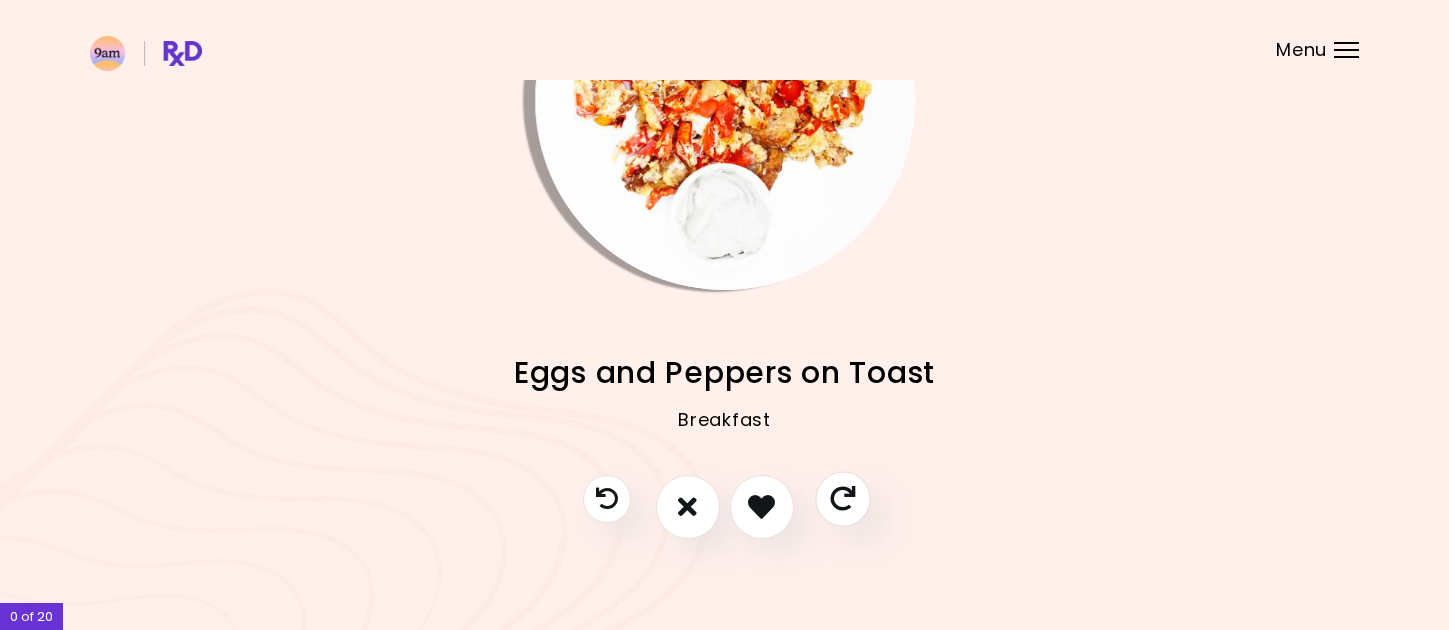 click at bounding box center [842, 498] 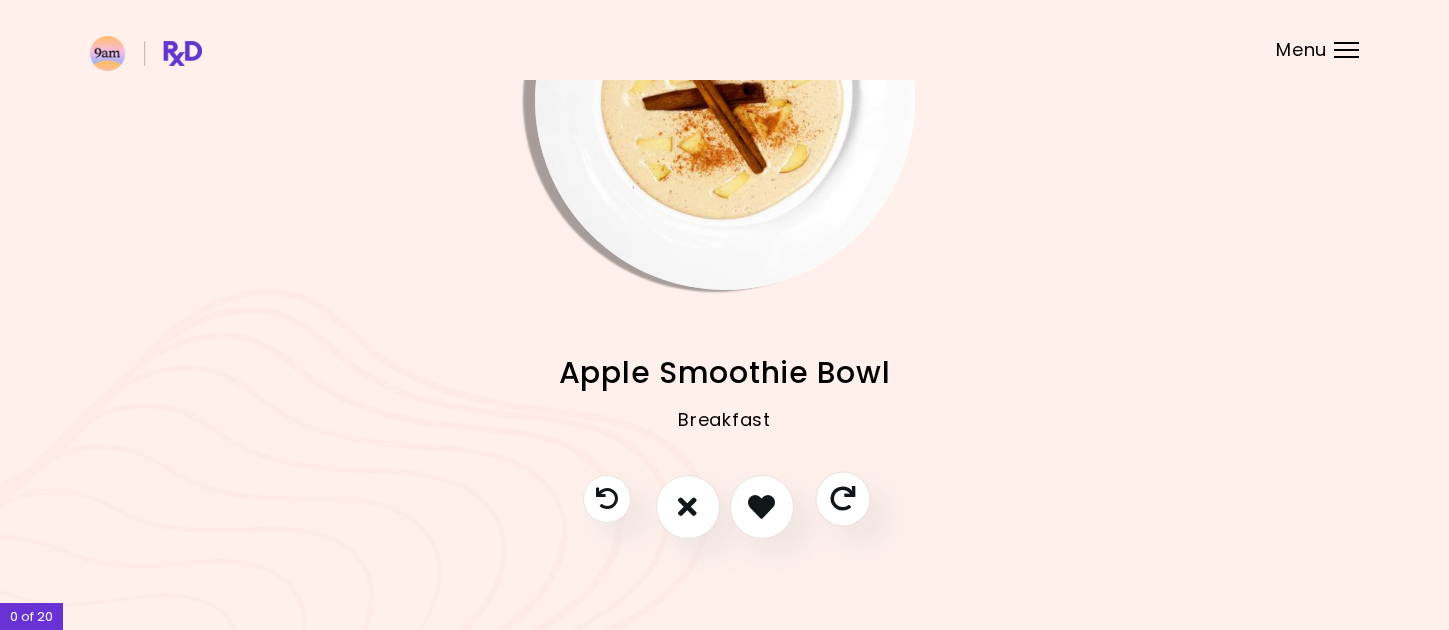 click at bounding box center (842, 498) 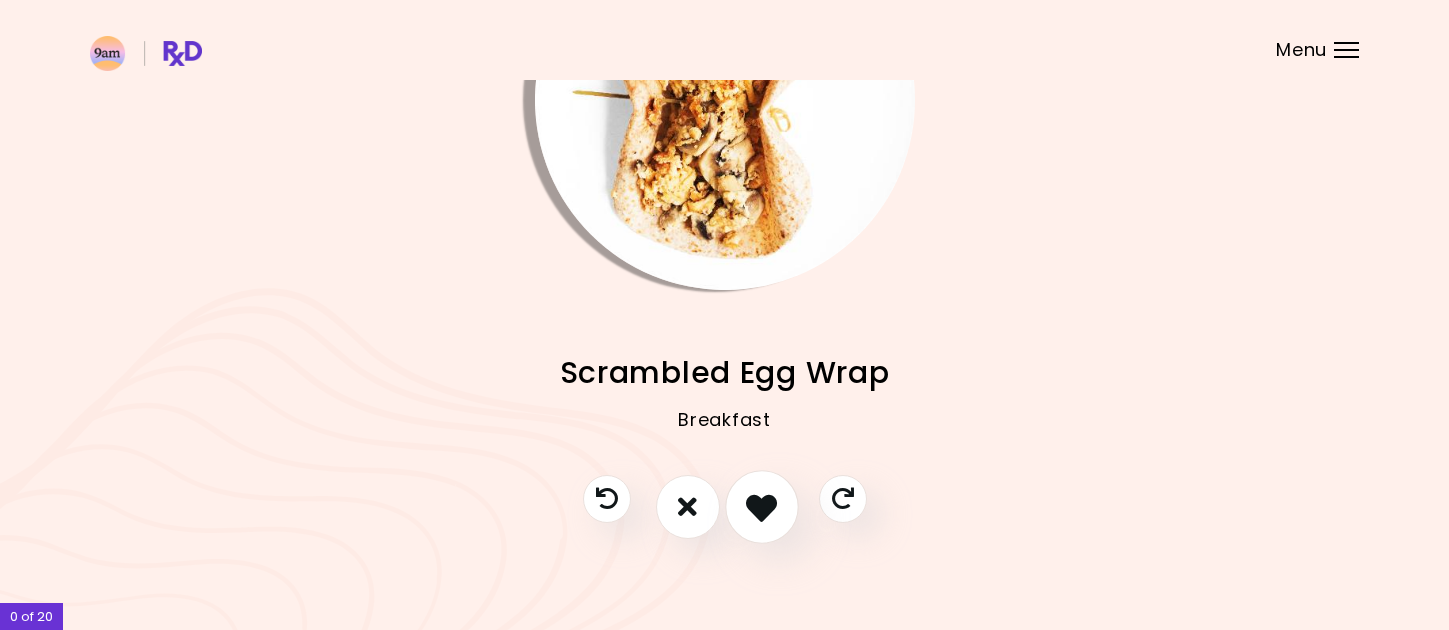 click at bounding box center (761, 506) 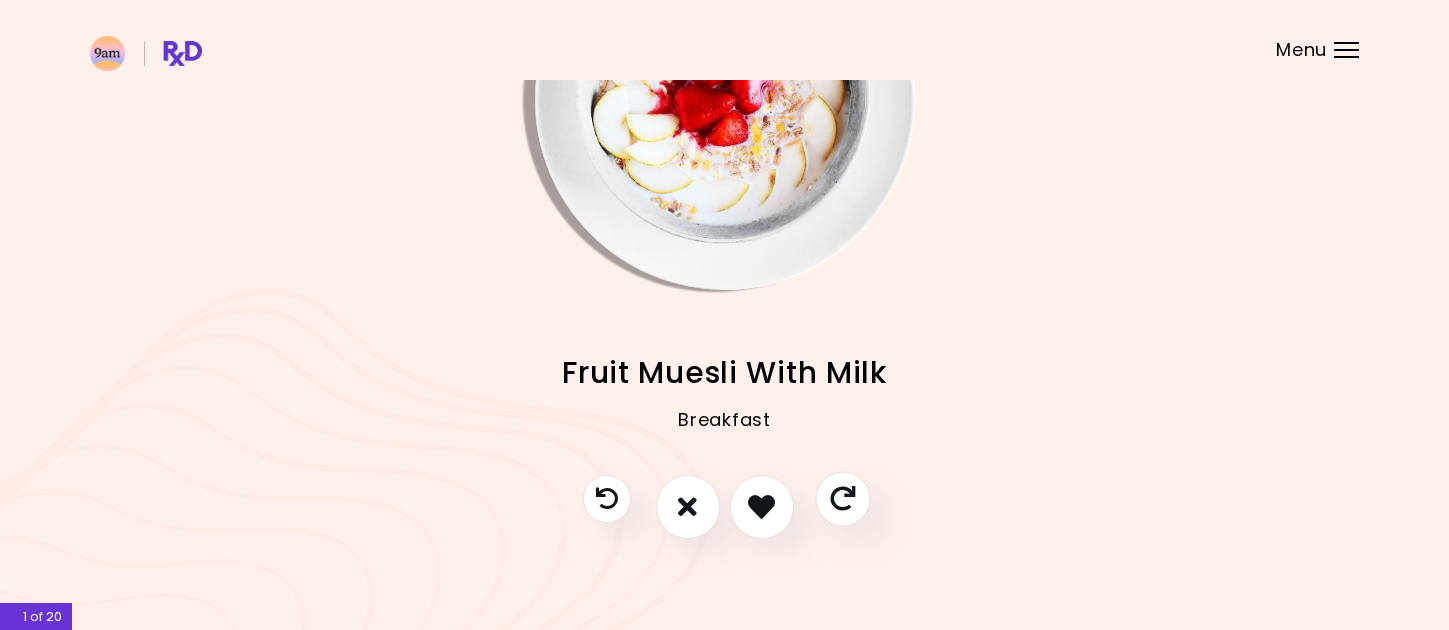 click at bounding box center (842, 498) 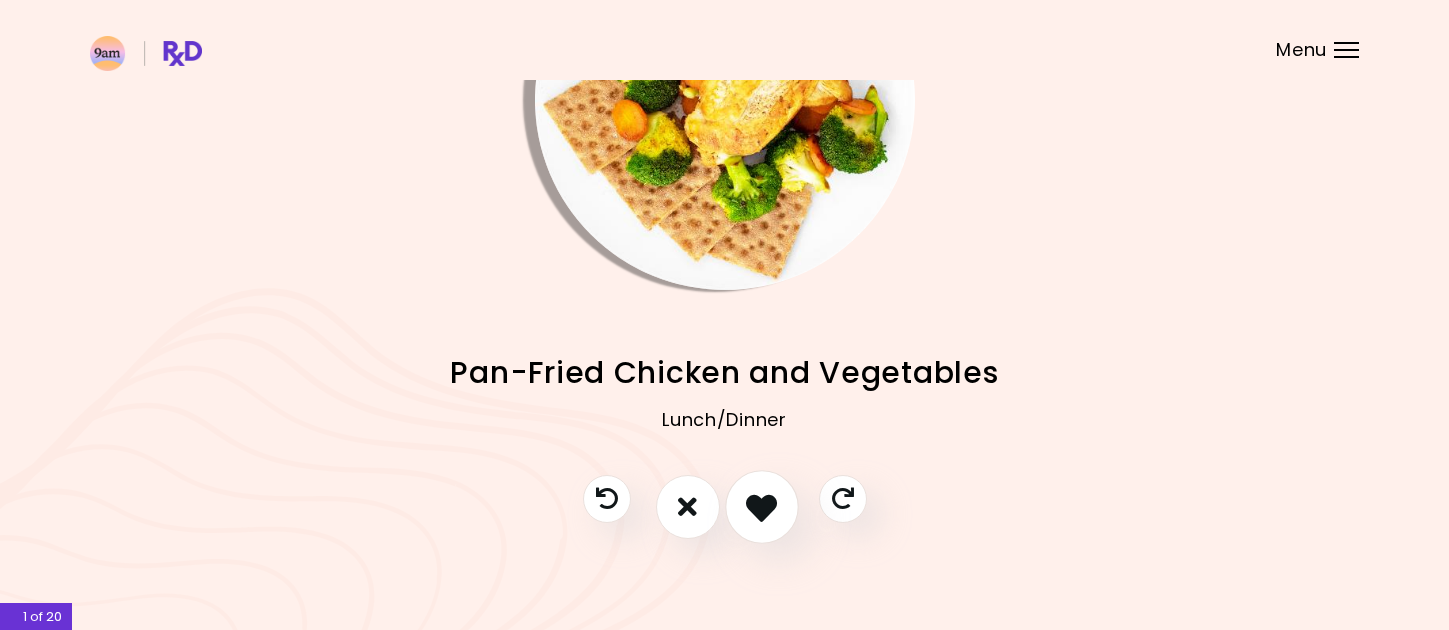 click at bounding box center [761, 506] 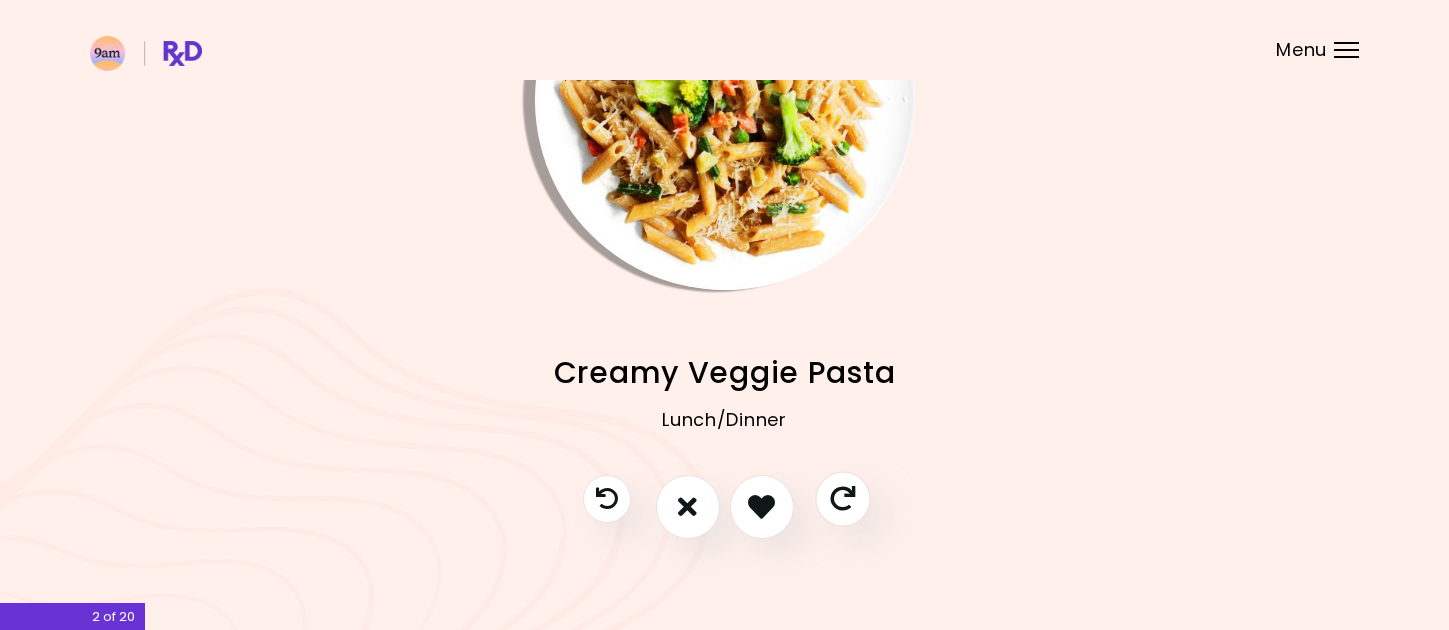 click at bounding box center [842, 498] 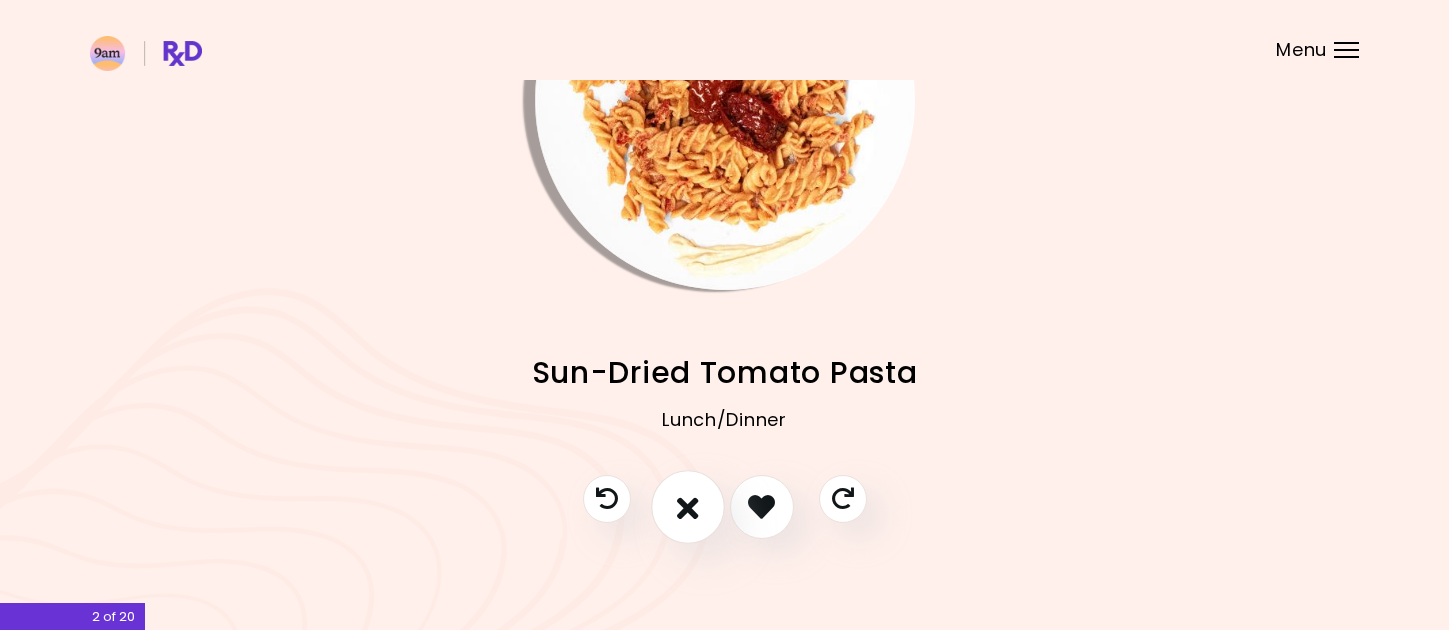 click at bounding box center (688, 506) 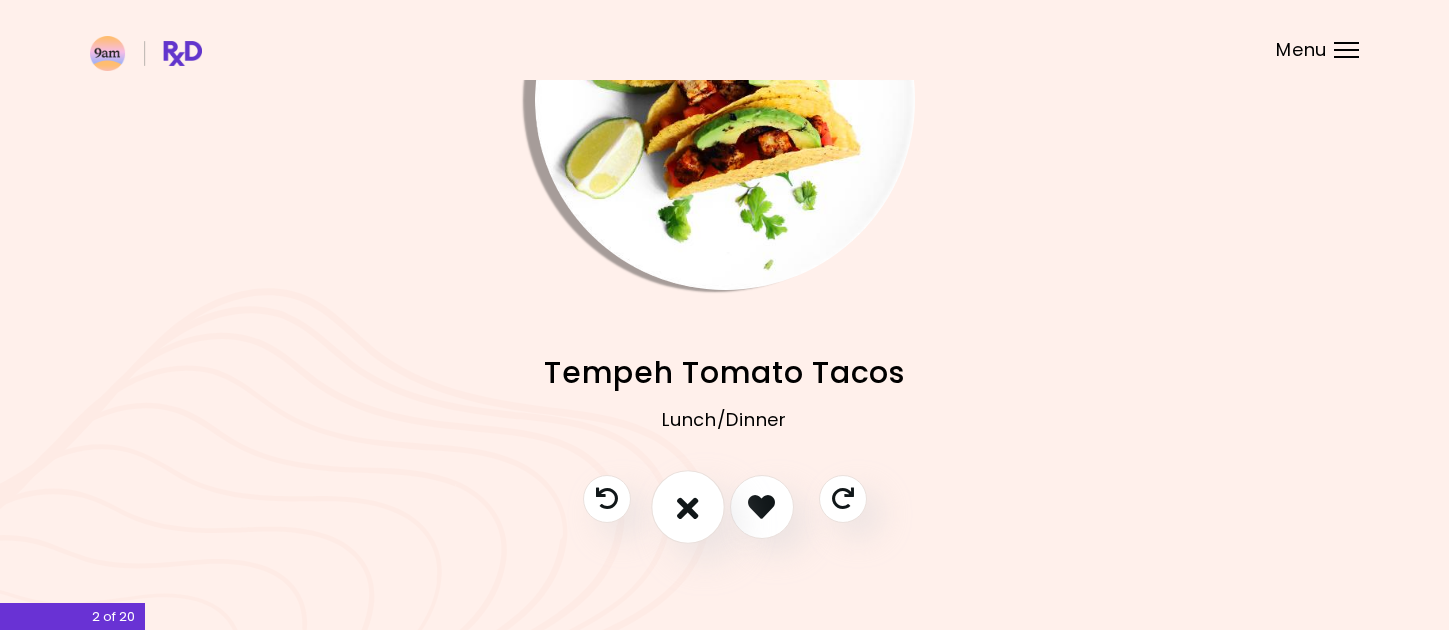 click at bounding box center (688, 506) 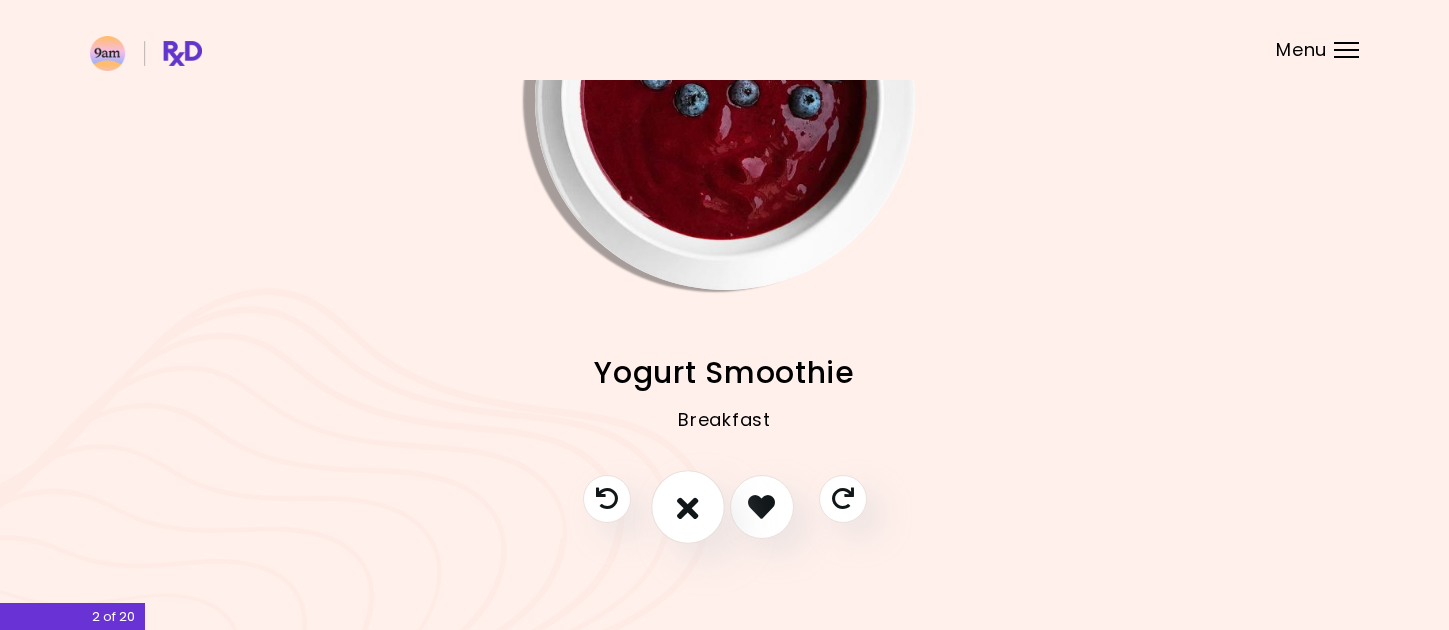 click at bounding box center (688, 506) 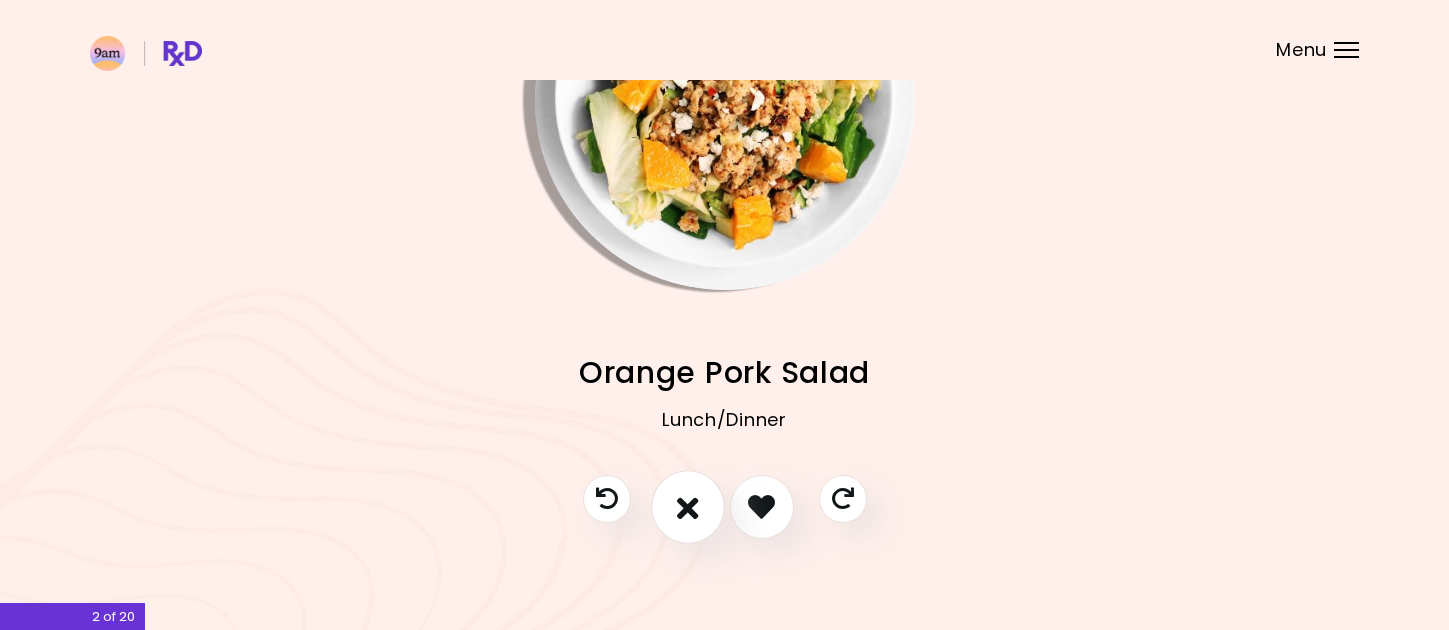 click at bounding box center (688, 506) 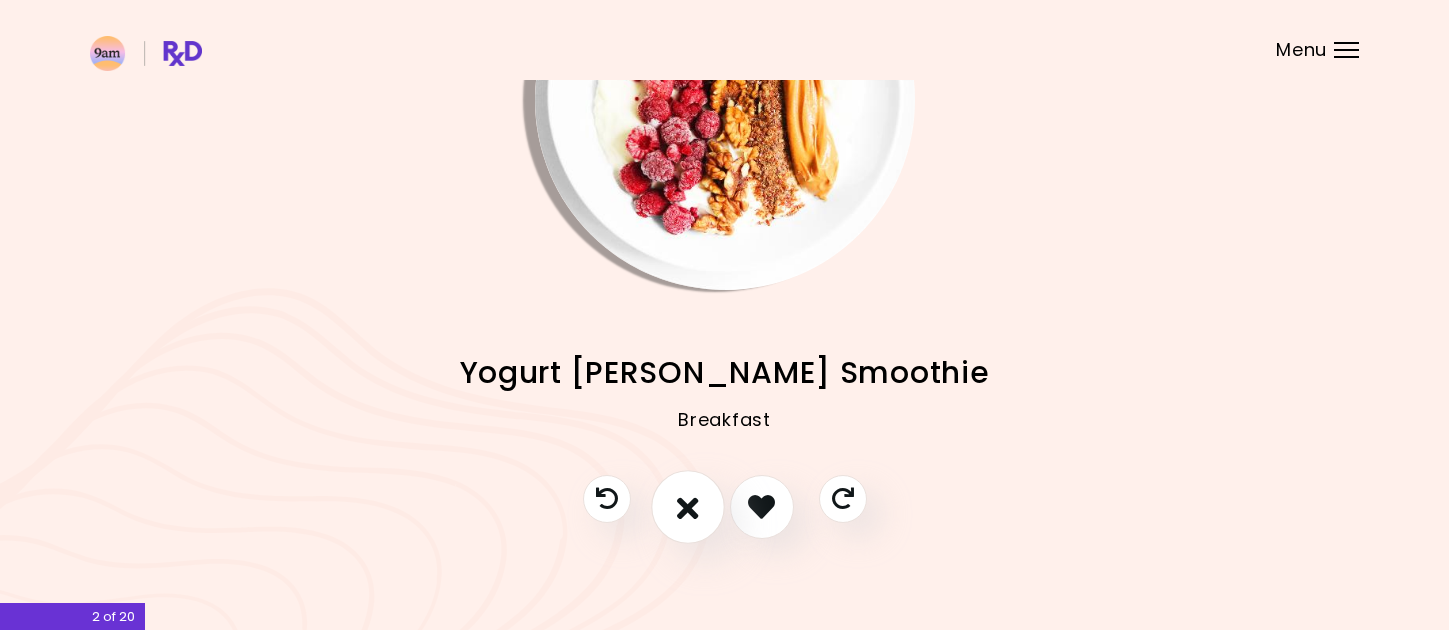 click at bounding box center [688, 506] 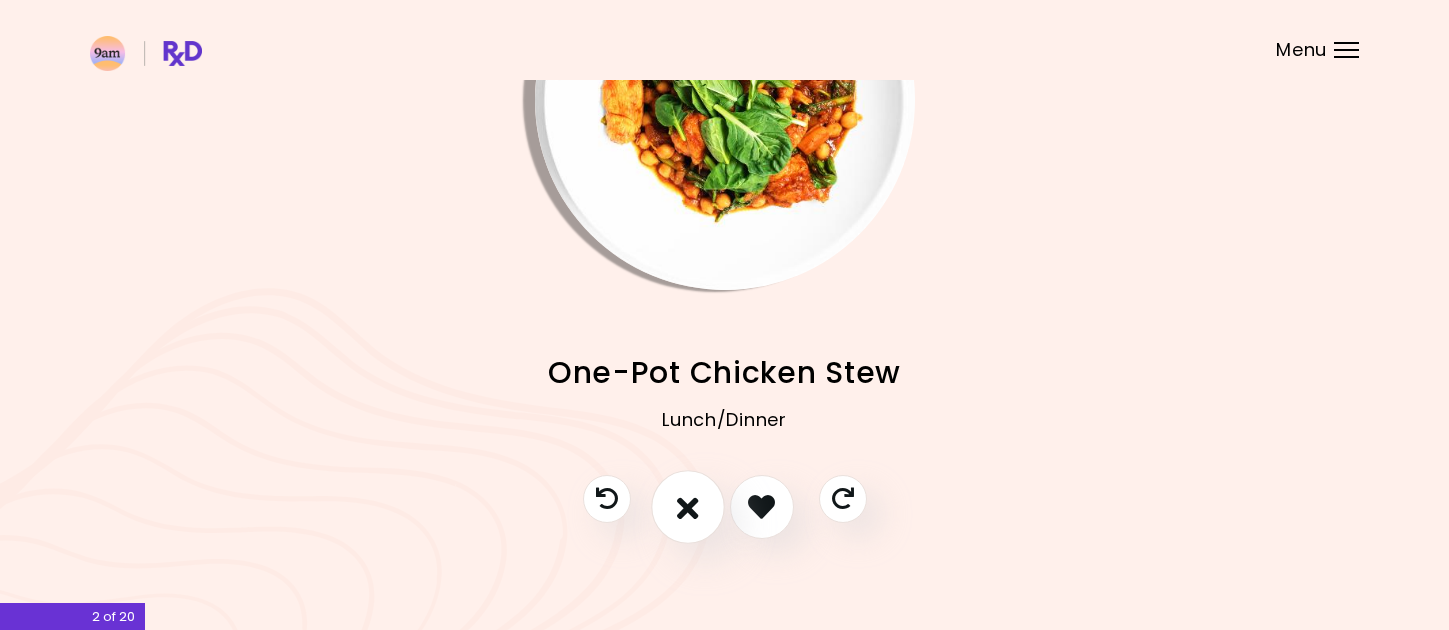 click at bounding box center (688, 506) 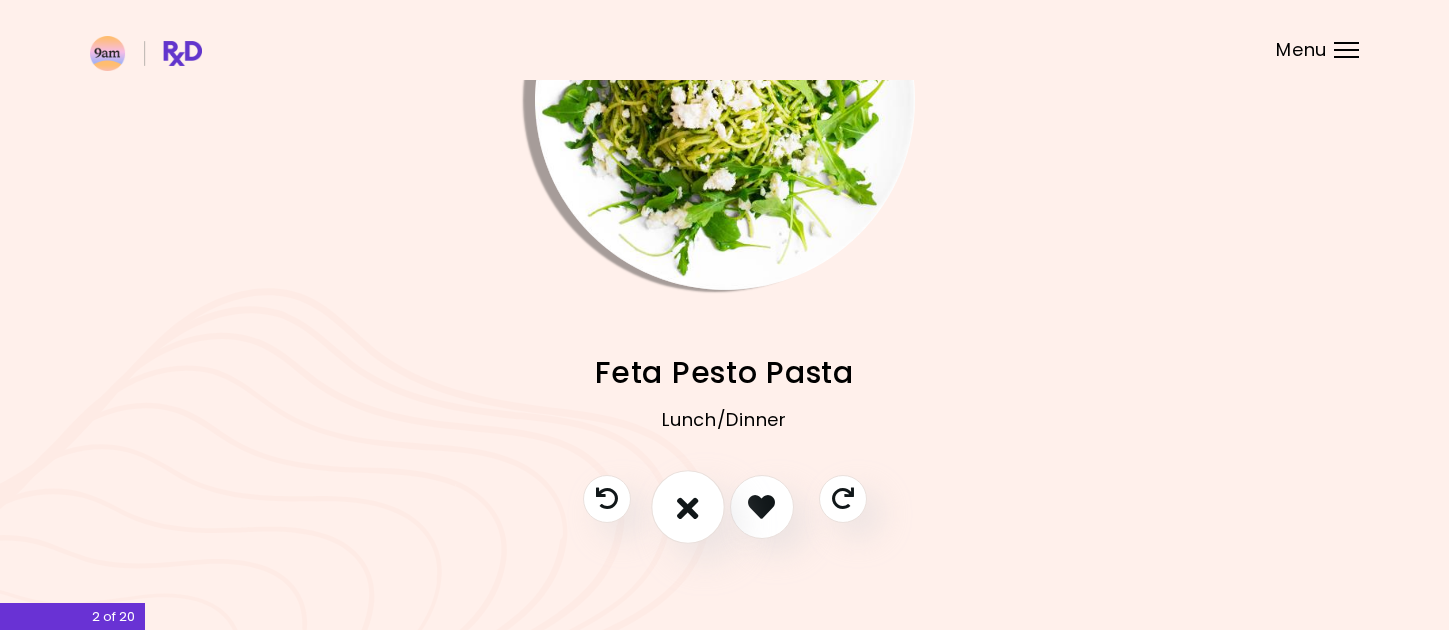 click at bounding box center (688, 506) 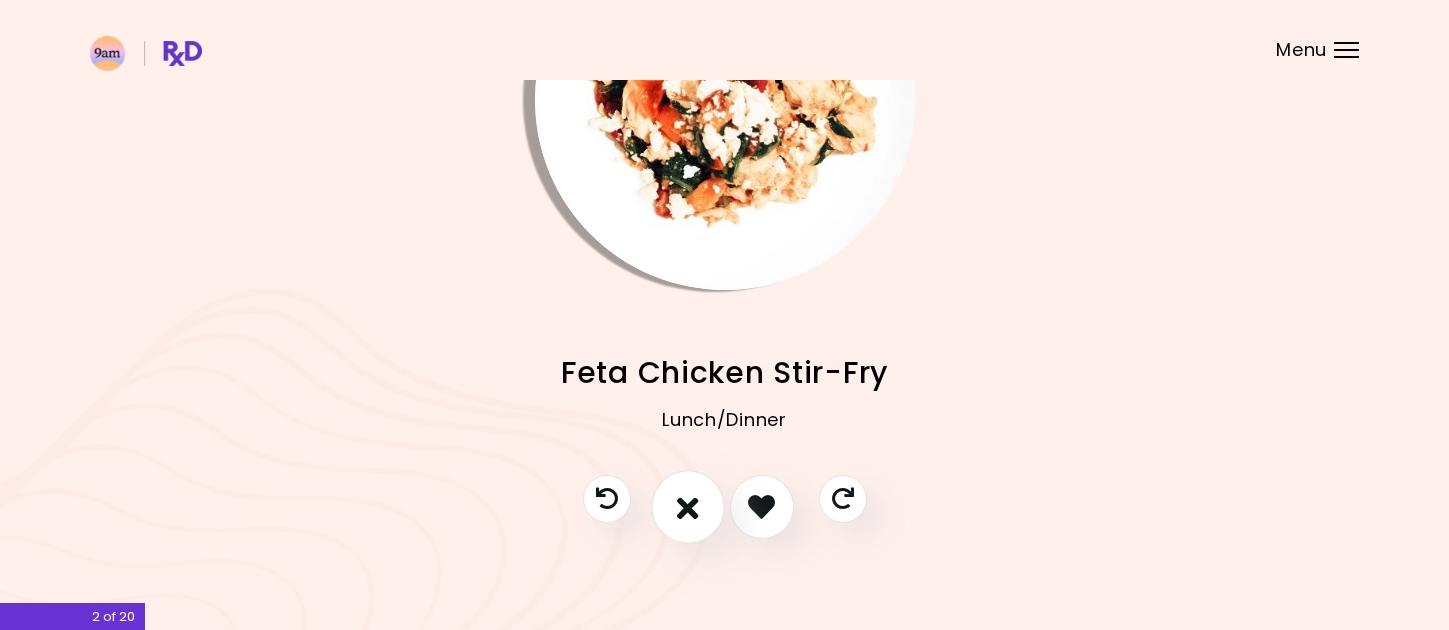 click at bounding box center [688, 506] 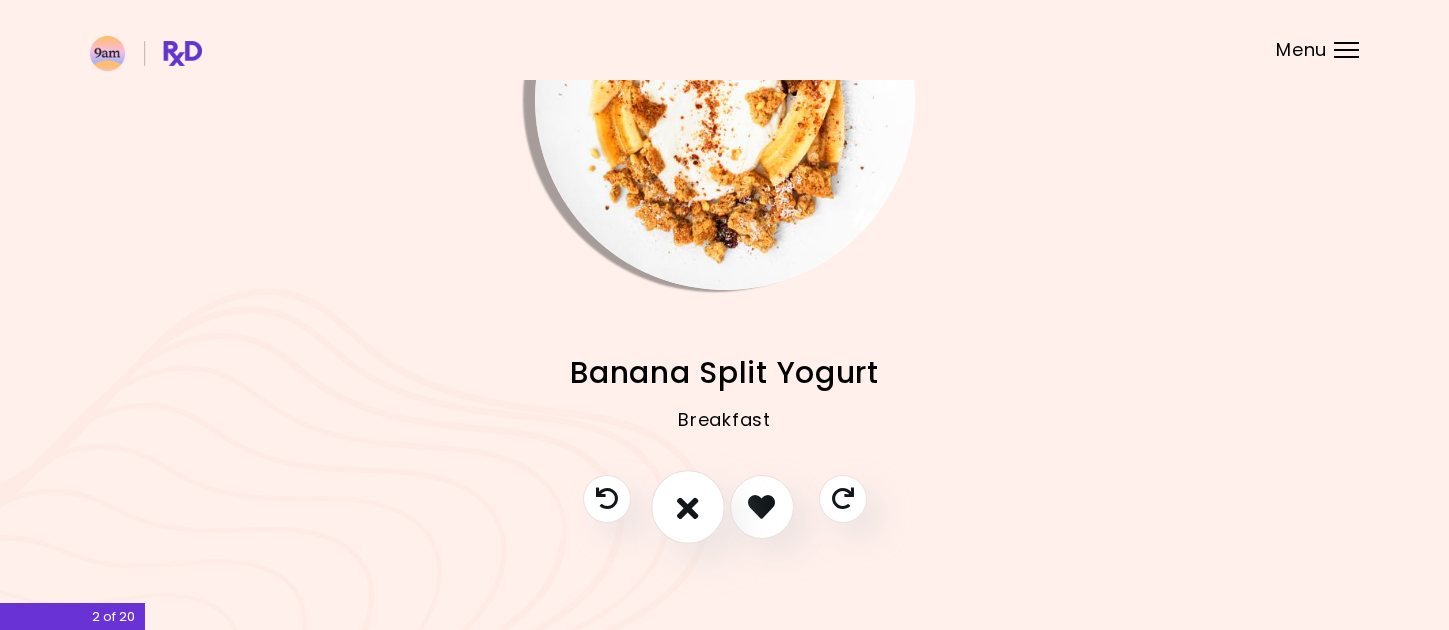 click at bounding box center (688, 506) 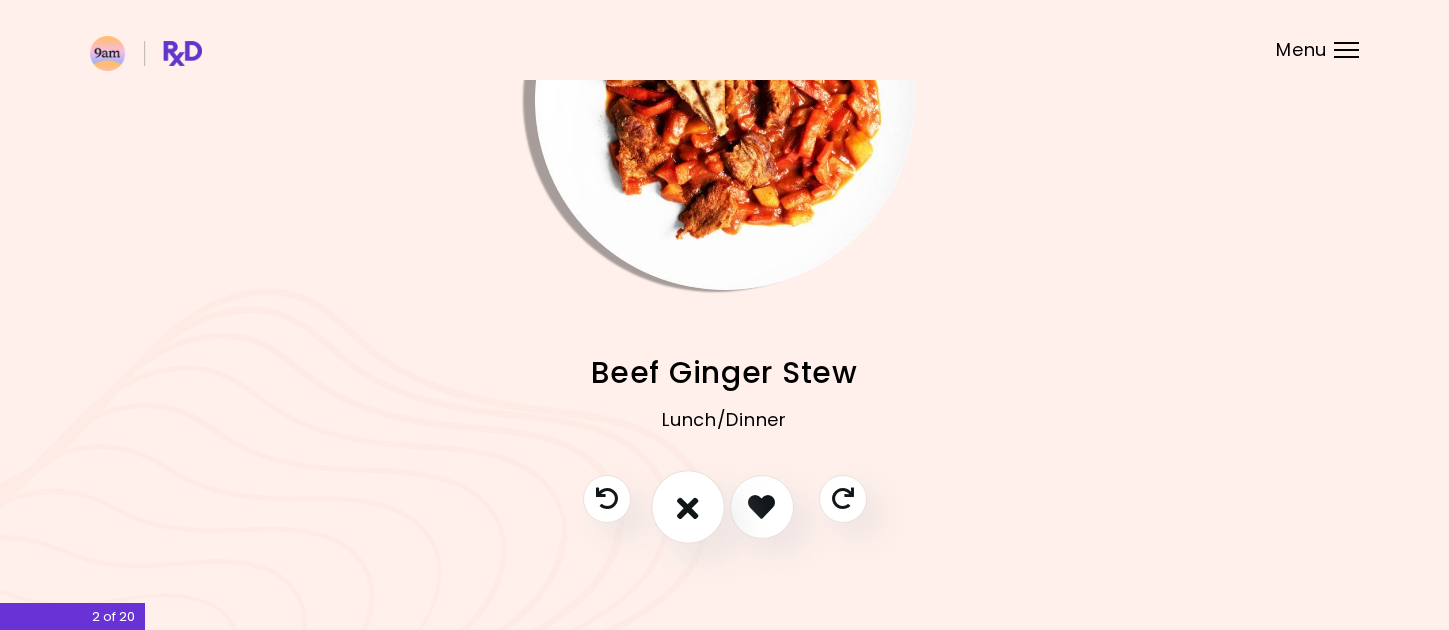 click at bounding box center [688, 506] 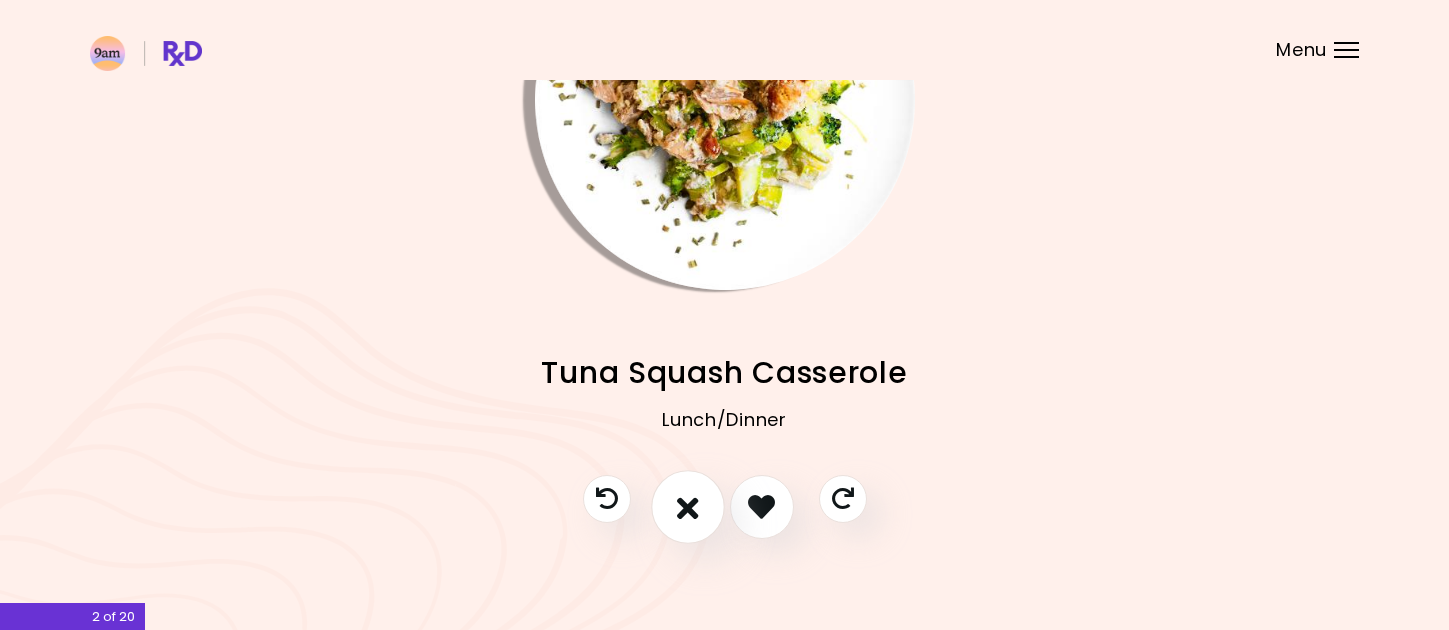click at bounding box center [688, 506] 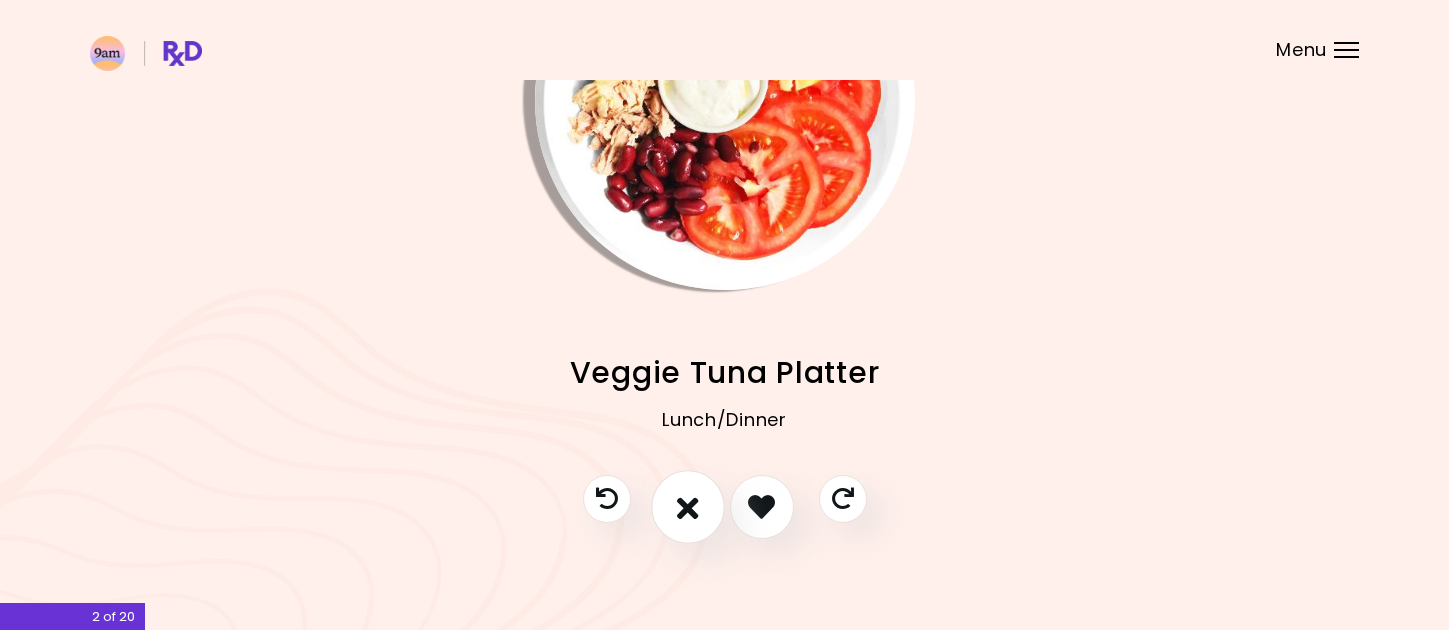 click at bounding box center (688, 506) 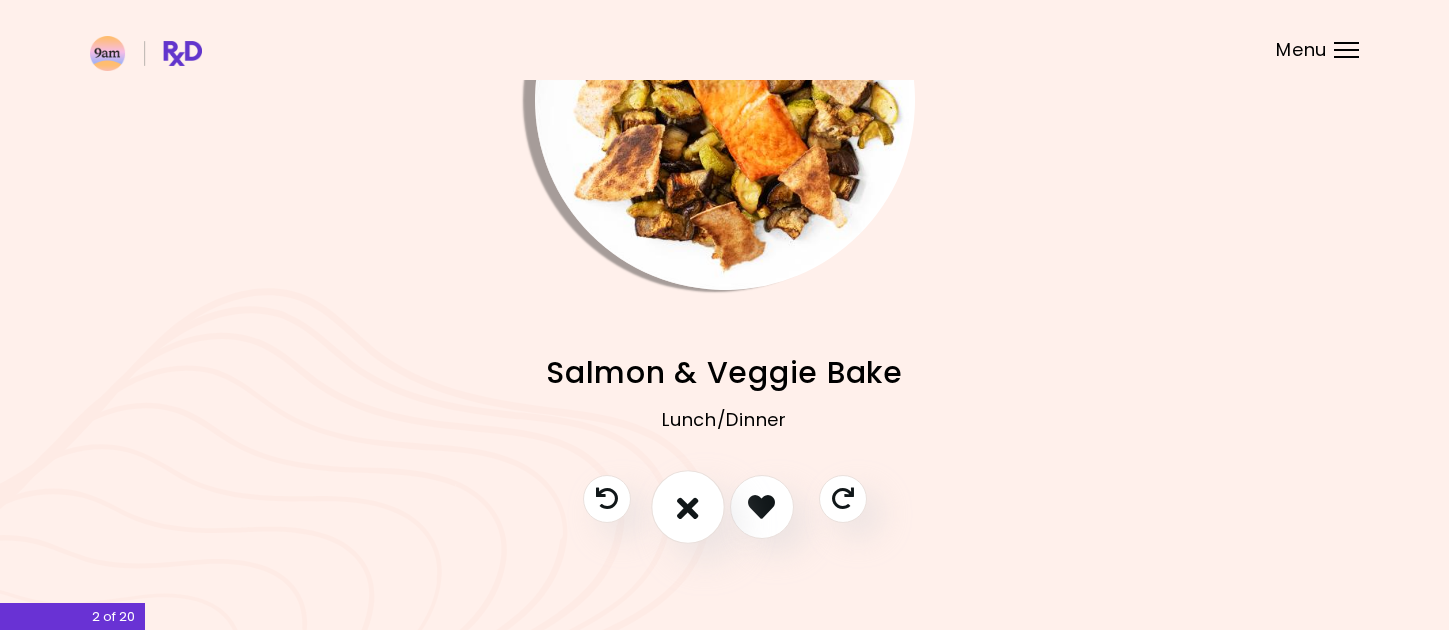 click at bounding box center (688, 506) 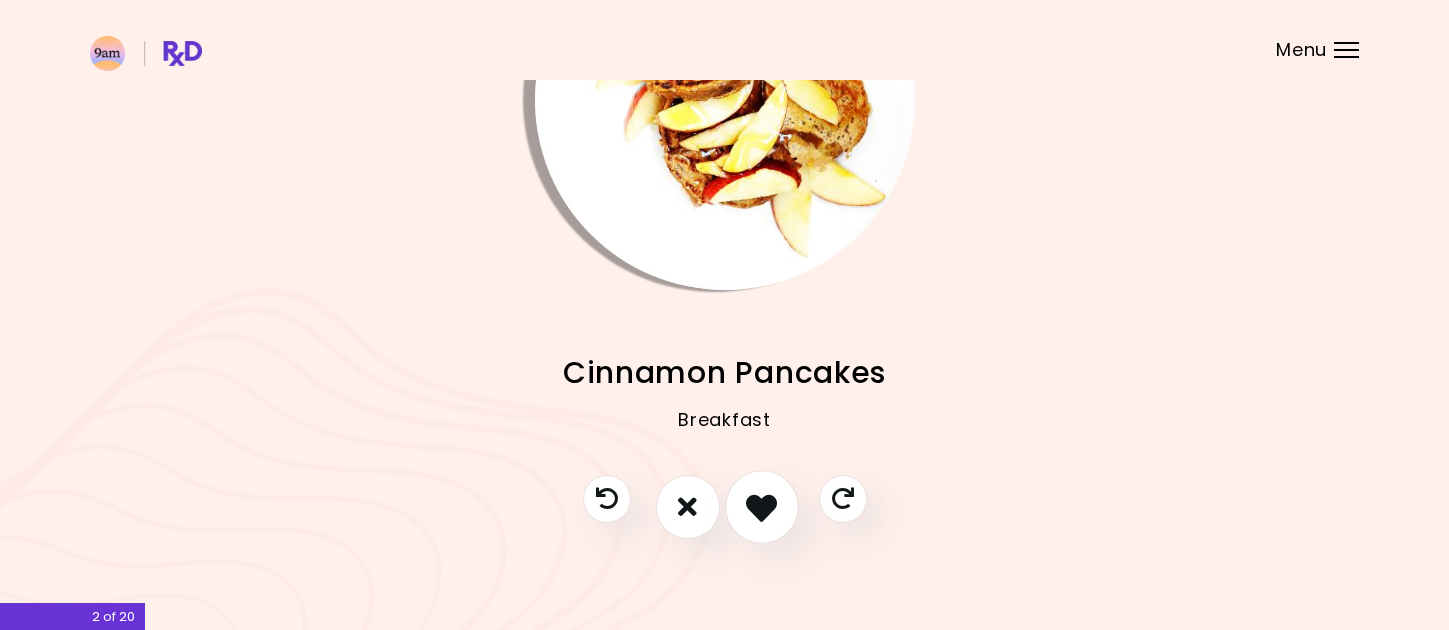 click at bounding box center (761, 506) 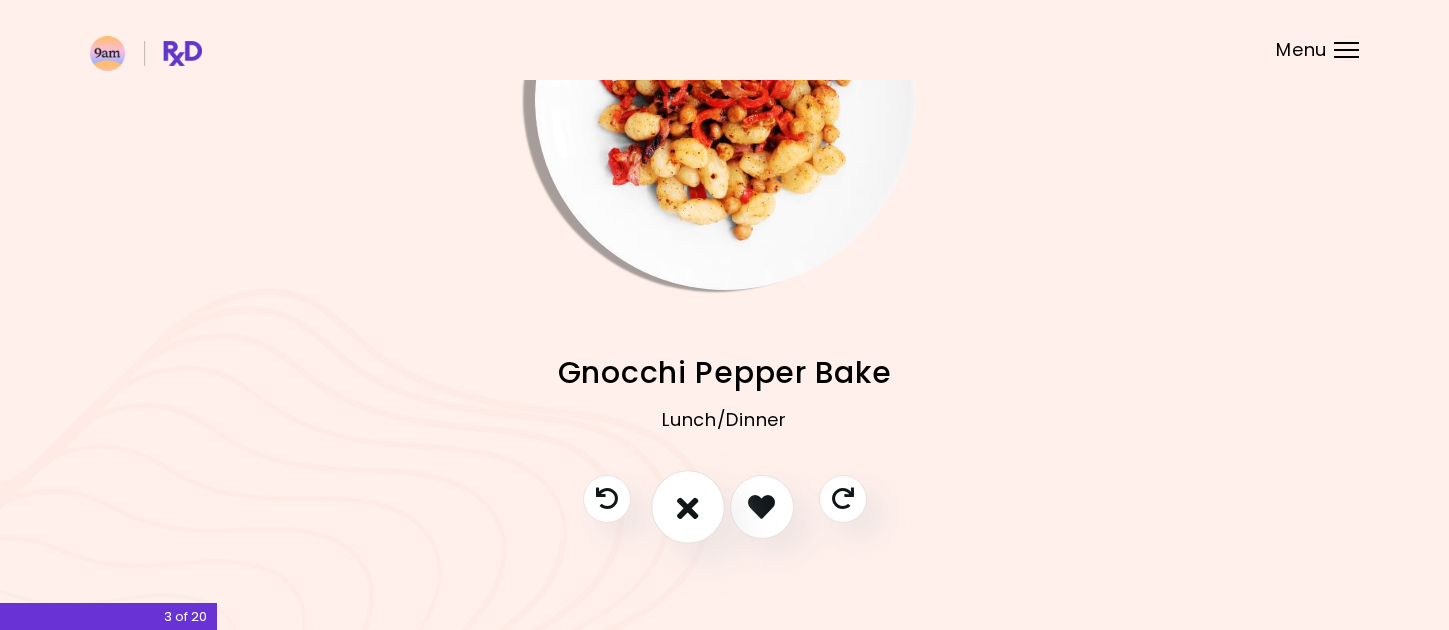 click at bounding box center (688, 506) 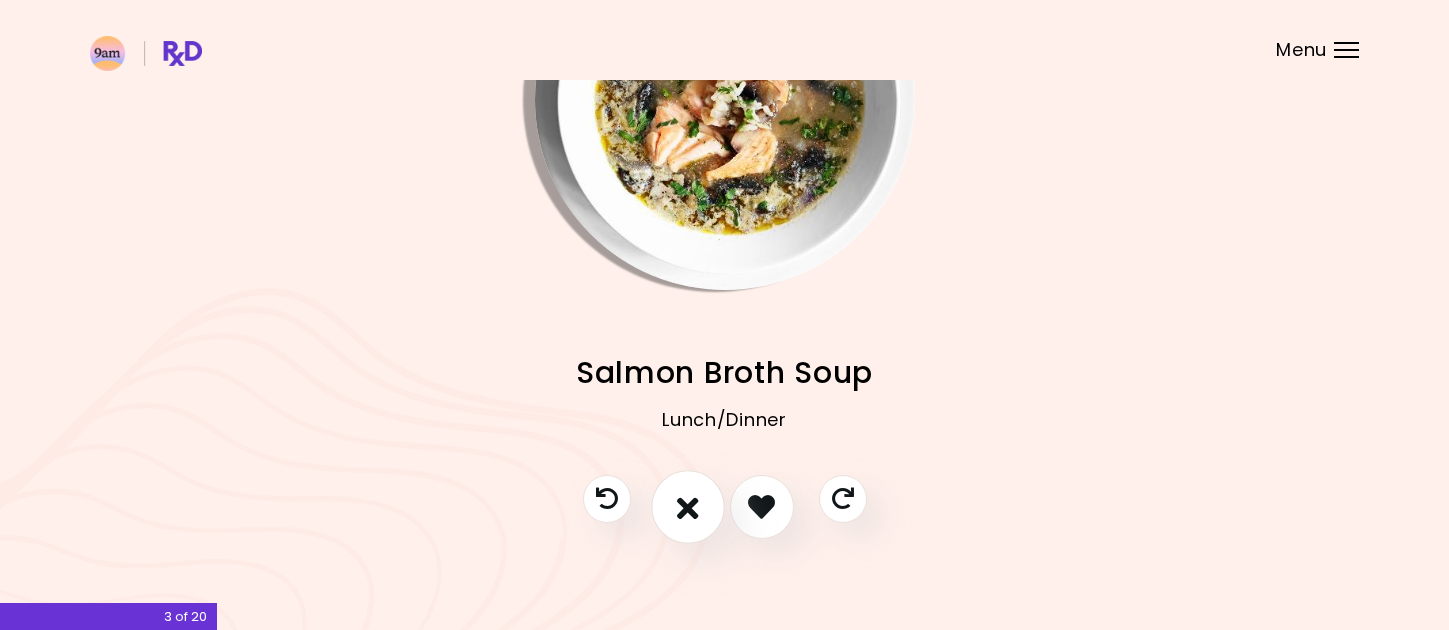 click at bounding box center (688, 506) 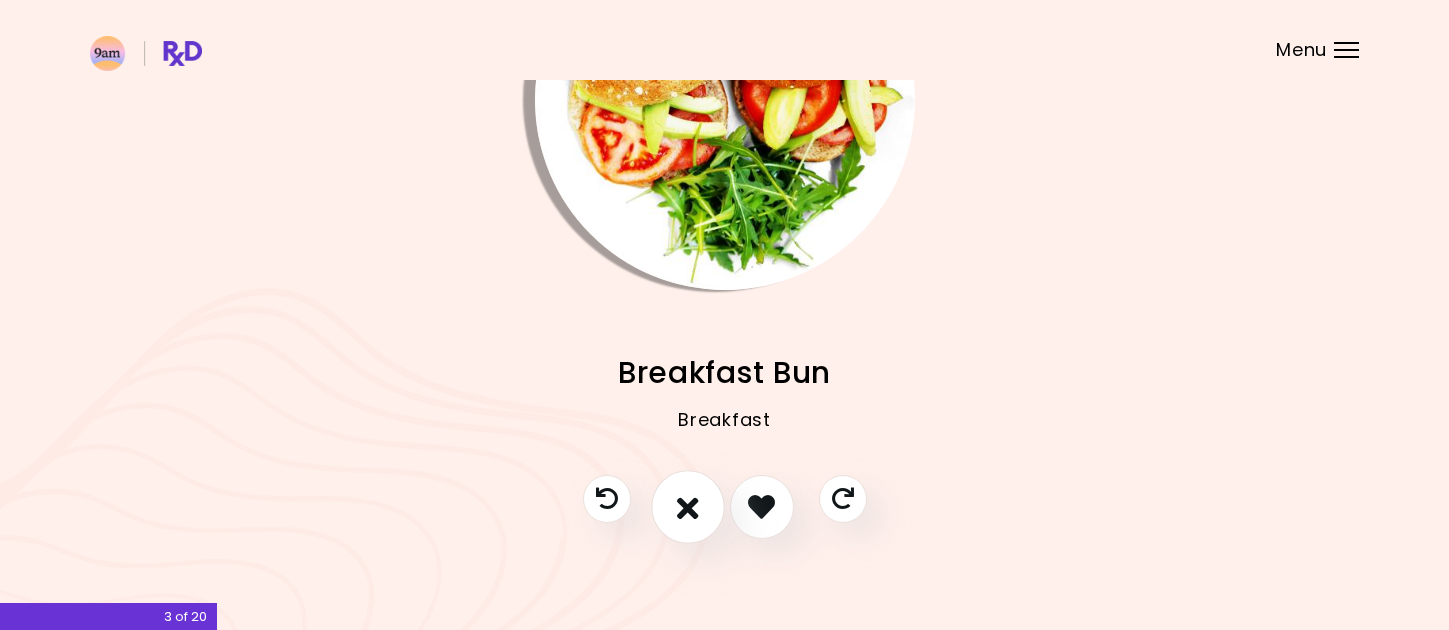 click at bounding box center [688, 506] 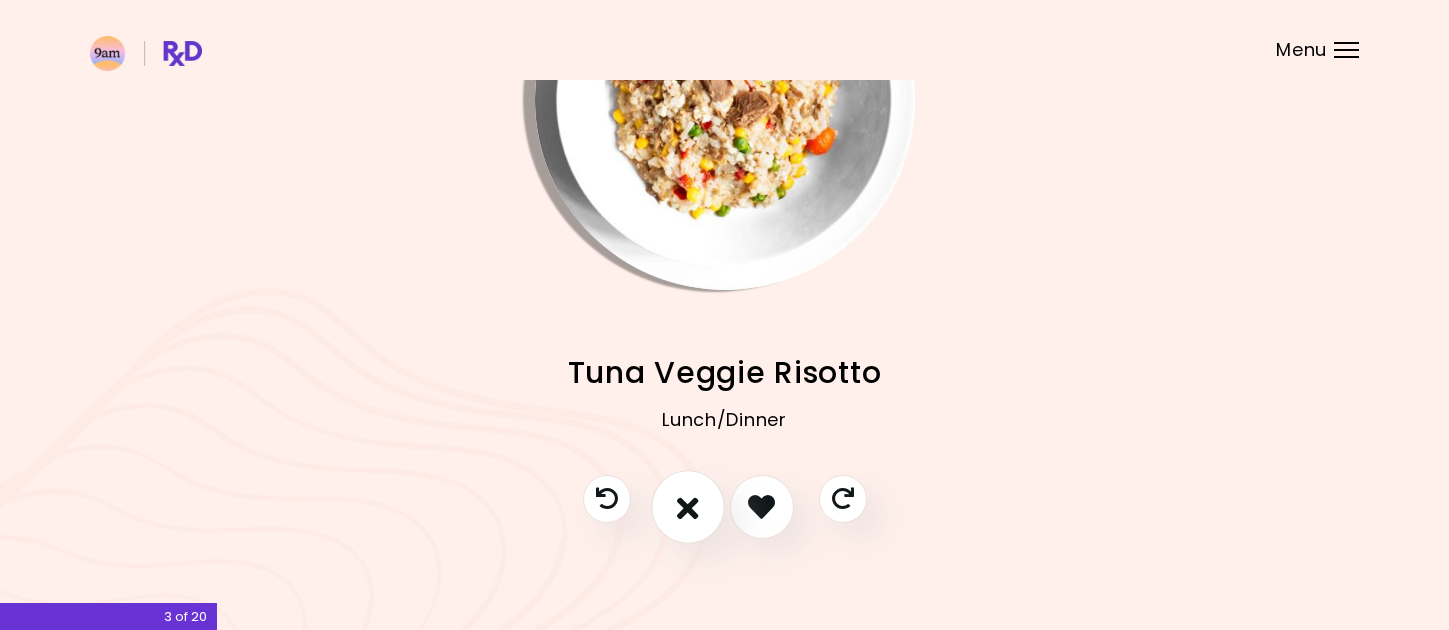 click at bounding box center (688, 506) 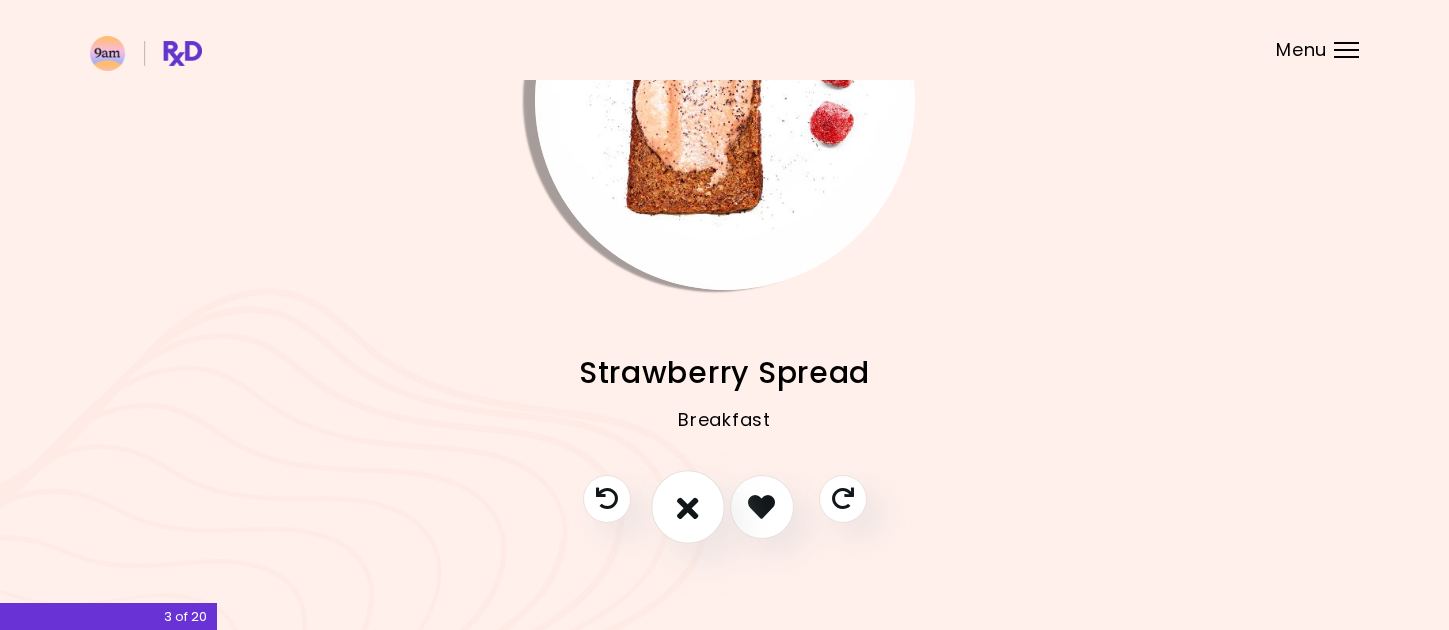 click at bounding box center (688, 506) 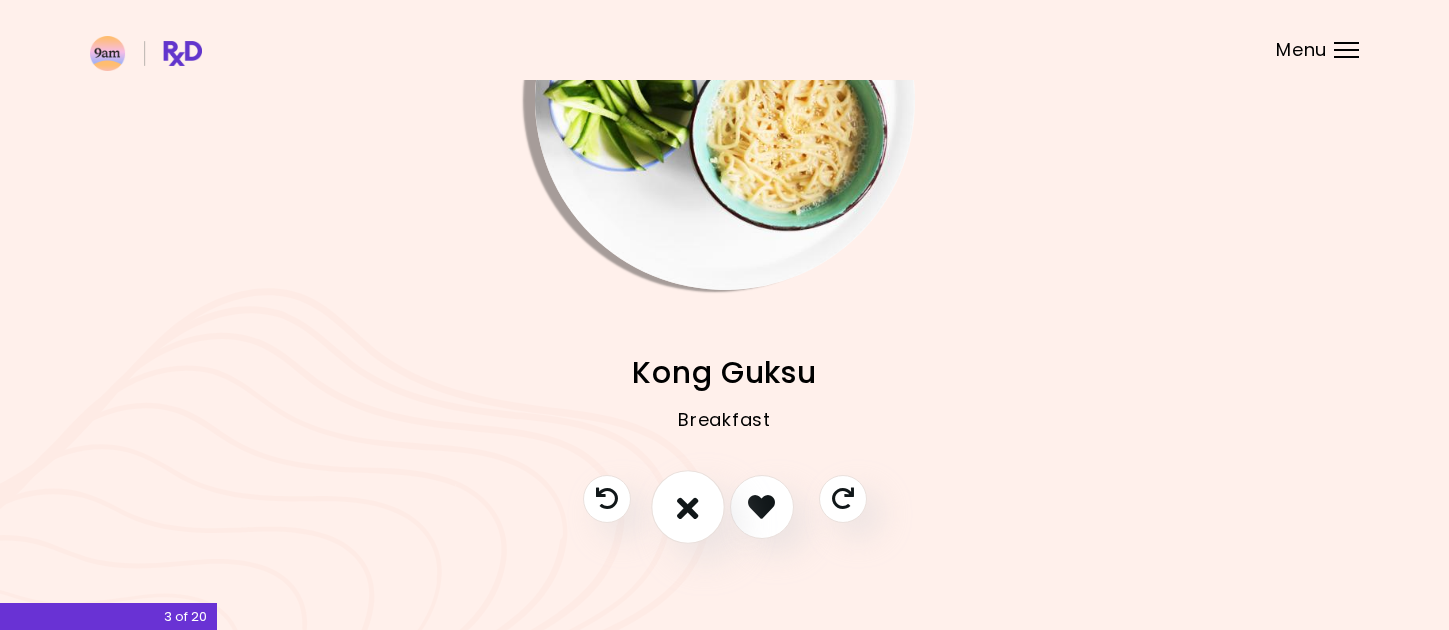 click at bounding box center [688, 506] 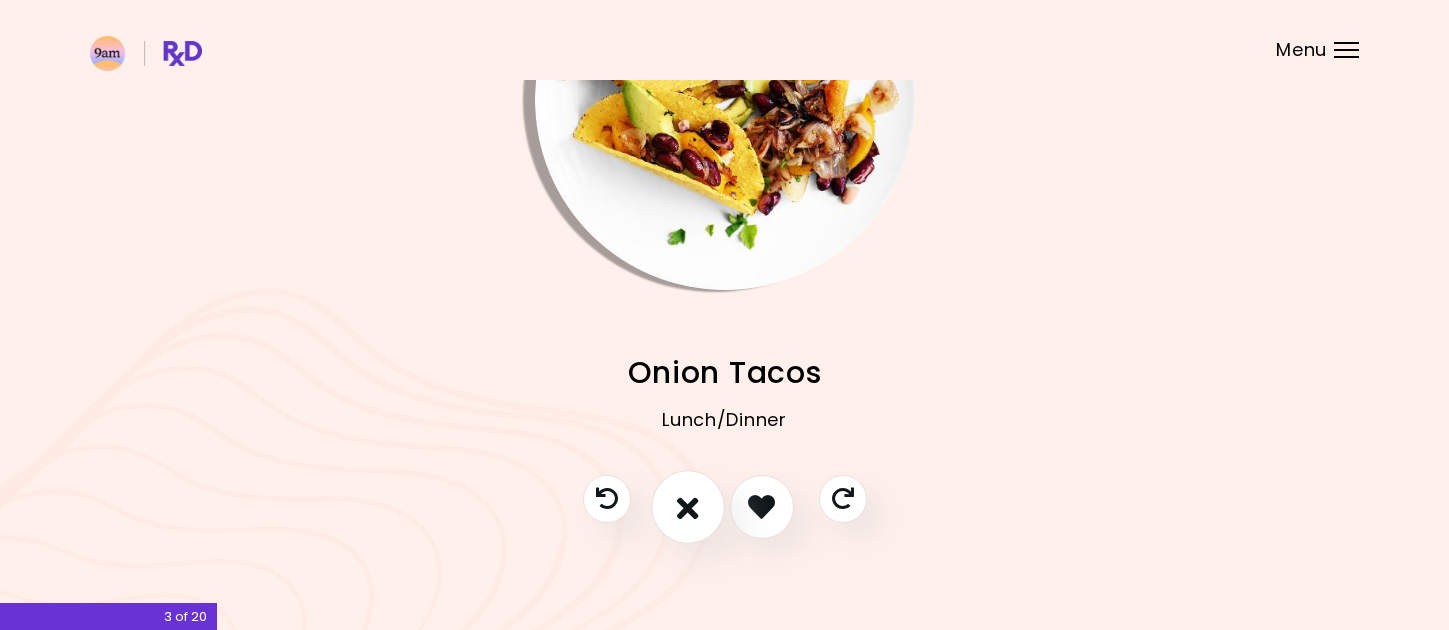 click at bounding box center (688, 506) 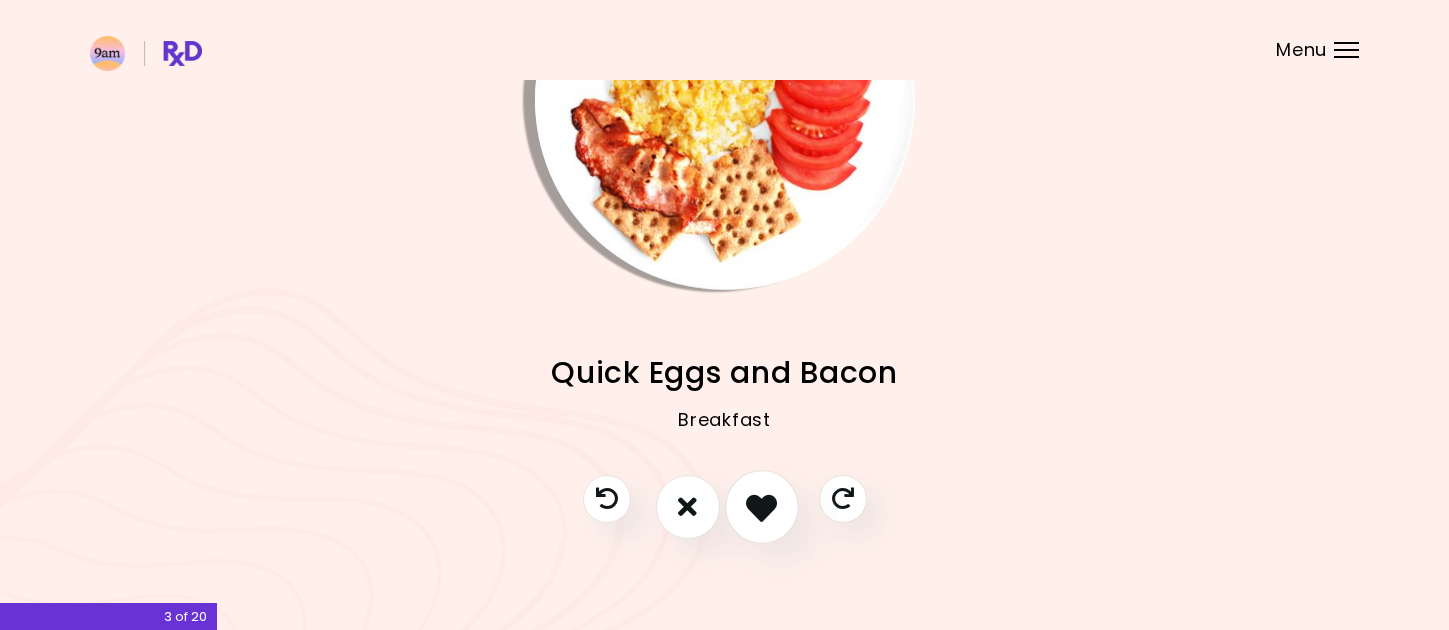 click at bounding box center [761, 506] 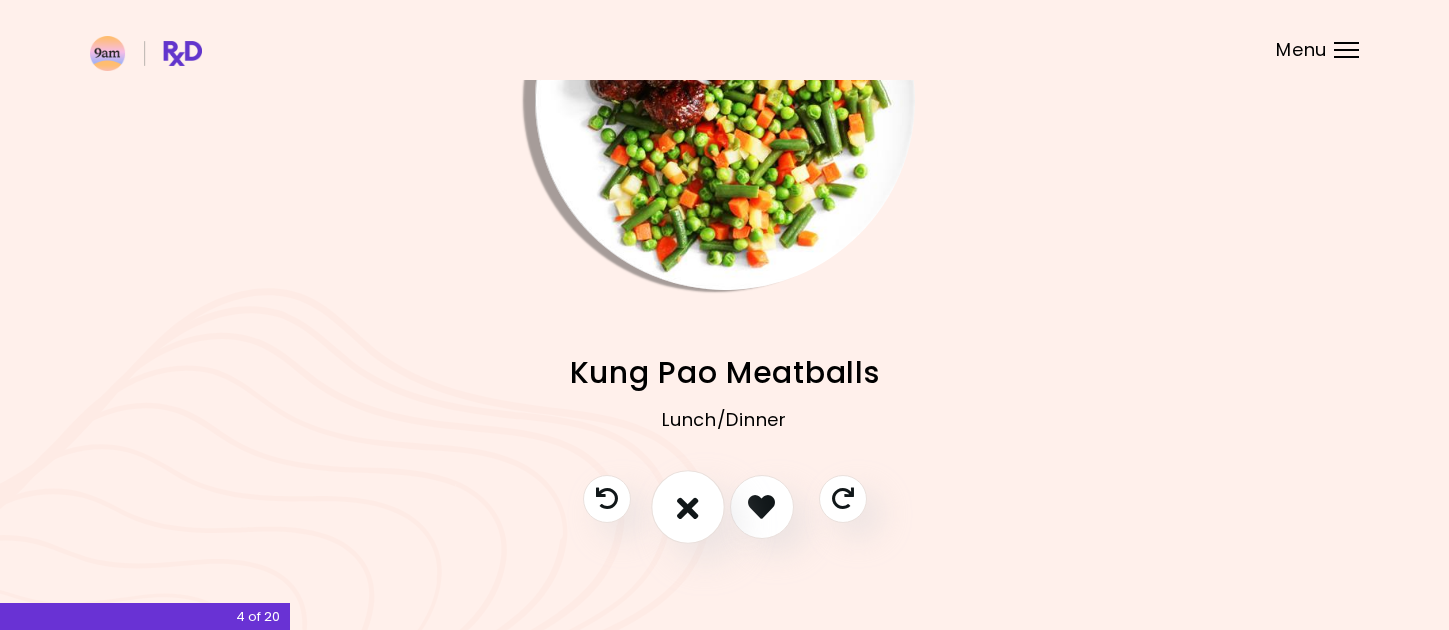 click at bounding box center (688, 506) 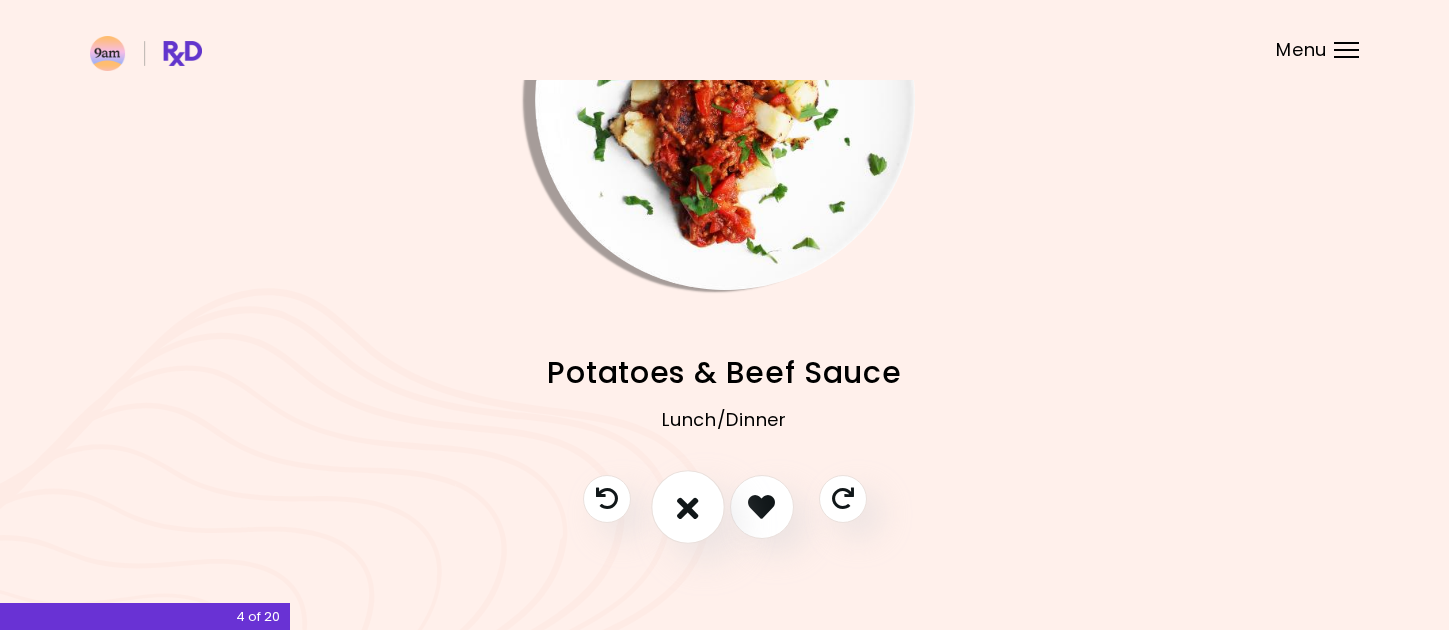 click at bounding box center [688, 506] 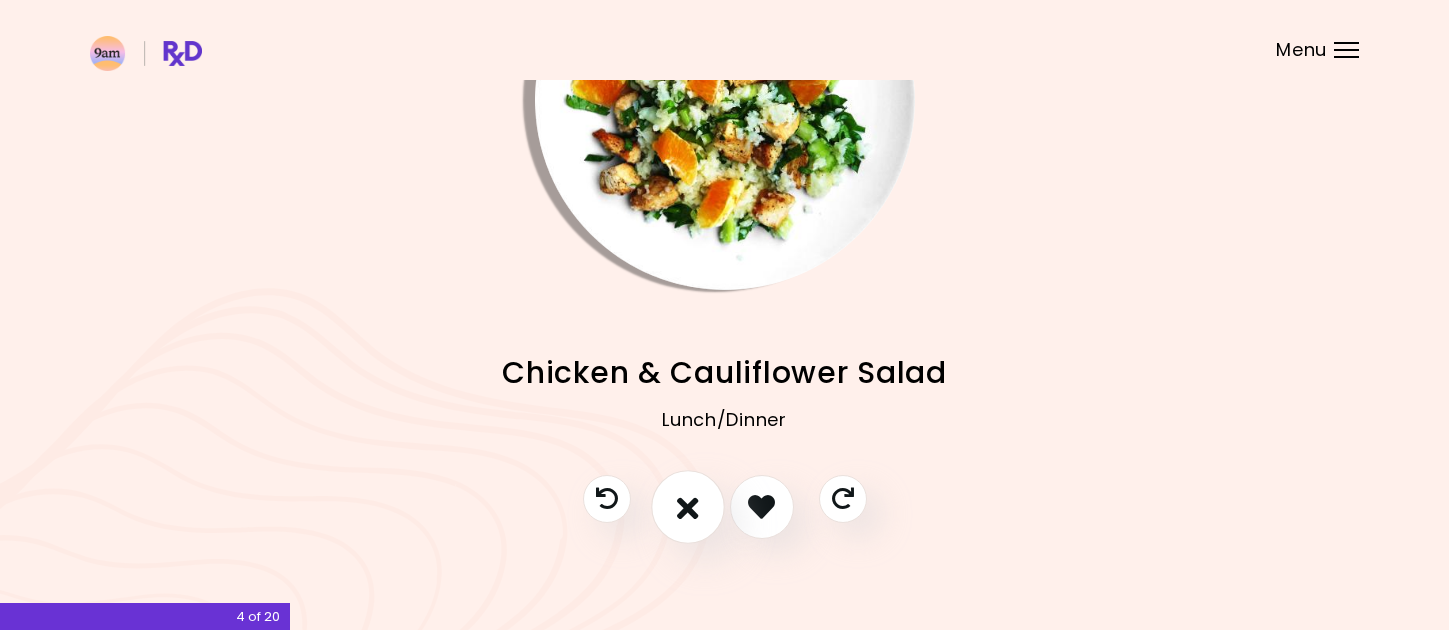 click at bounding box center [688, 506] 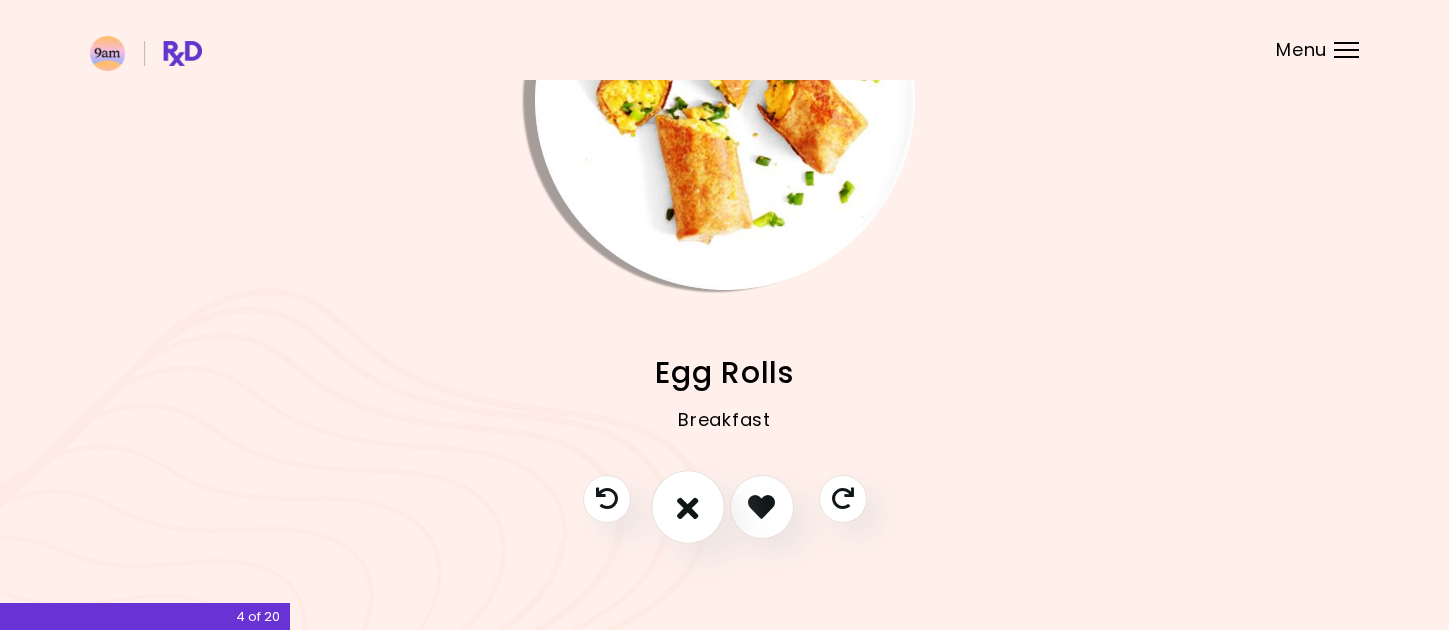 click at bounding box center [688, 506] 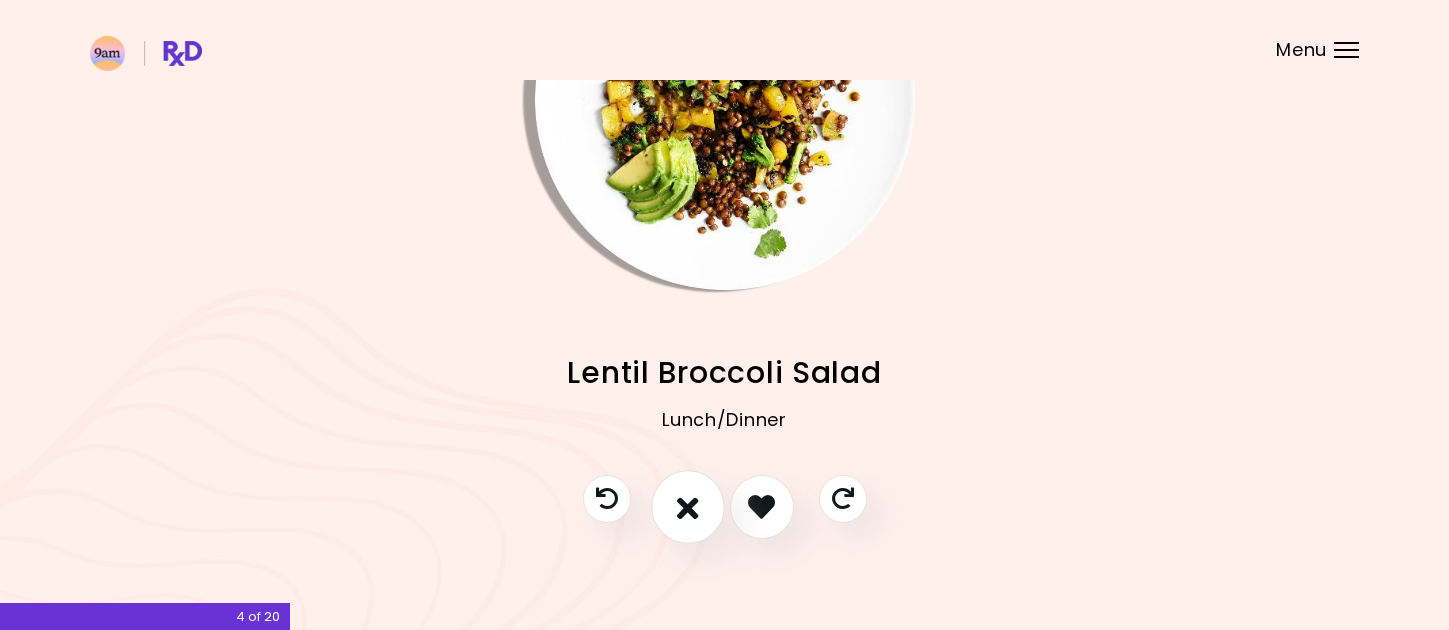click at bounding box center (688, 506) 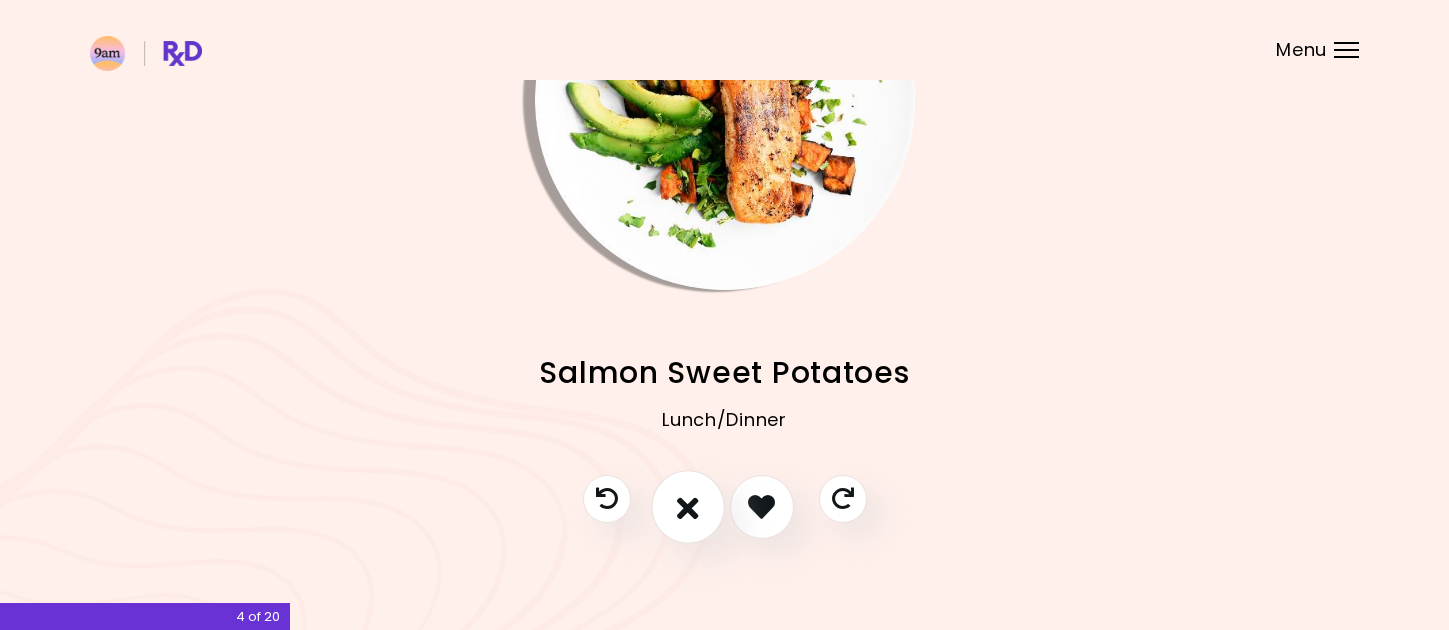 click at bounding box center (688, 506) 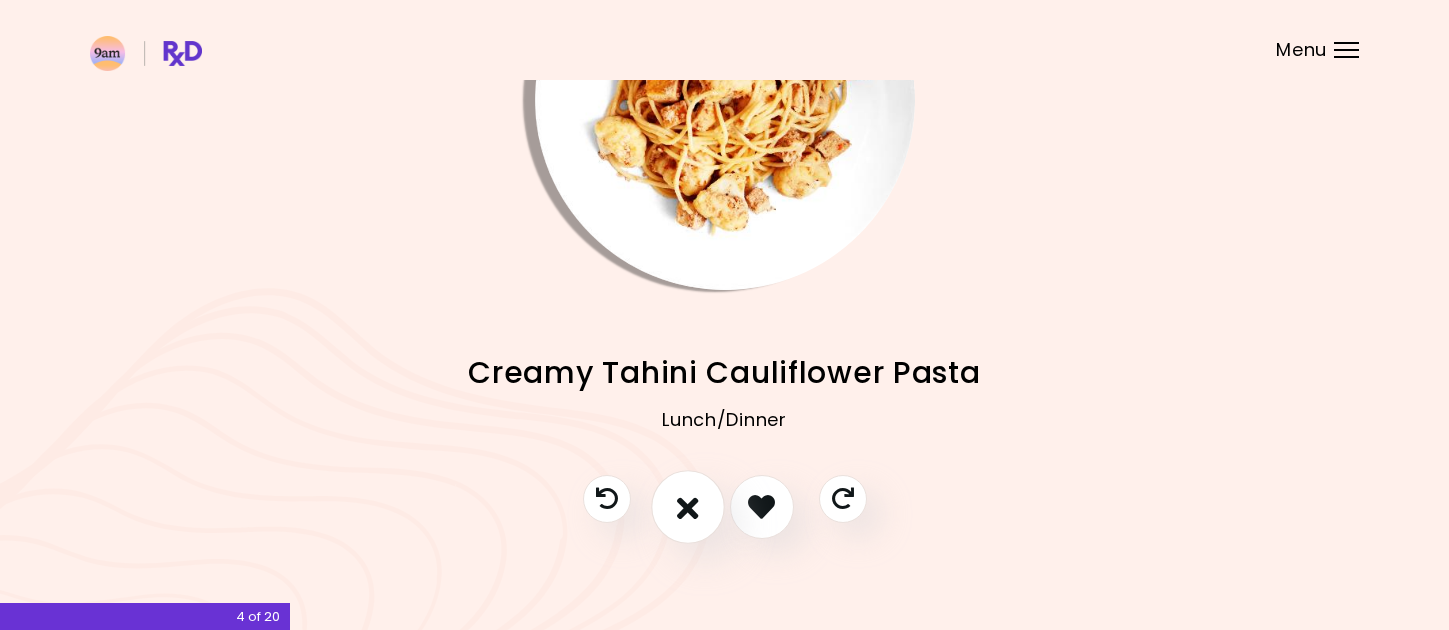 click at bounding box center [688, 506] 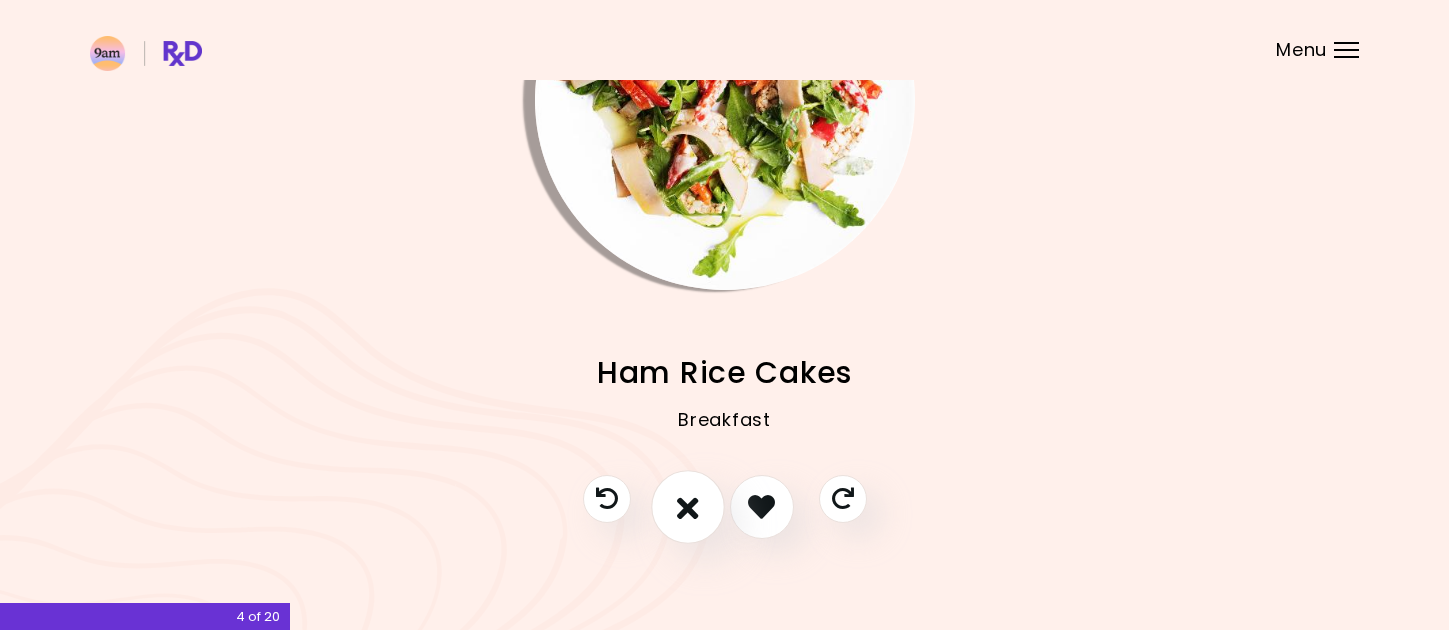 click at bounding box center [688, 506] 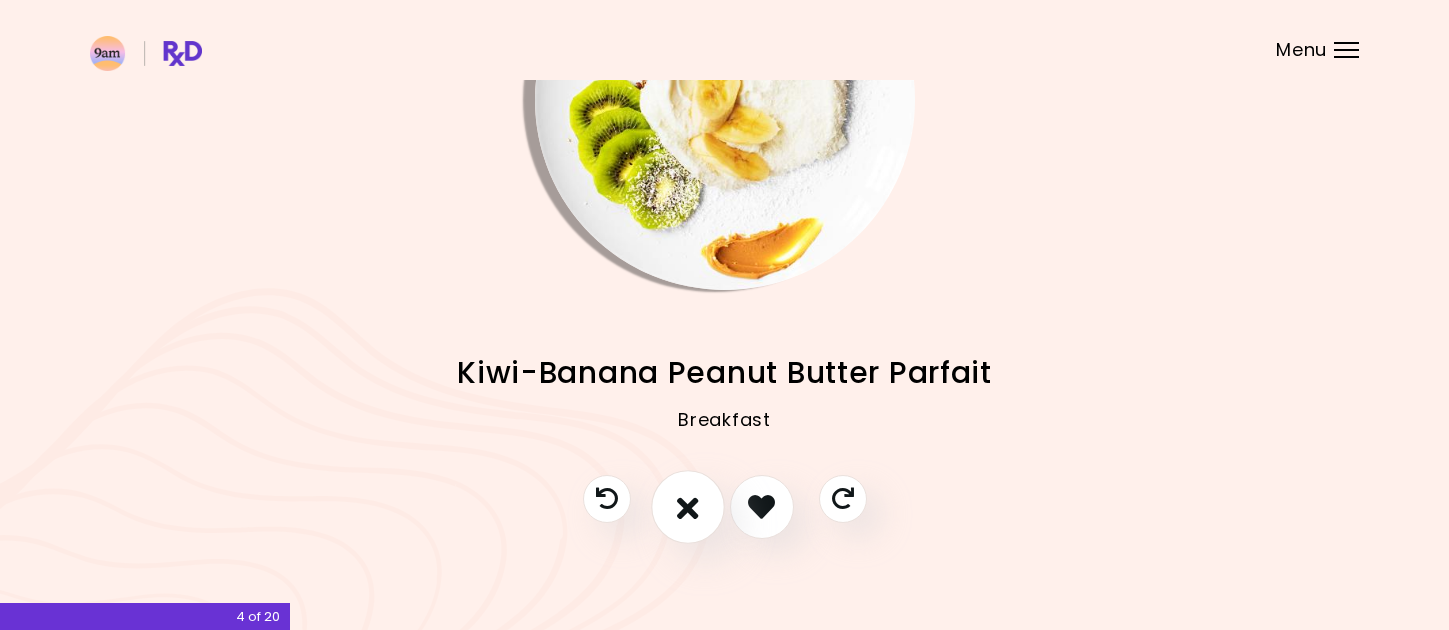 click at bounding box center (688, 506) 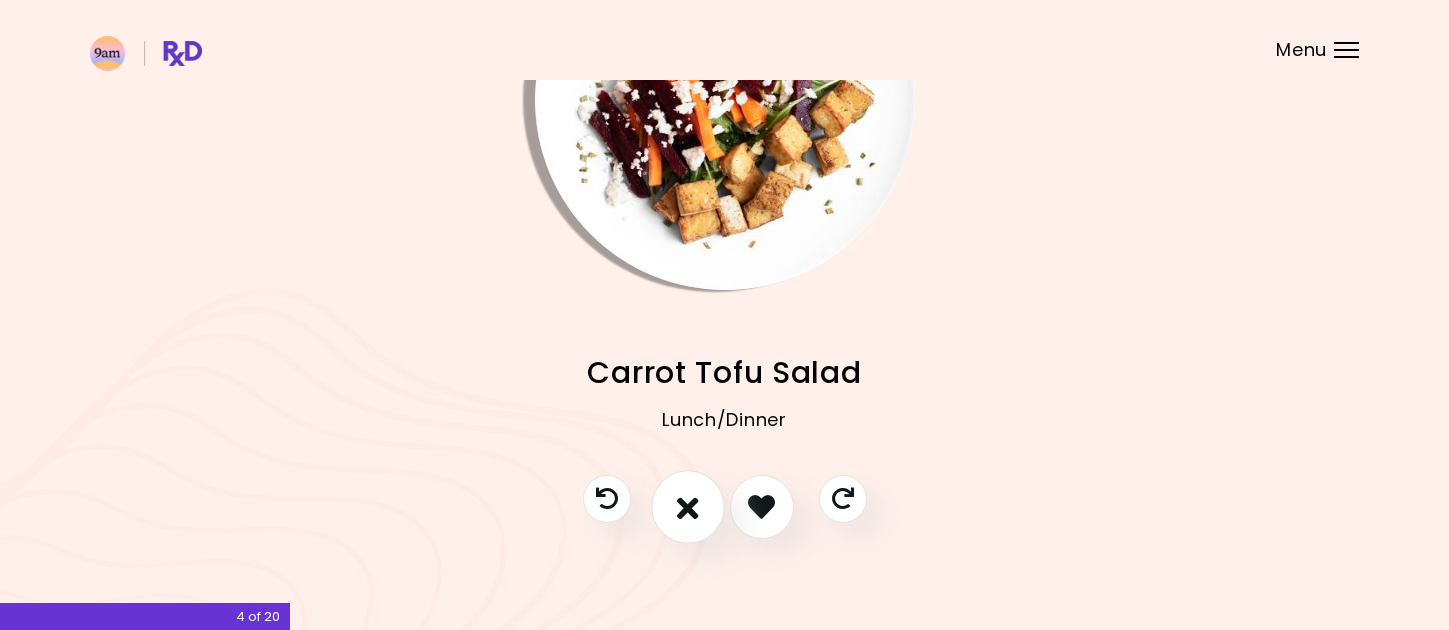 click at bounding box center [688, 506] 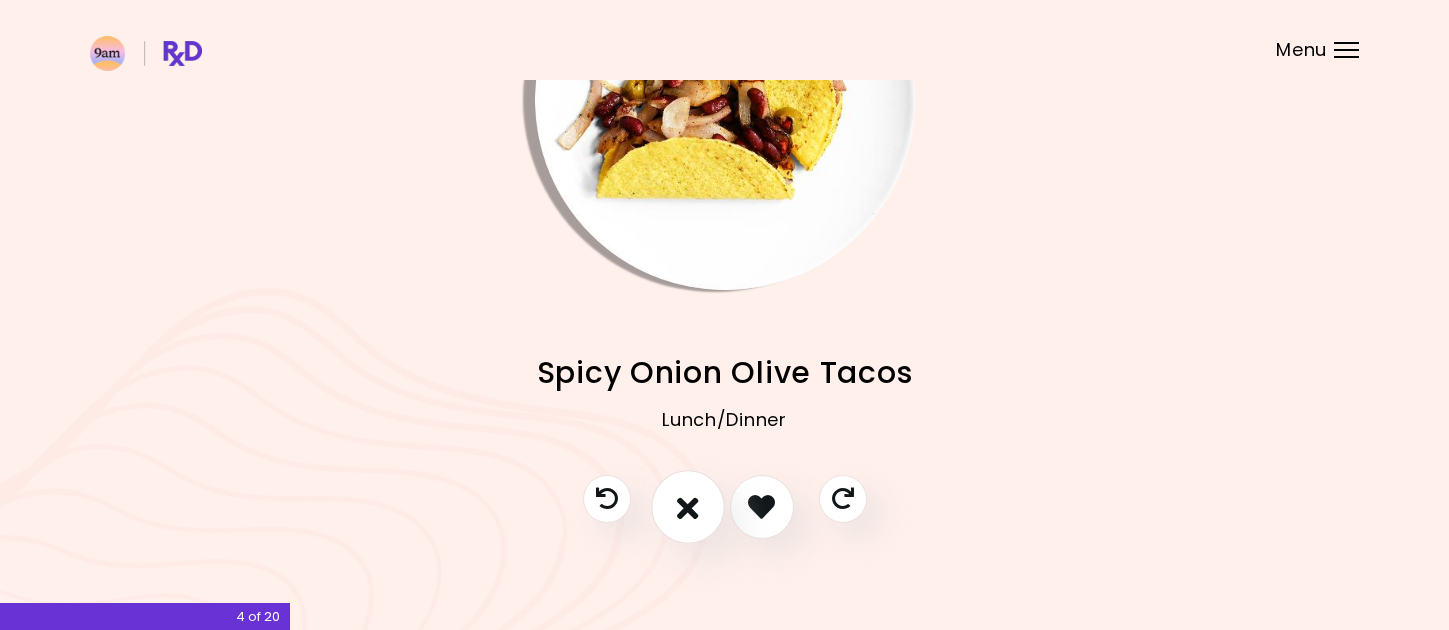click at bounding box center (688, 506) 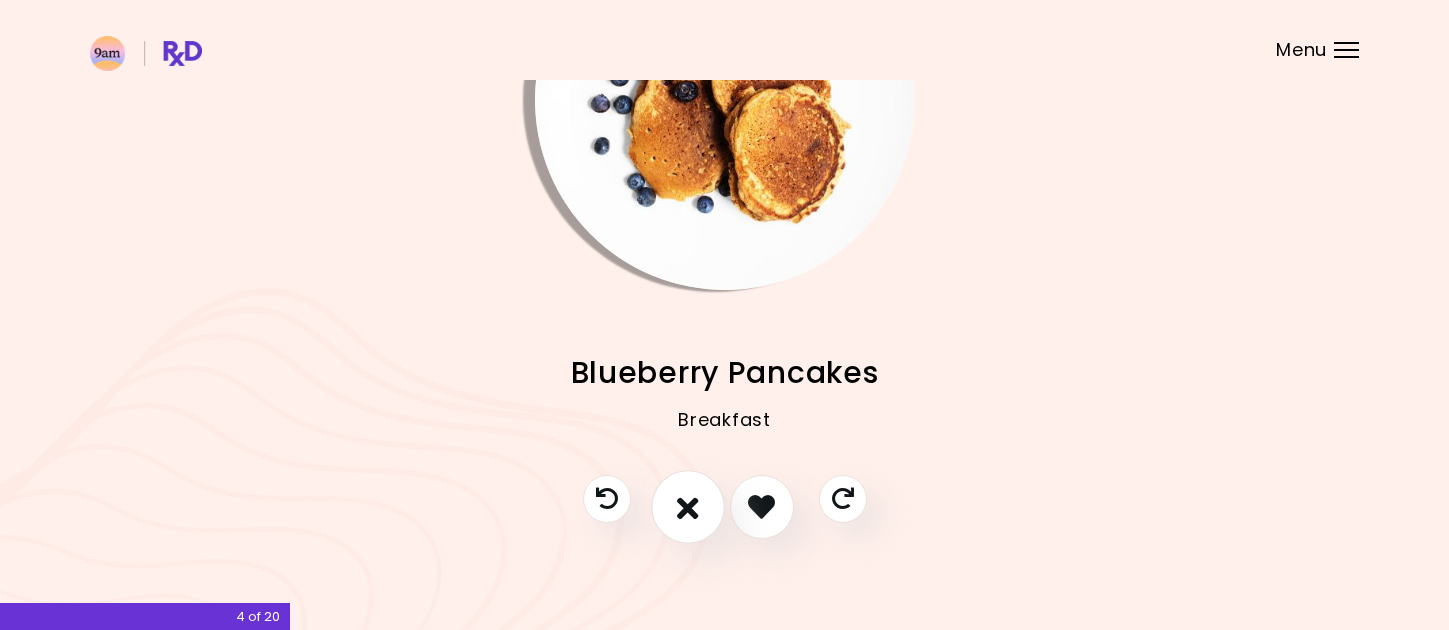 click at bounding box center [688, 506] 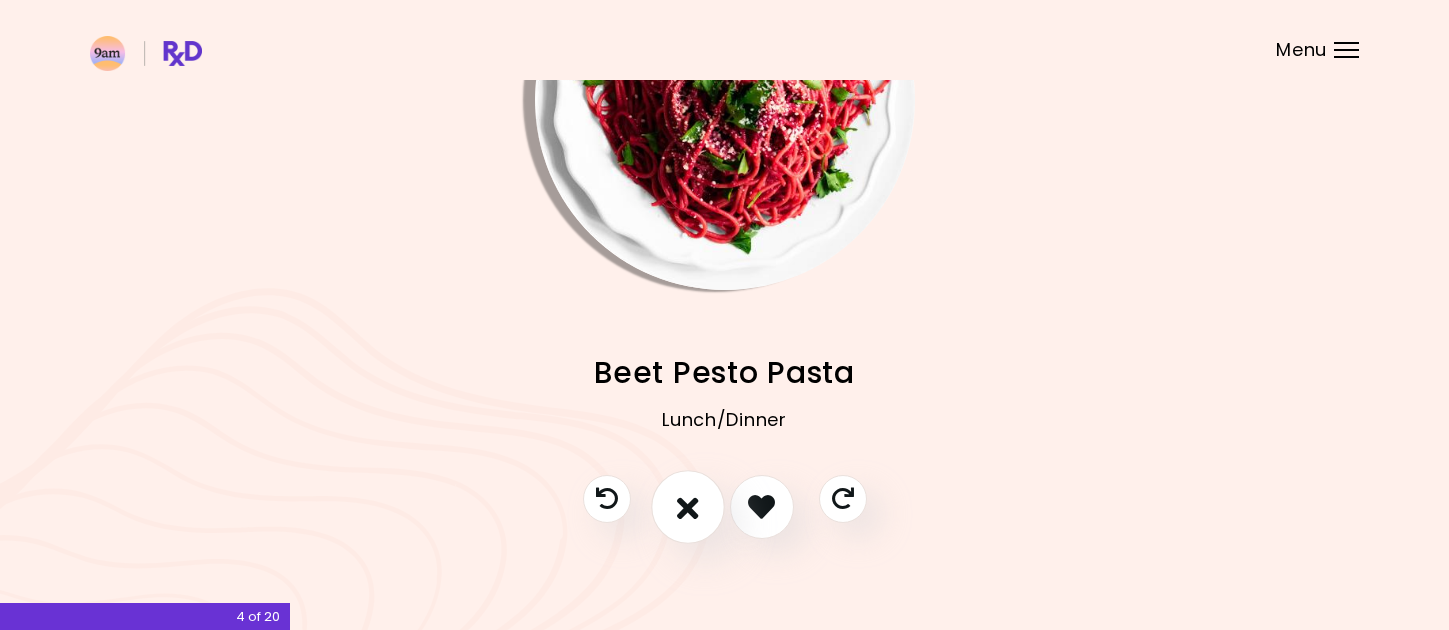 click at bounding box center [688, 506] 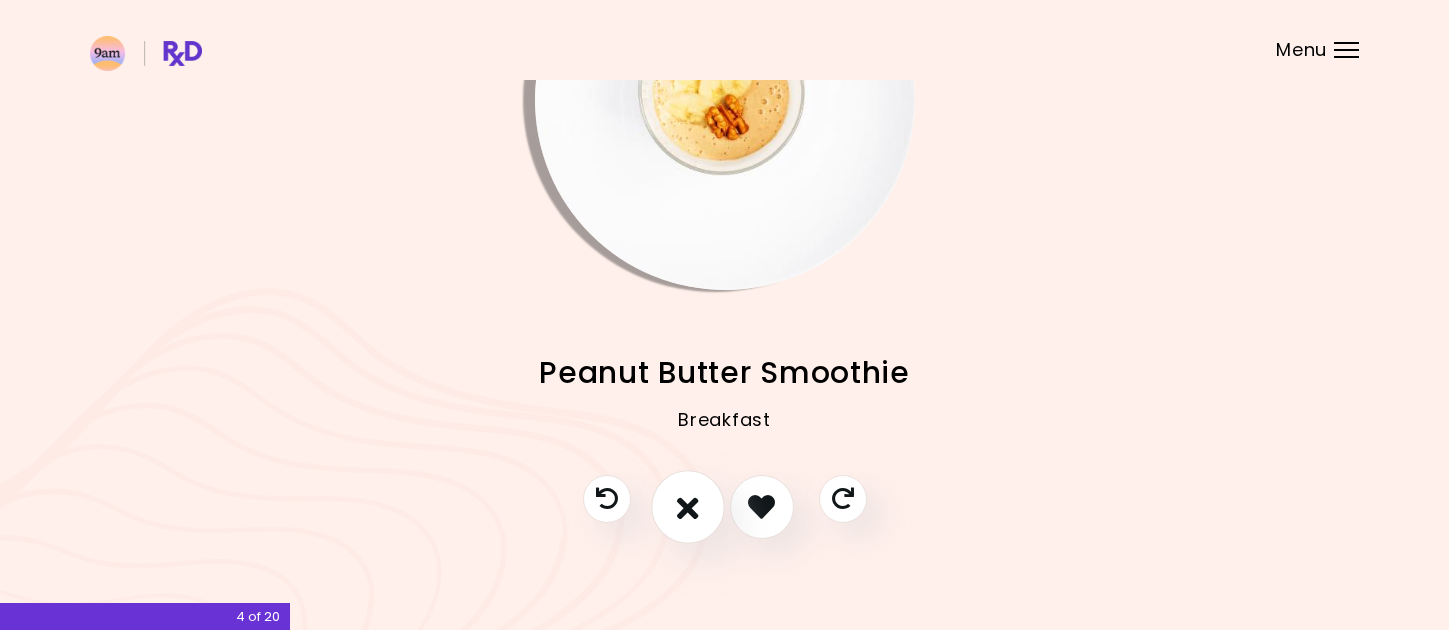 click at bounding box center [688, 506] 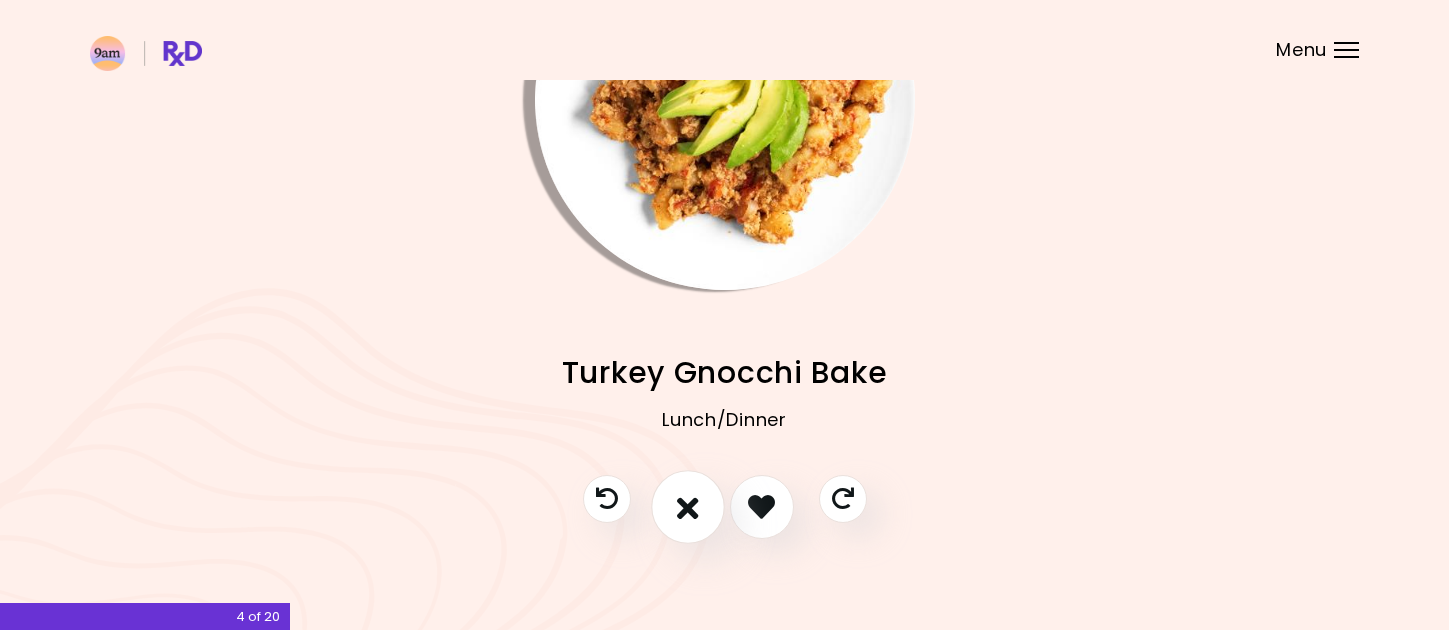 click at bounding box center (688, 506) 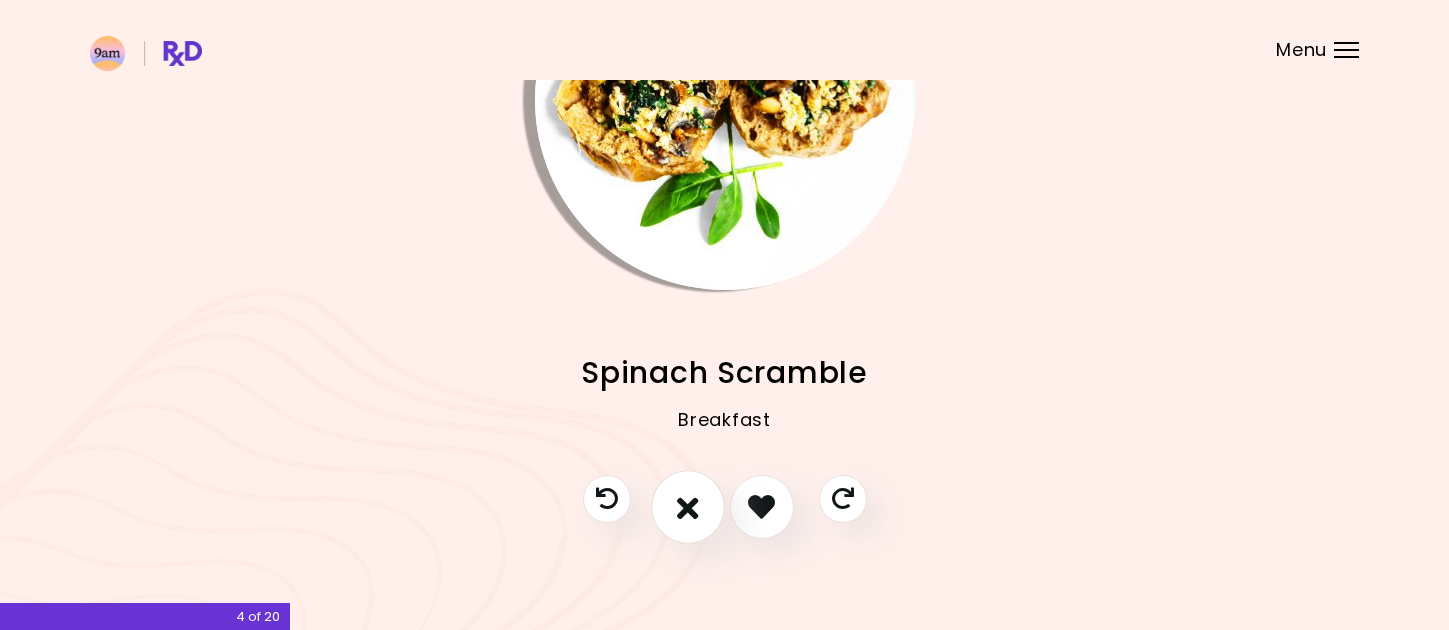 click at bounding box center [688, 506] 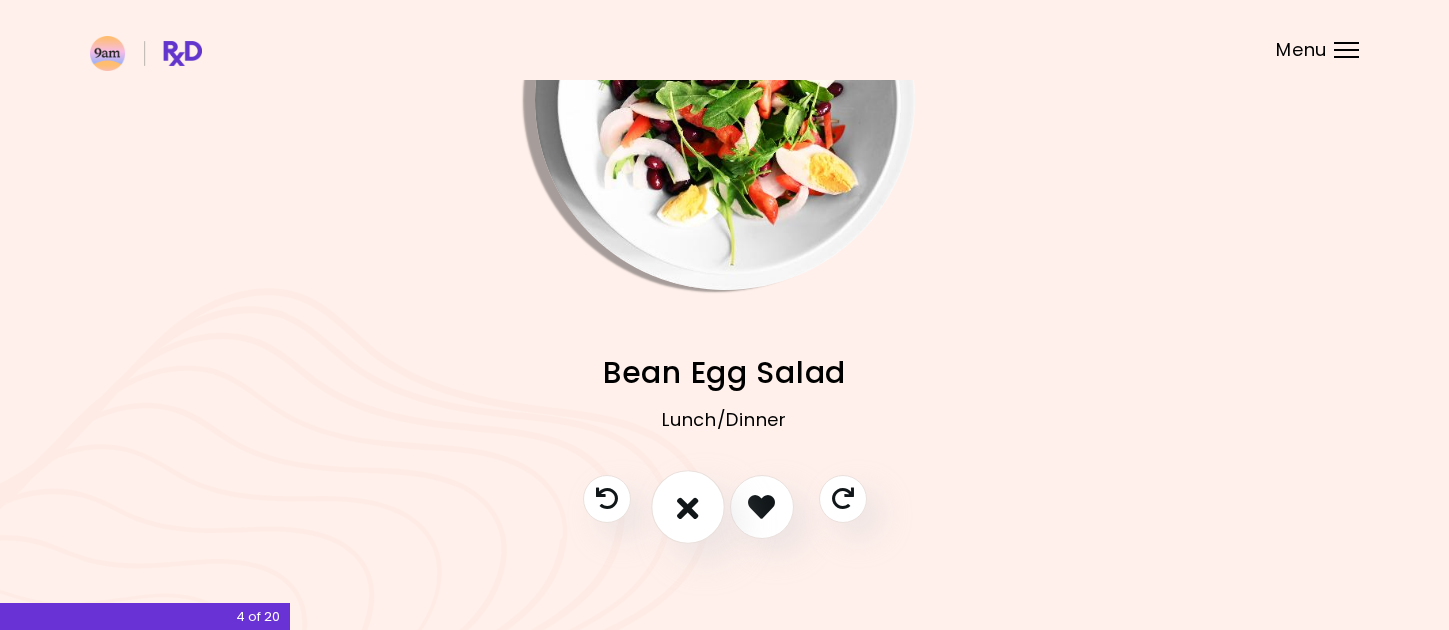 click at bounding box center (688, 506) 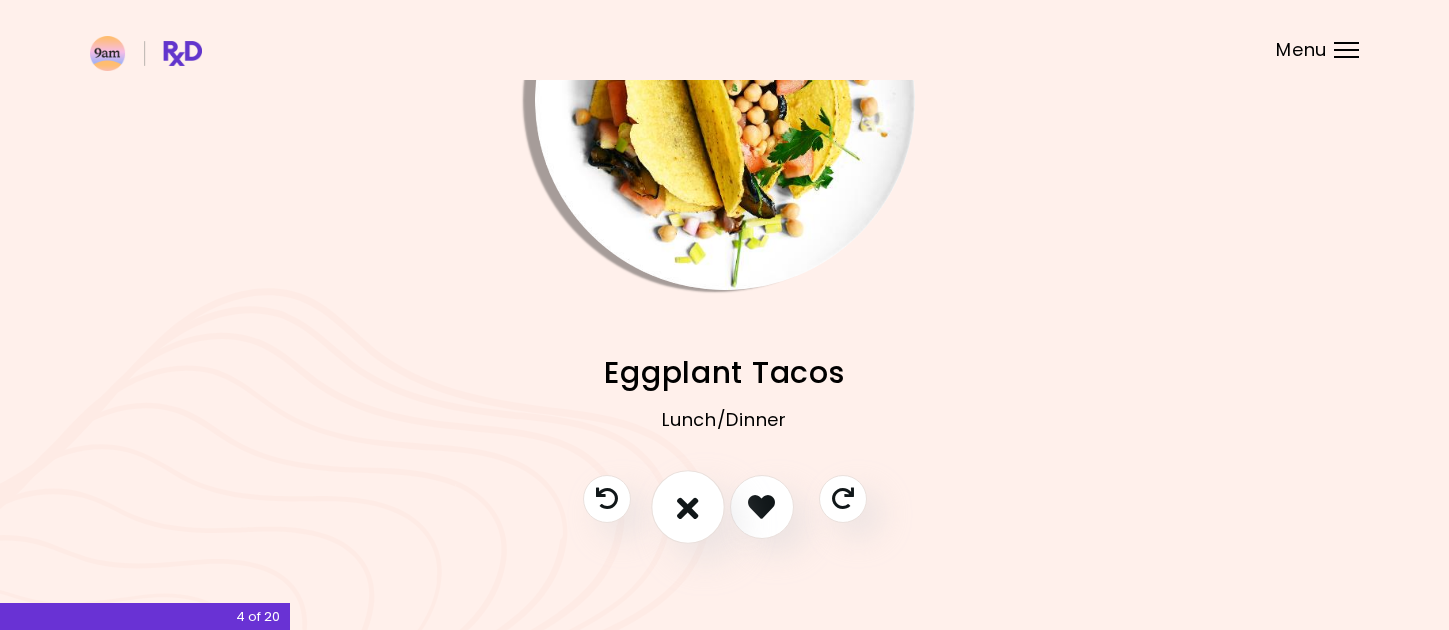 click at bounding box center [688, 506] 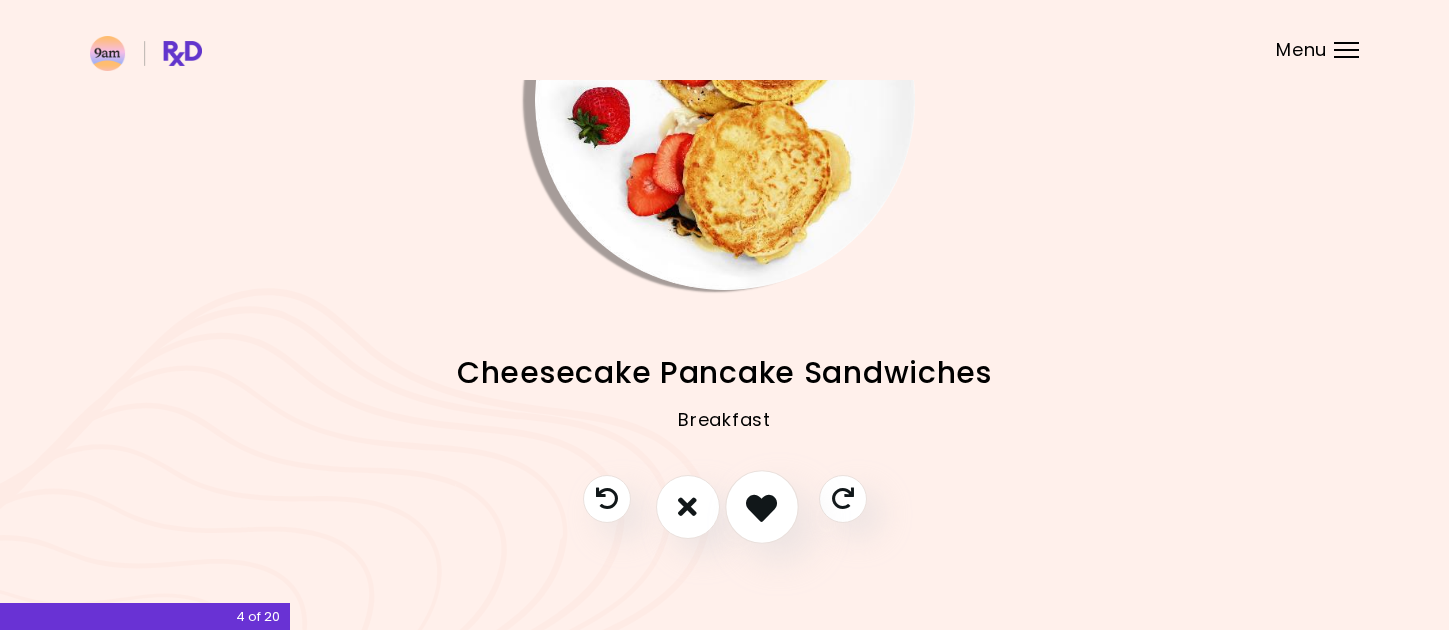 click at bounding box center (761, 506) 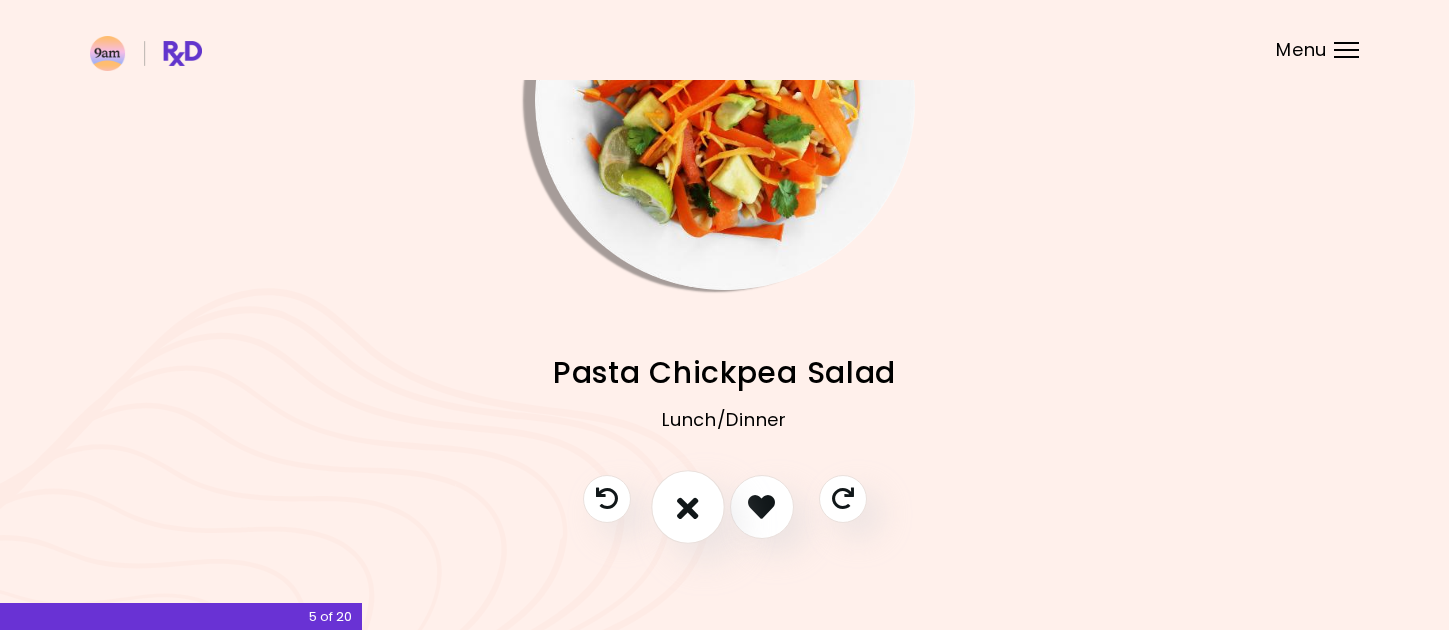 click at bounding box center [688, 506] 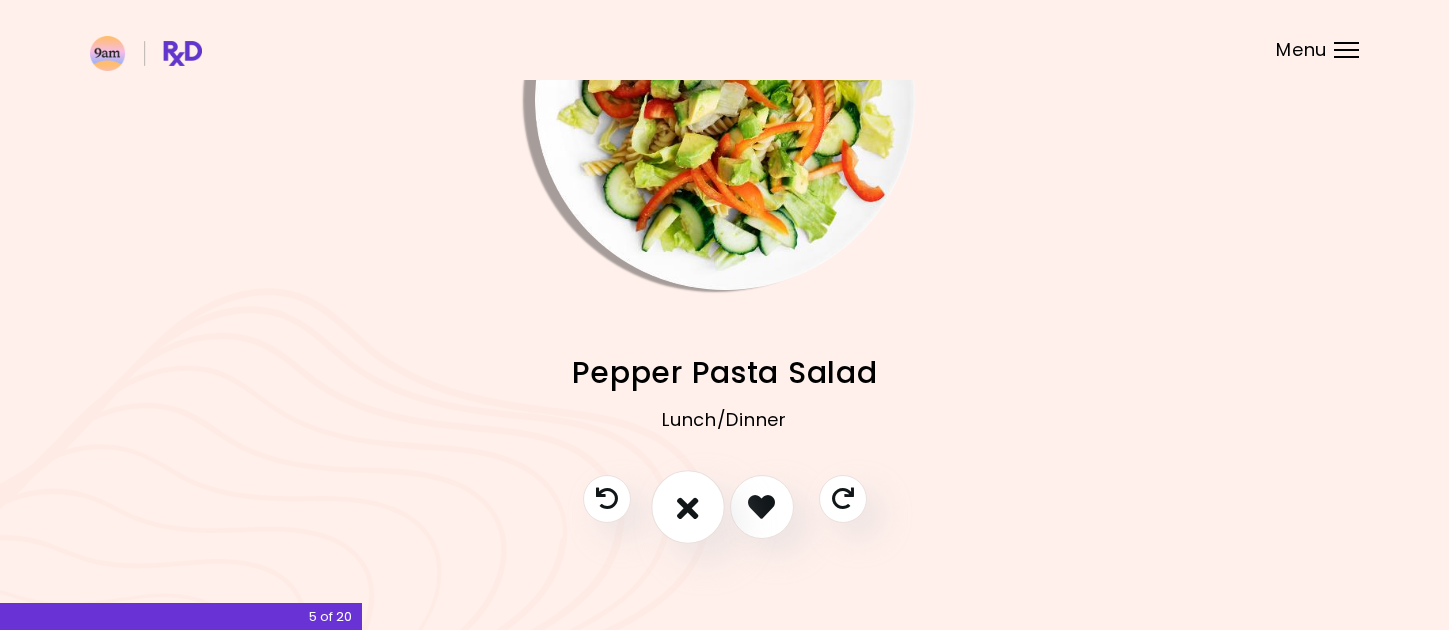 click at bounding box center (688, 506) 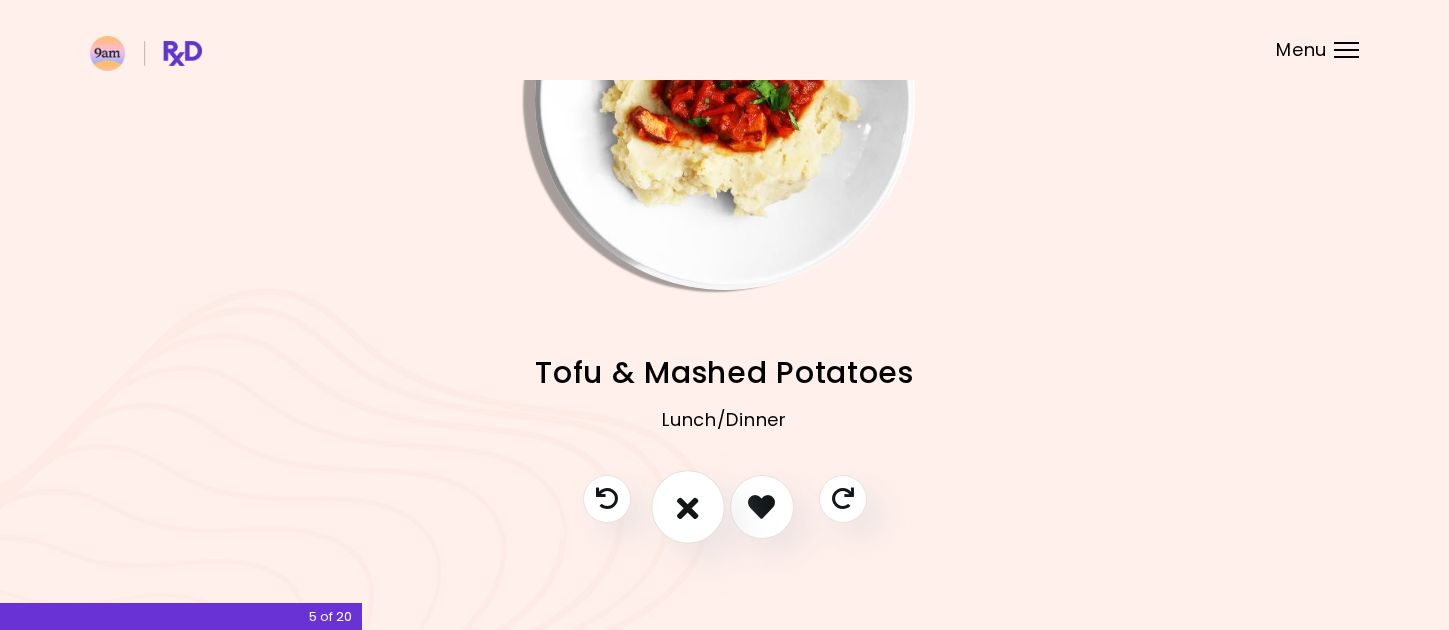 click at bounding box center [688, 506] 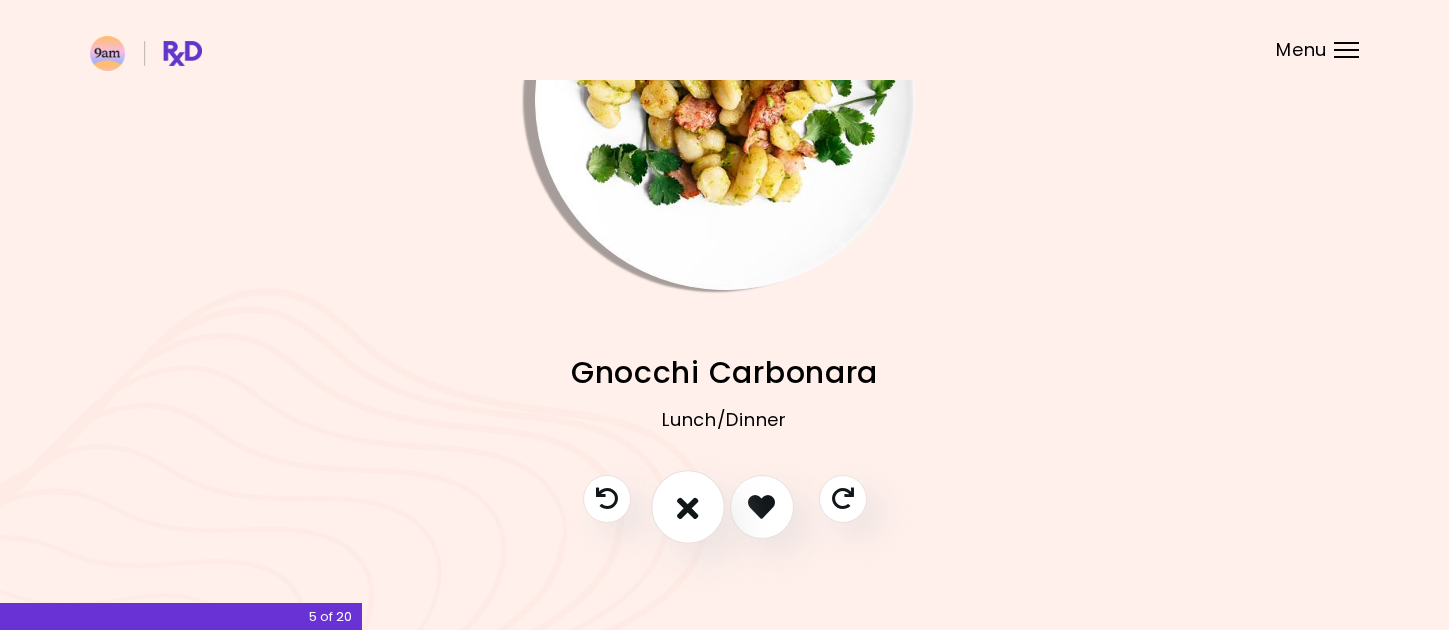 click at bounding box center [688, 506] 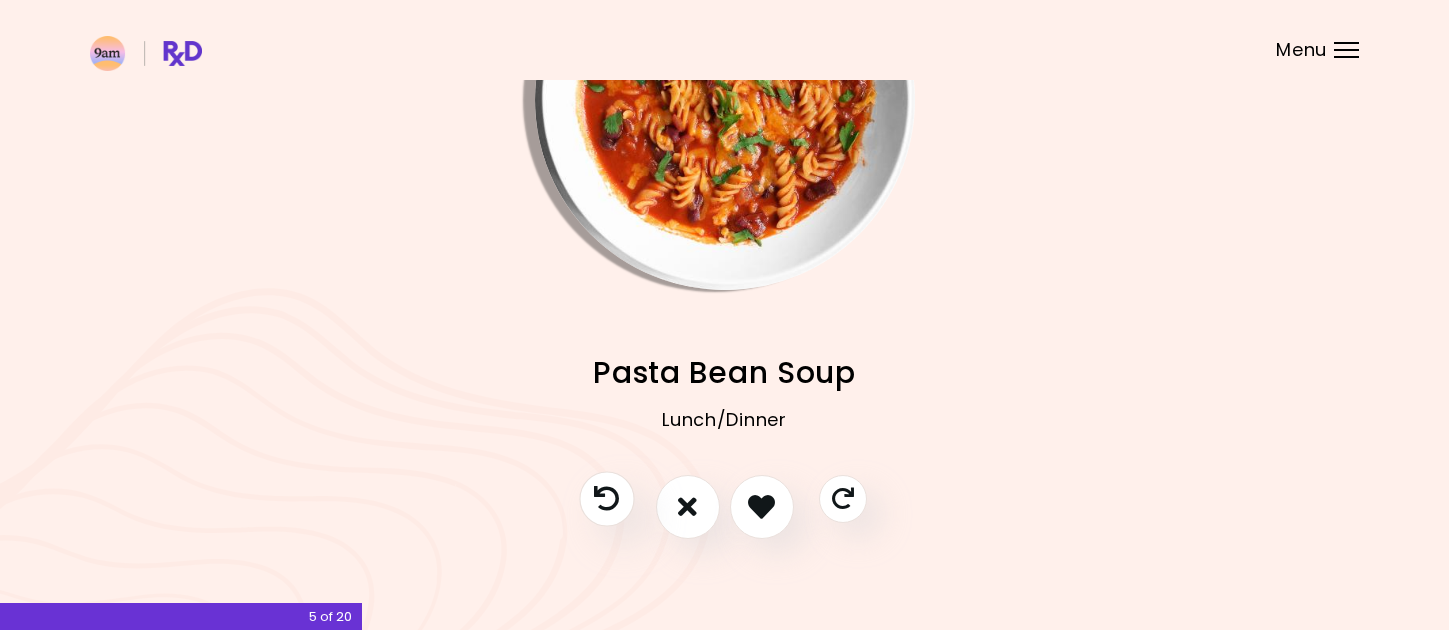 click at bounding box center (606, 498) 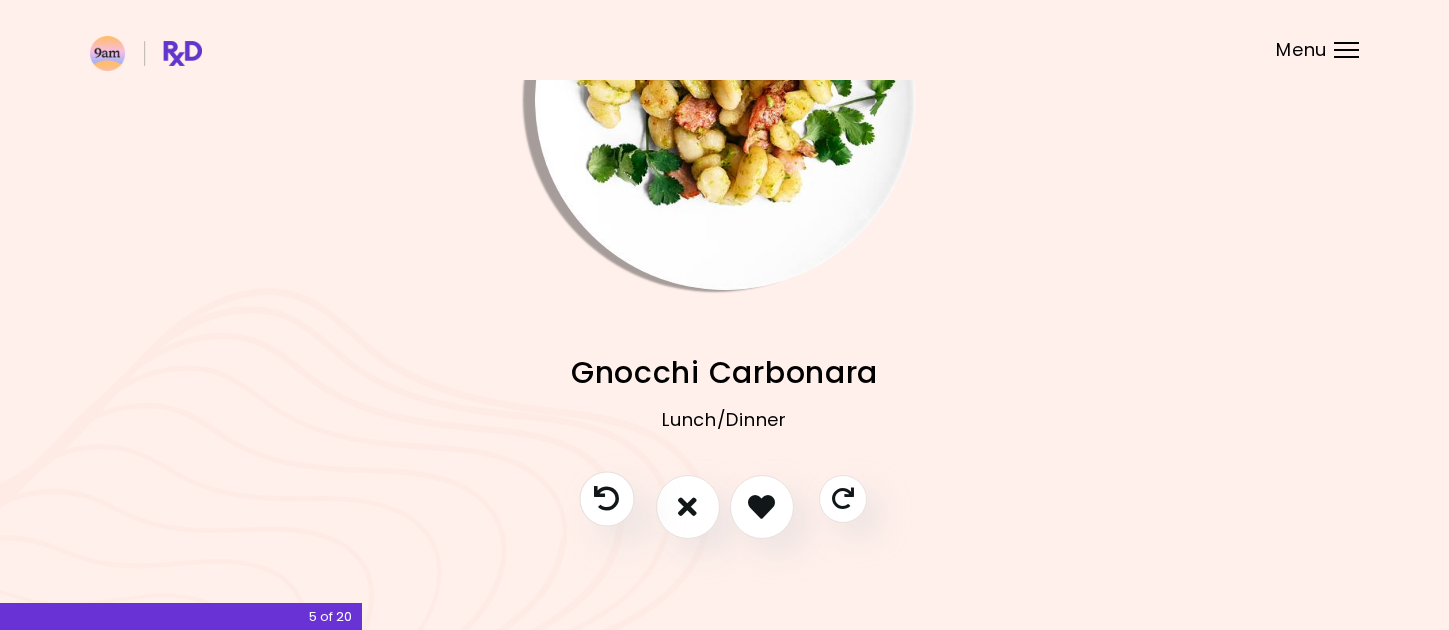 click at bounding box center (606, 498) 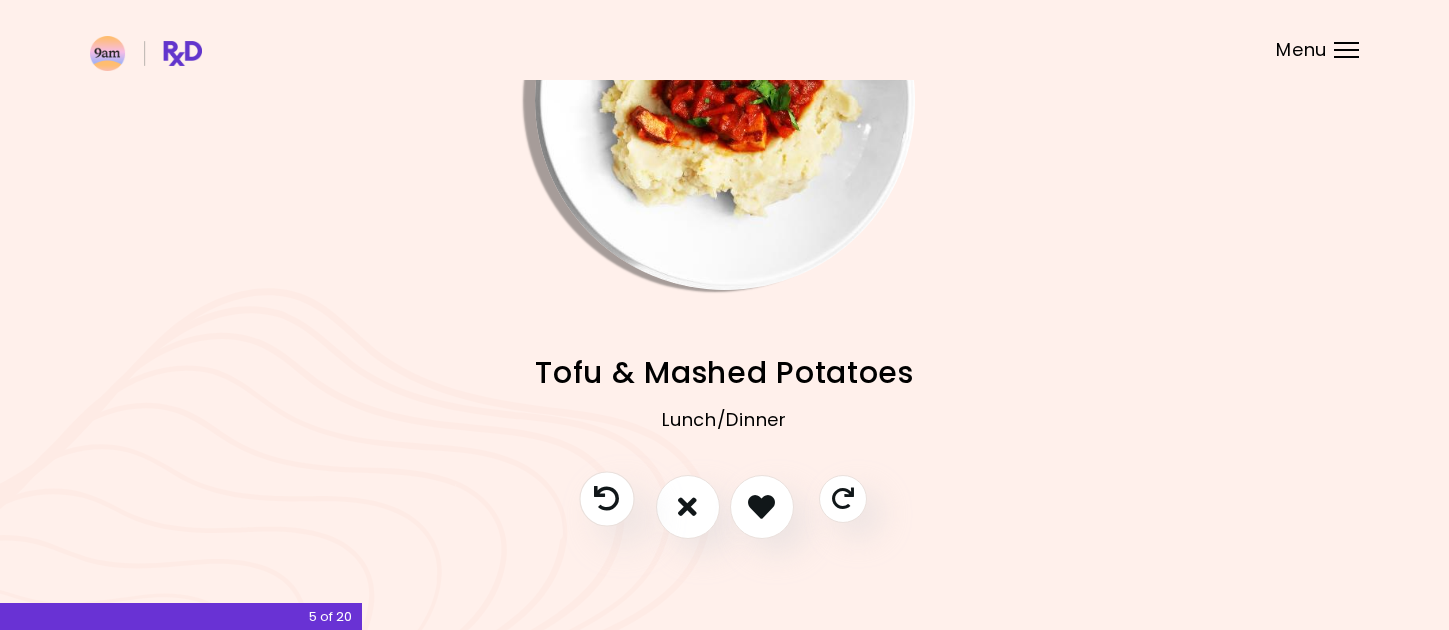 click at bounding box center (606, 498) 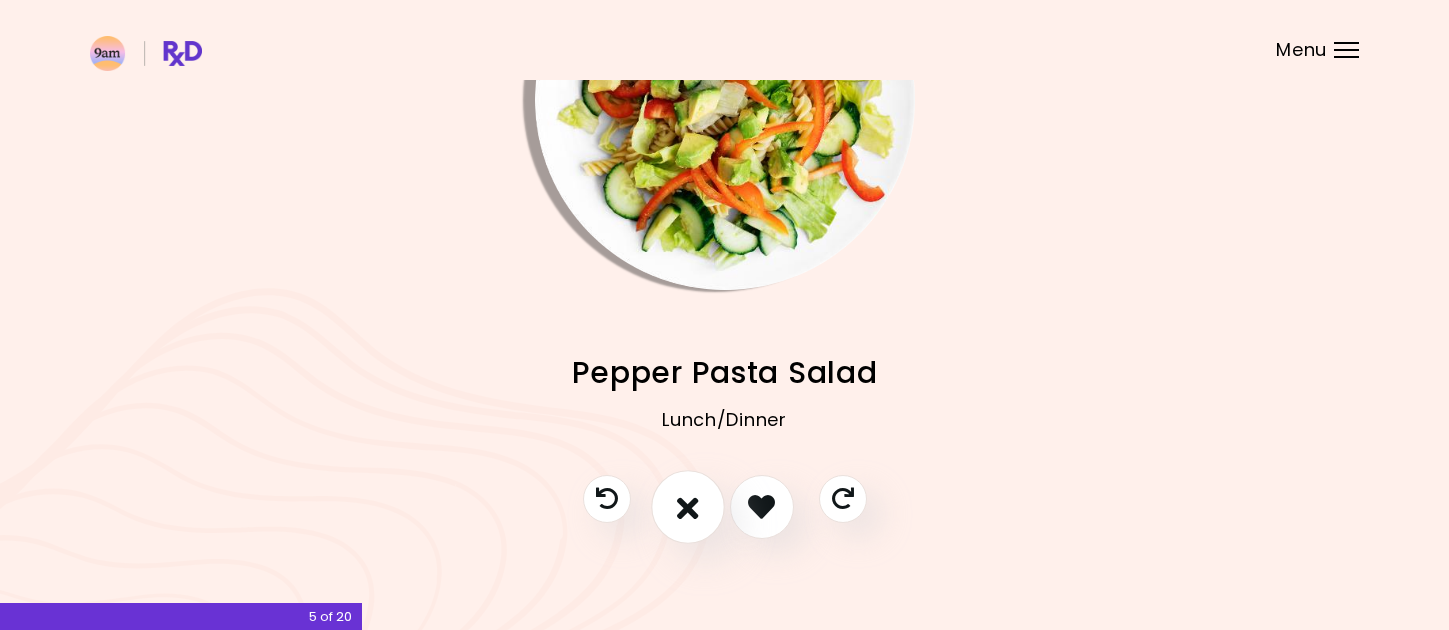 click at bounding box center (688, 506) 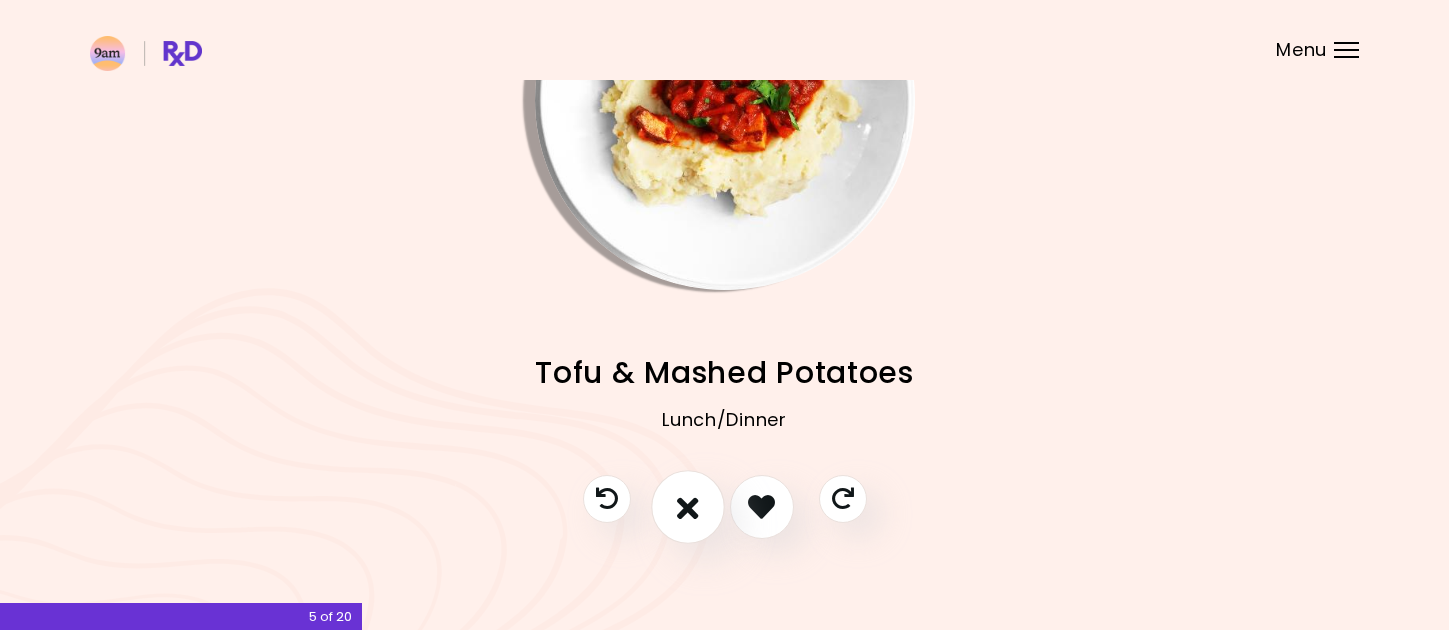 click at bounding box center [688, 506] 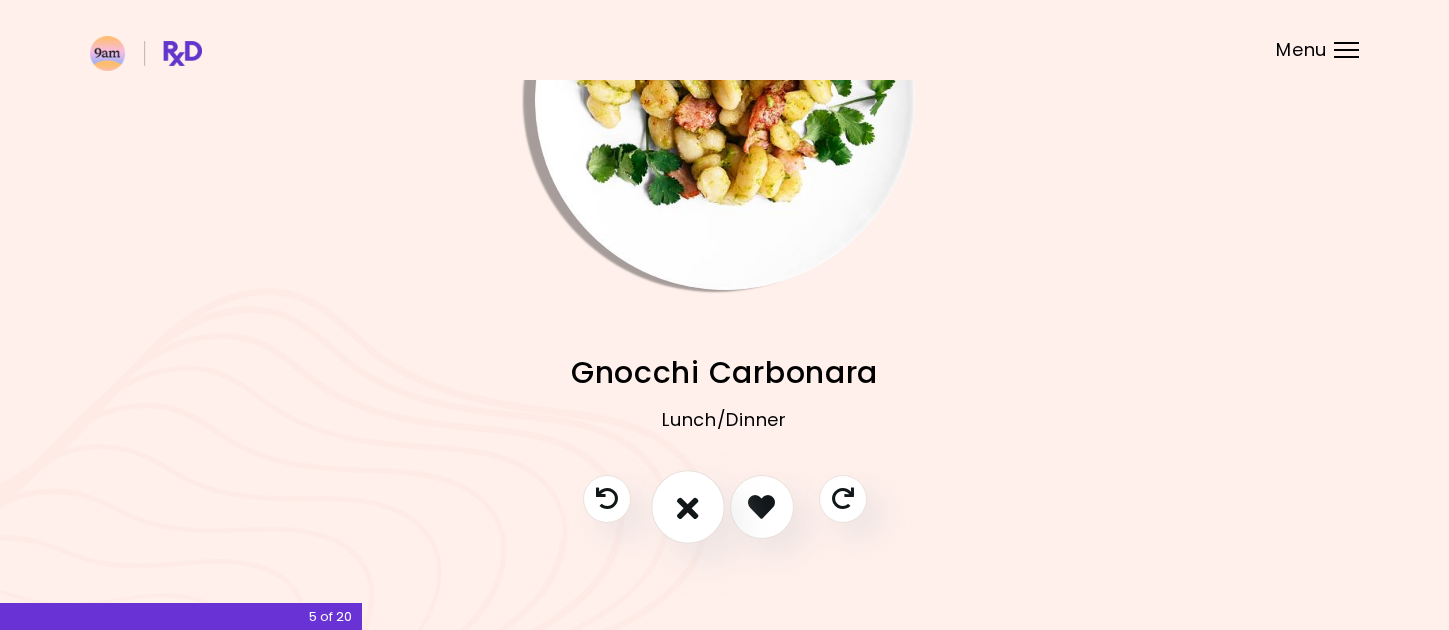 click at bounding box center [688, 506] 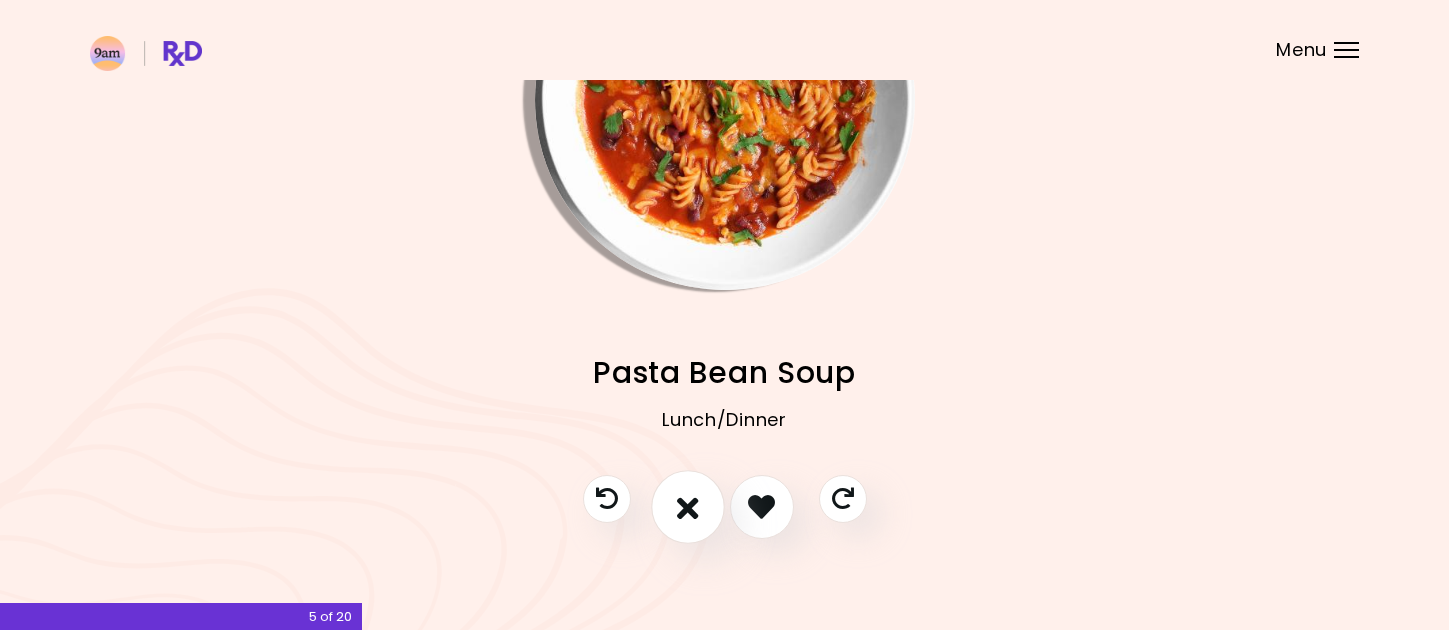 click at bounding box center (688, 506) 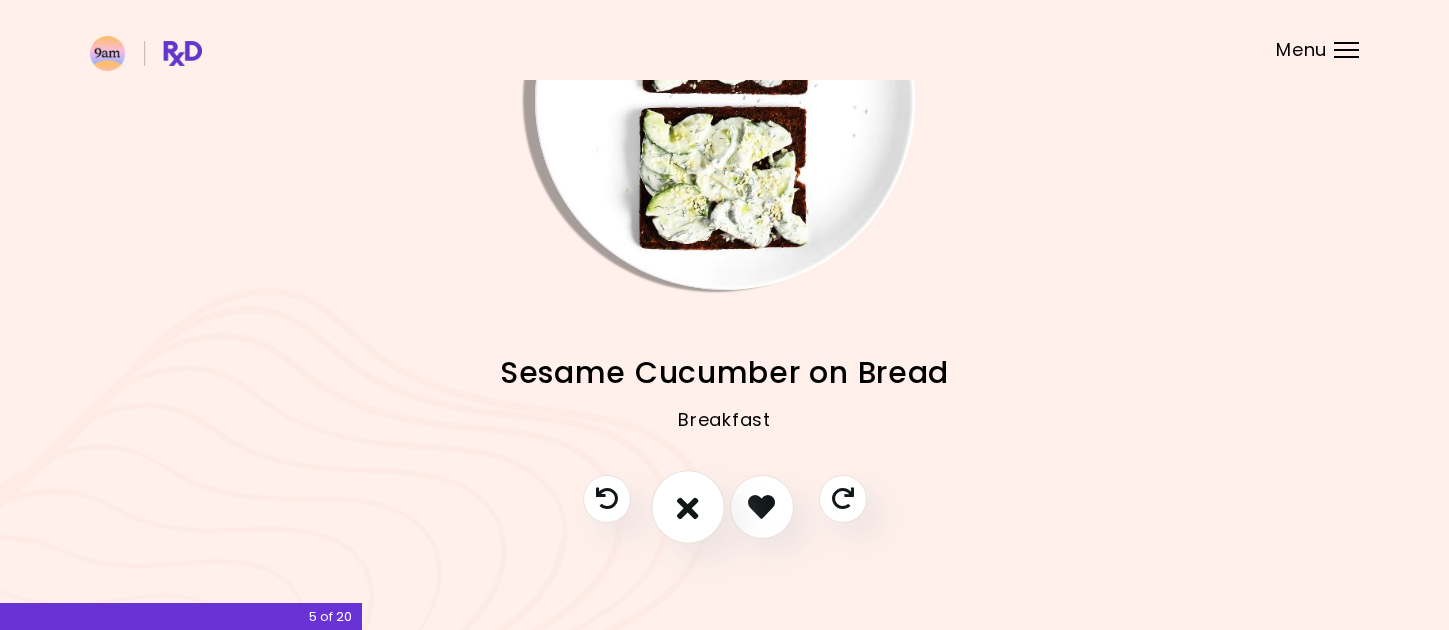 click at bounding box center [688, 506] 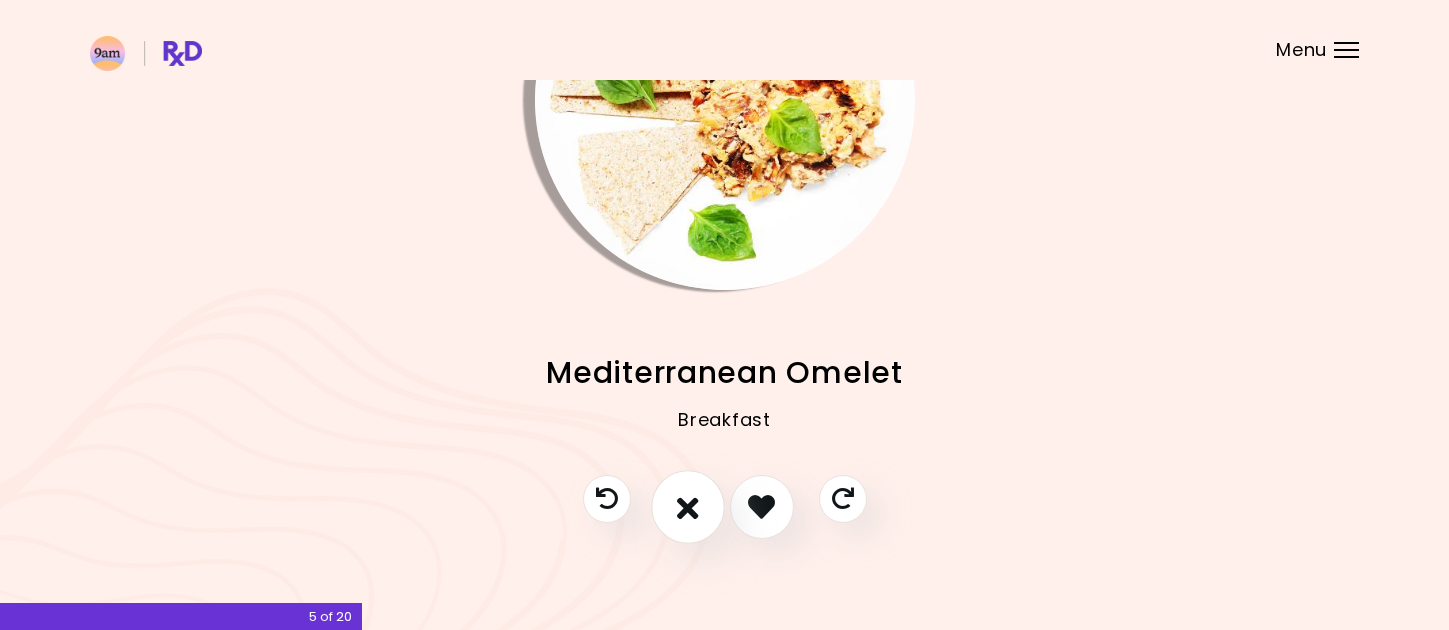 click at bounding box center [688, 506] 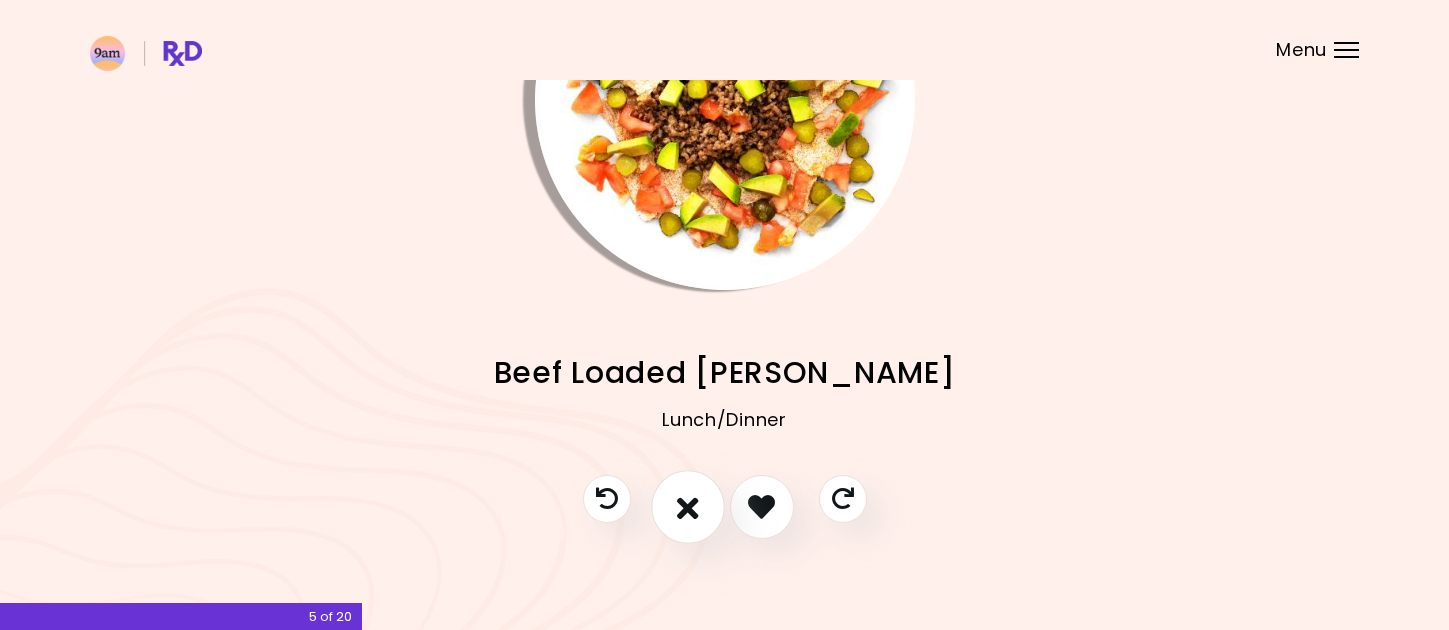 click at bounding box center (688, 506) 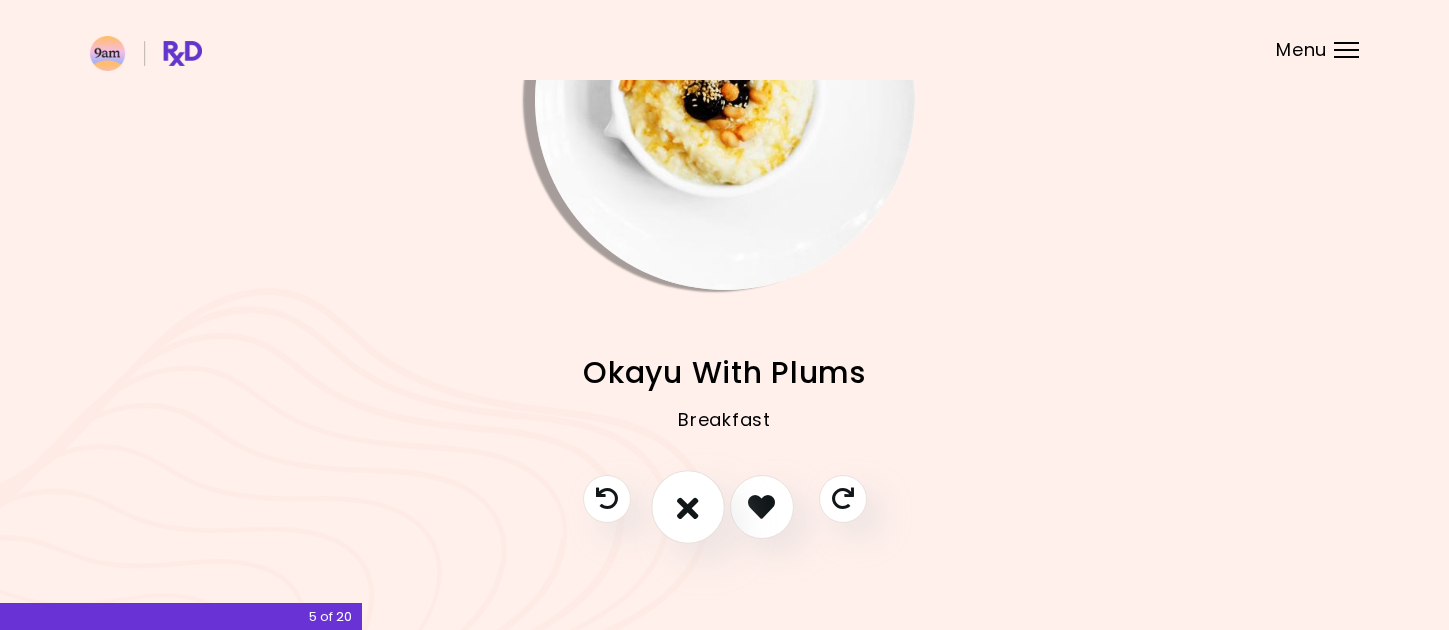 click at bounding box center (688, 506) 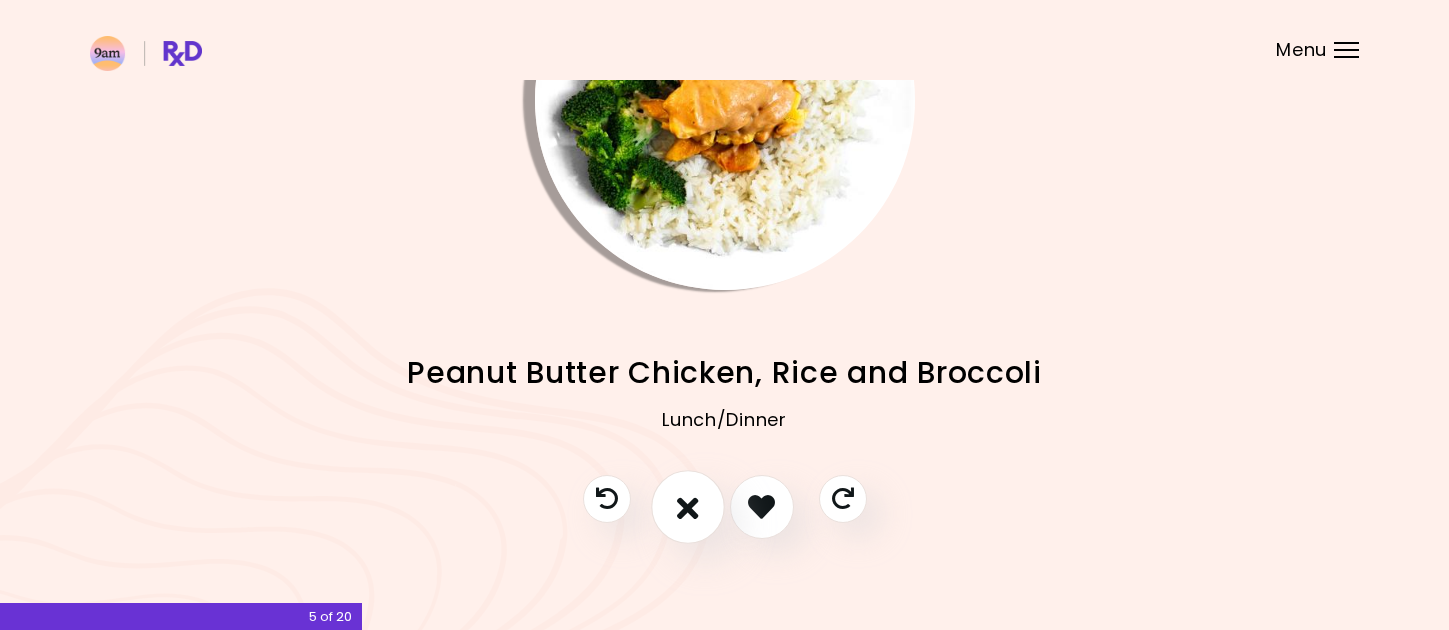 click at bounding box center [688, 506] 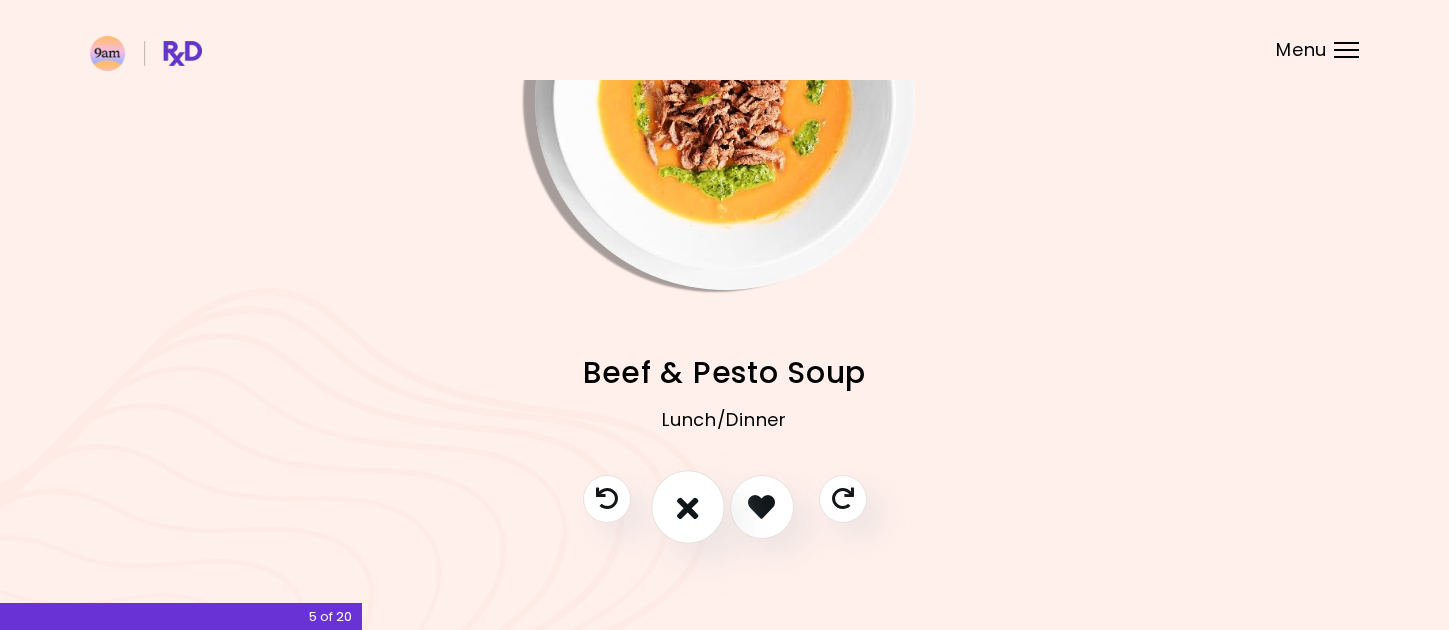 click at bounding box center [688, 506] 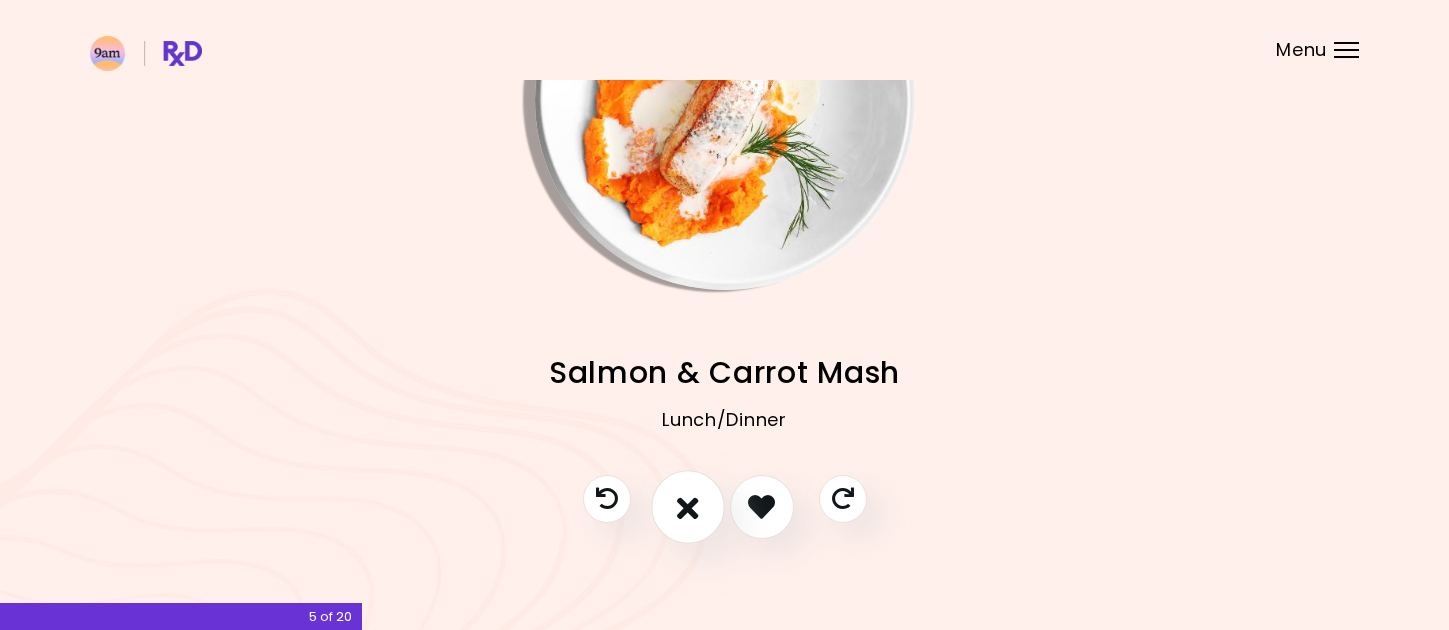click at bounding box center (688, 506) 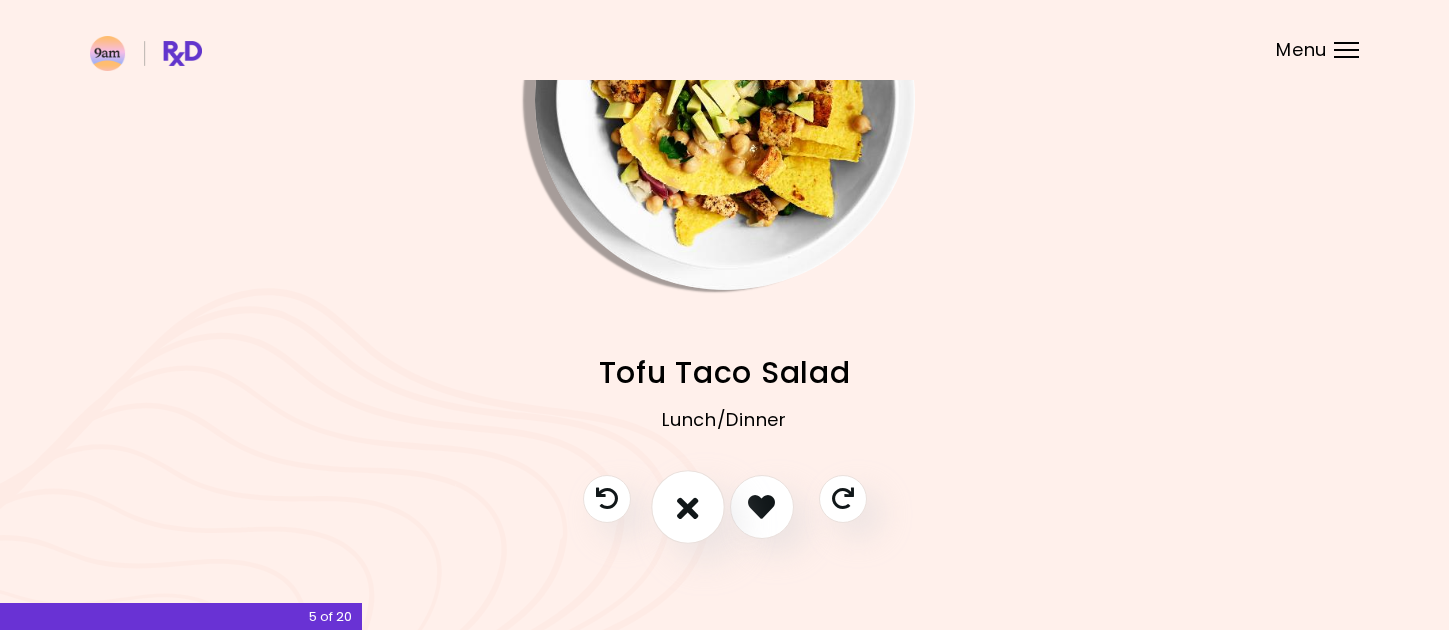 click at bounding box center [688, 506] 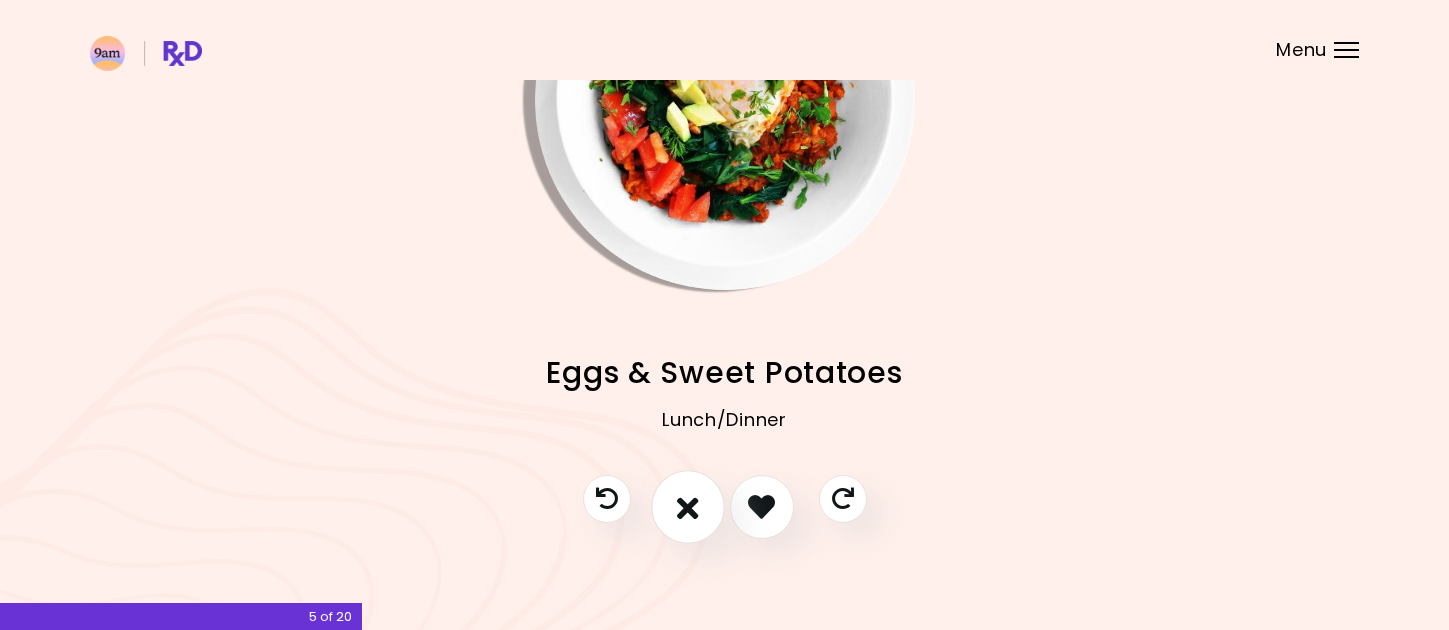 click at bounding box center [688, 506] 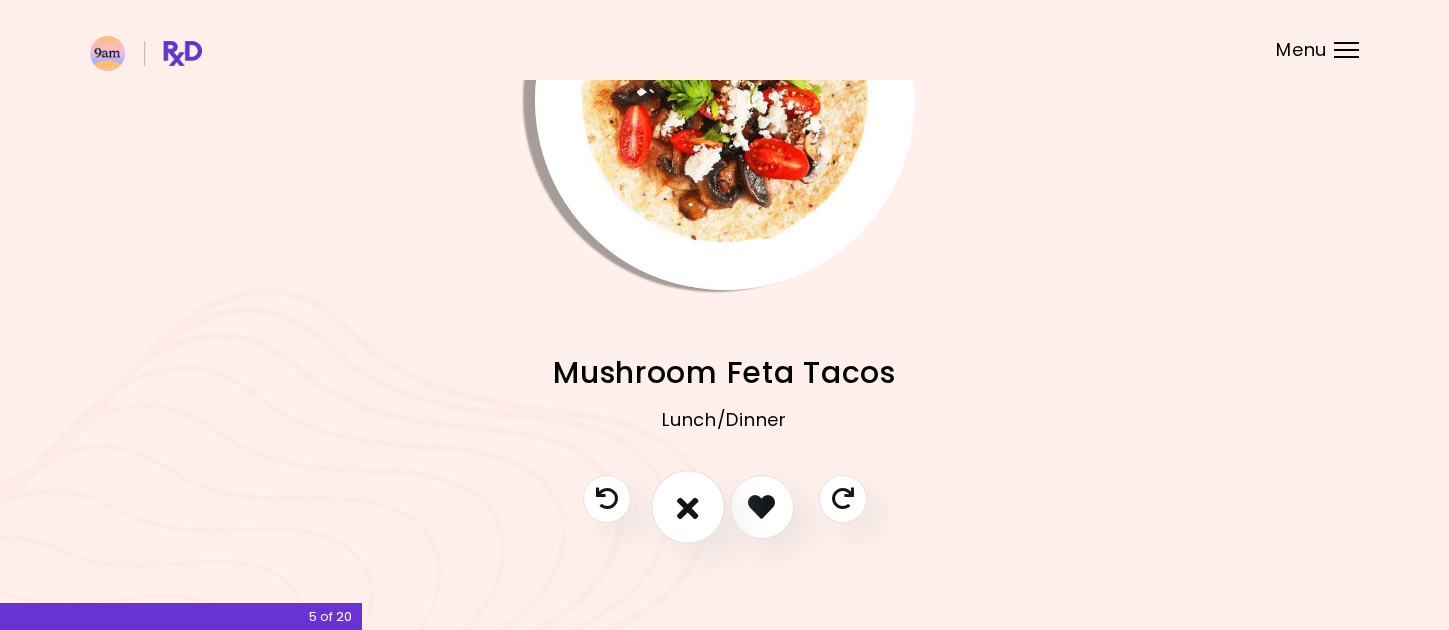 click at bounding box center [688, 506] 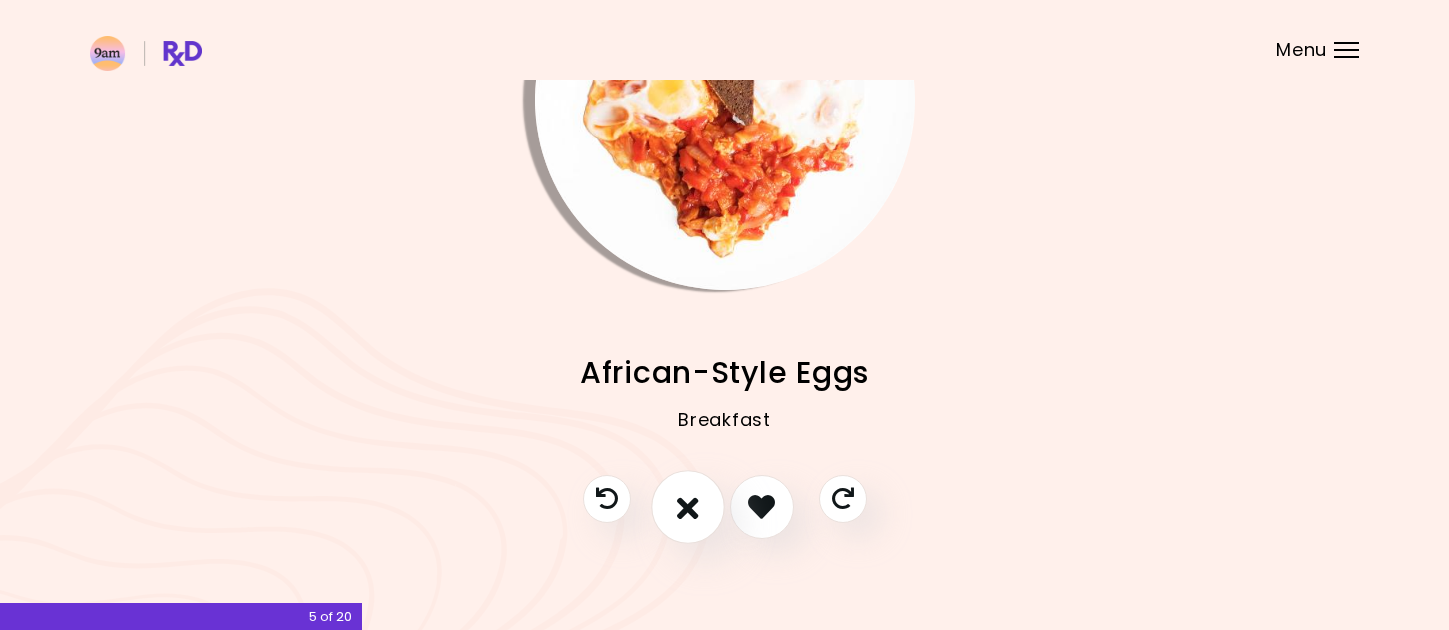 click at bounding box center (688, 506) 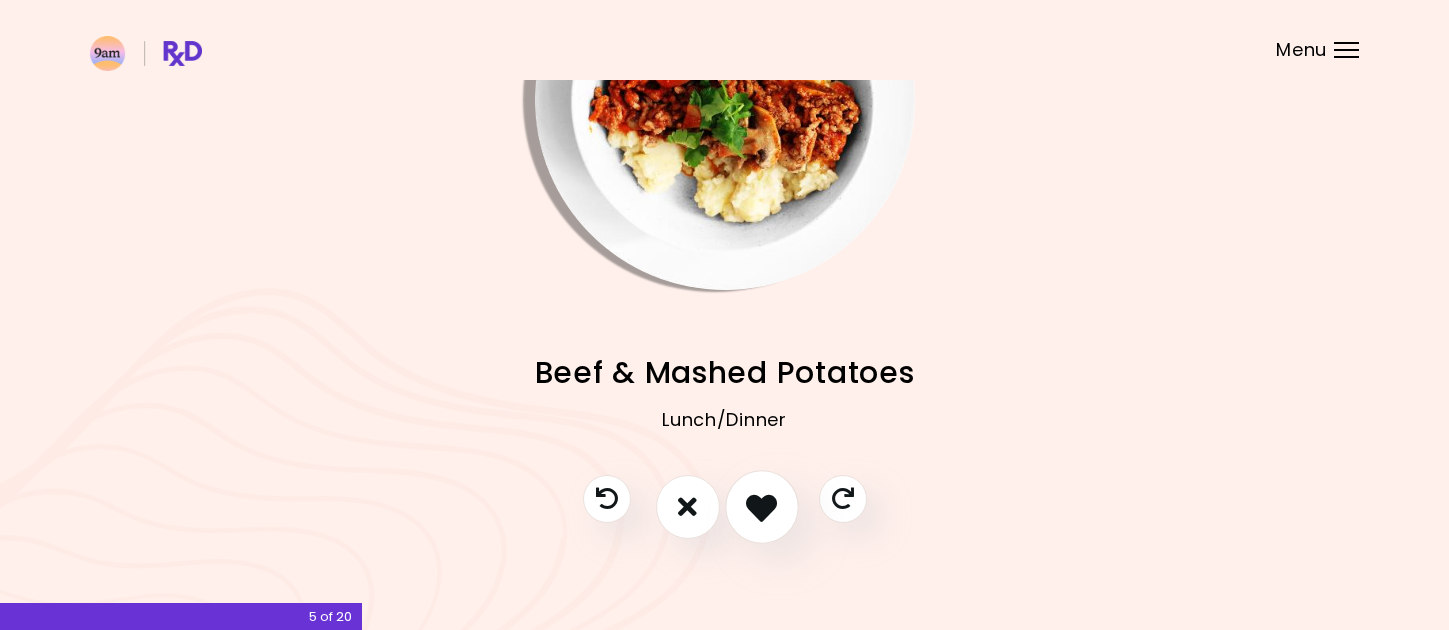 click at bounding box center [762, 507] 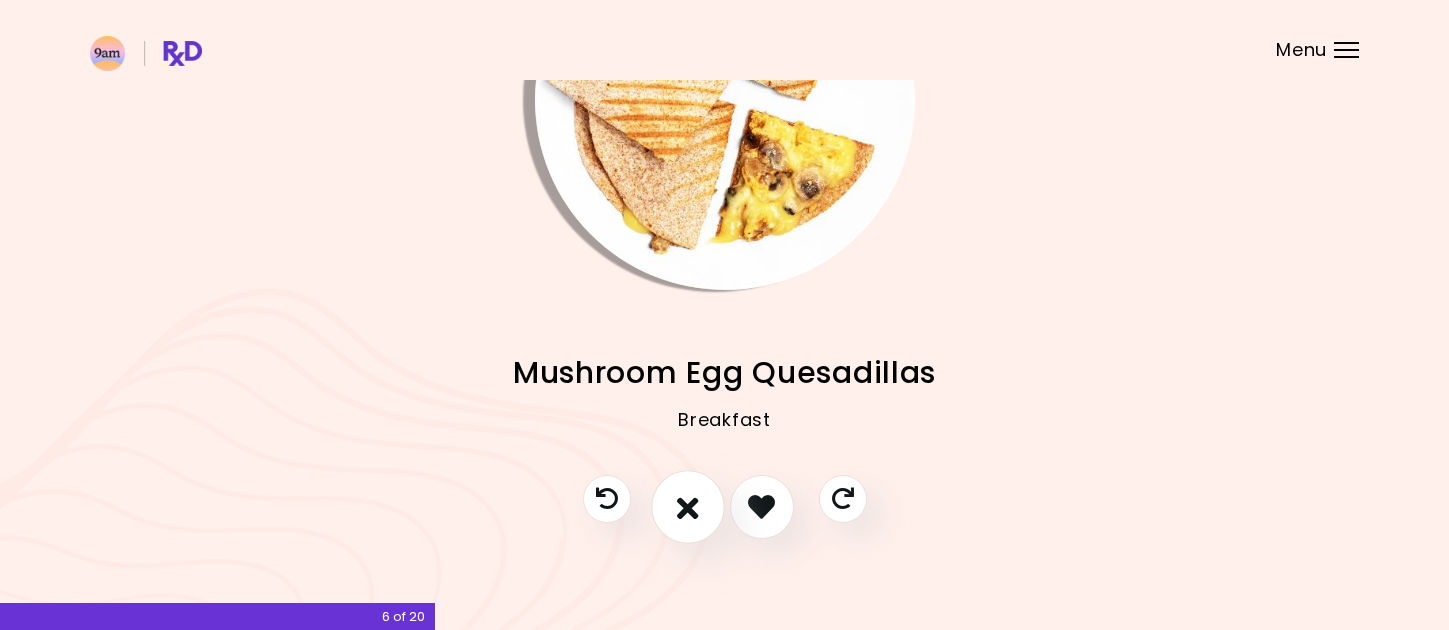click at bounding box center [688, 506] 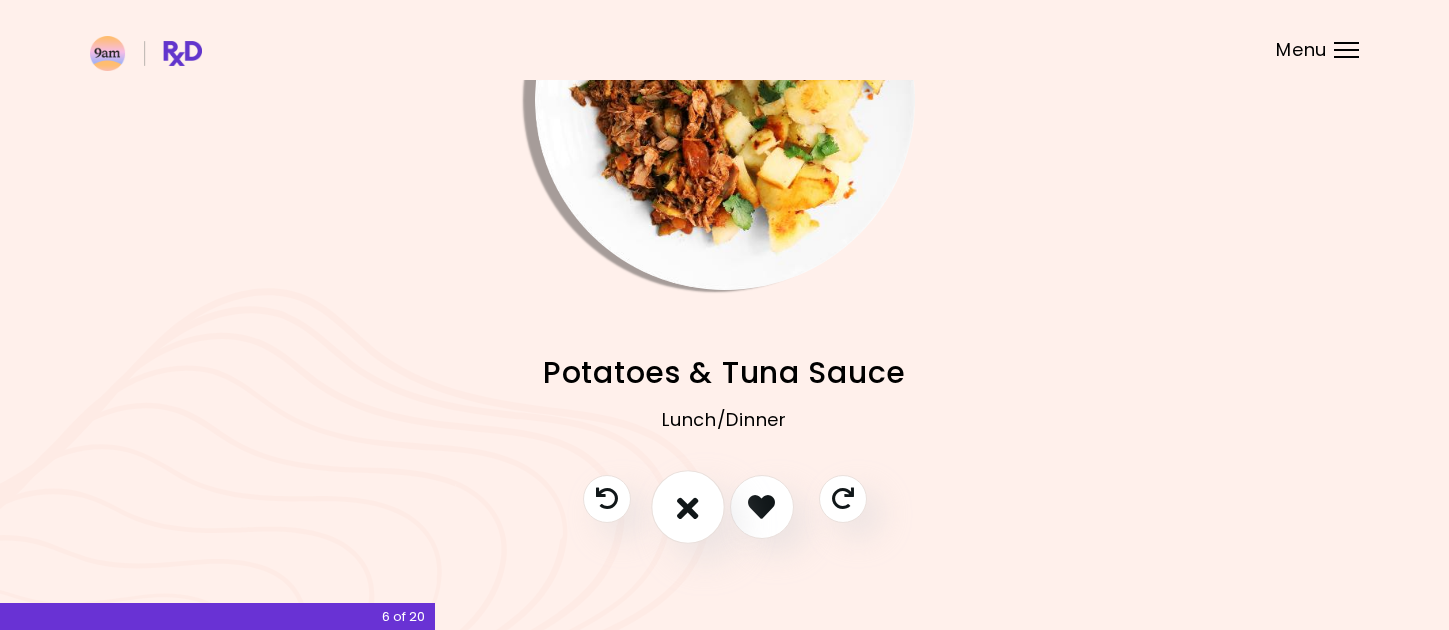 click at bounding box center (688, 506) 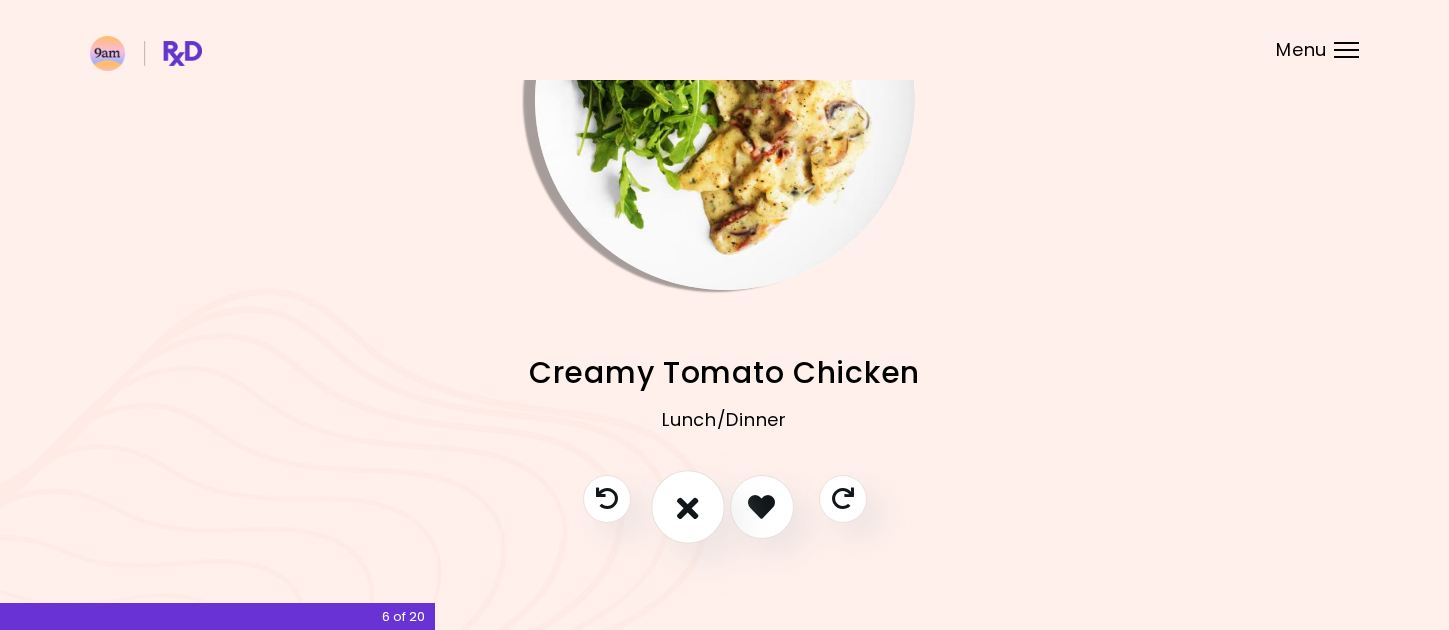 click at bounding box center (688, 506) 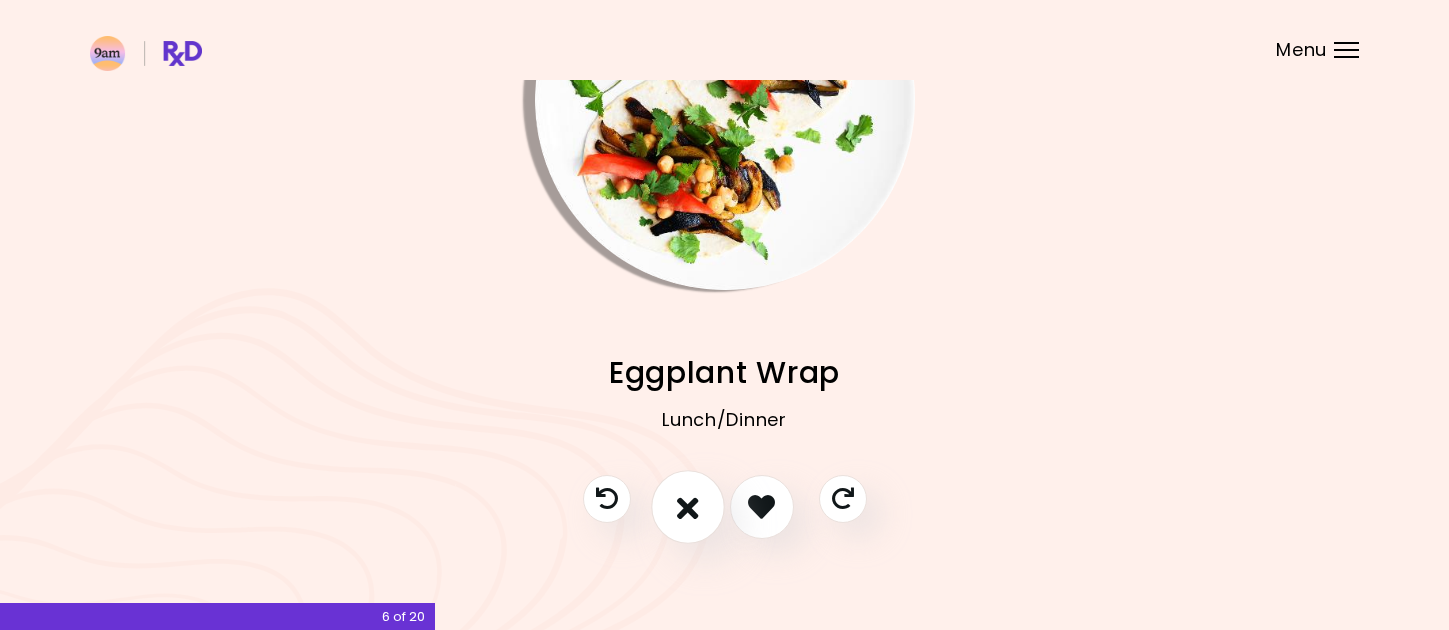 click at bounding box center [688, 506] 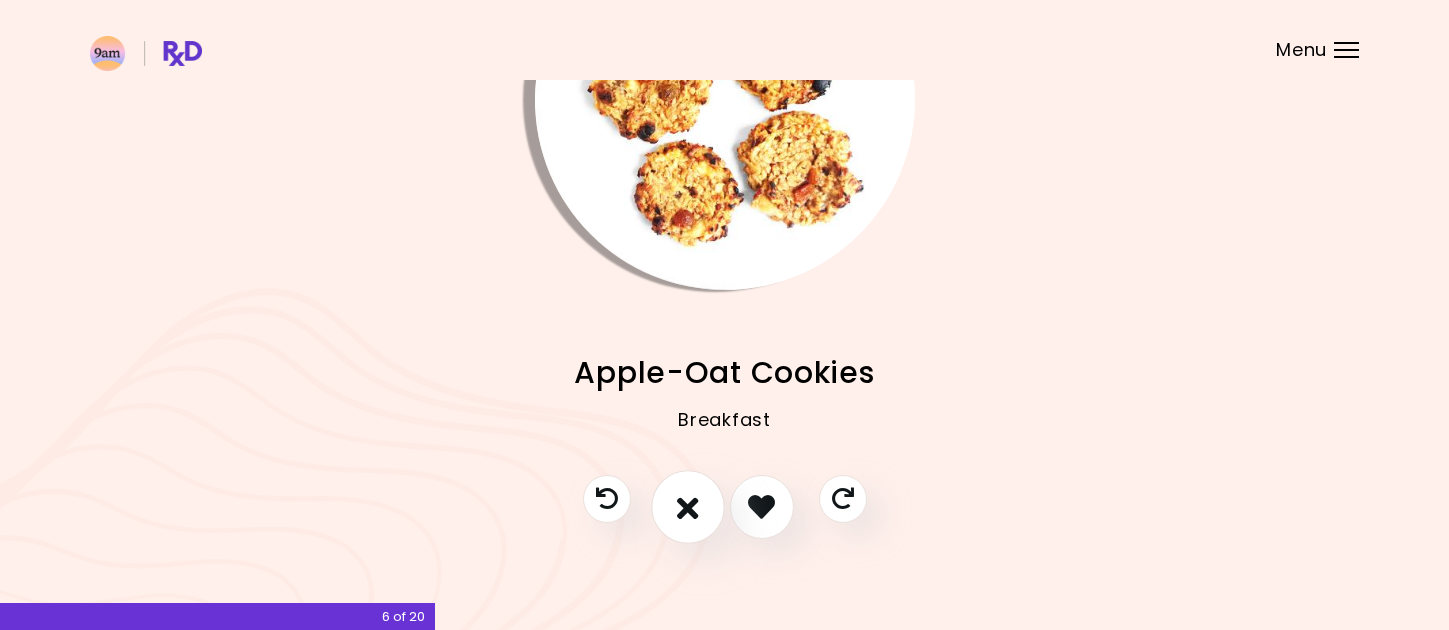 click at bounding box center (688, 506) 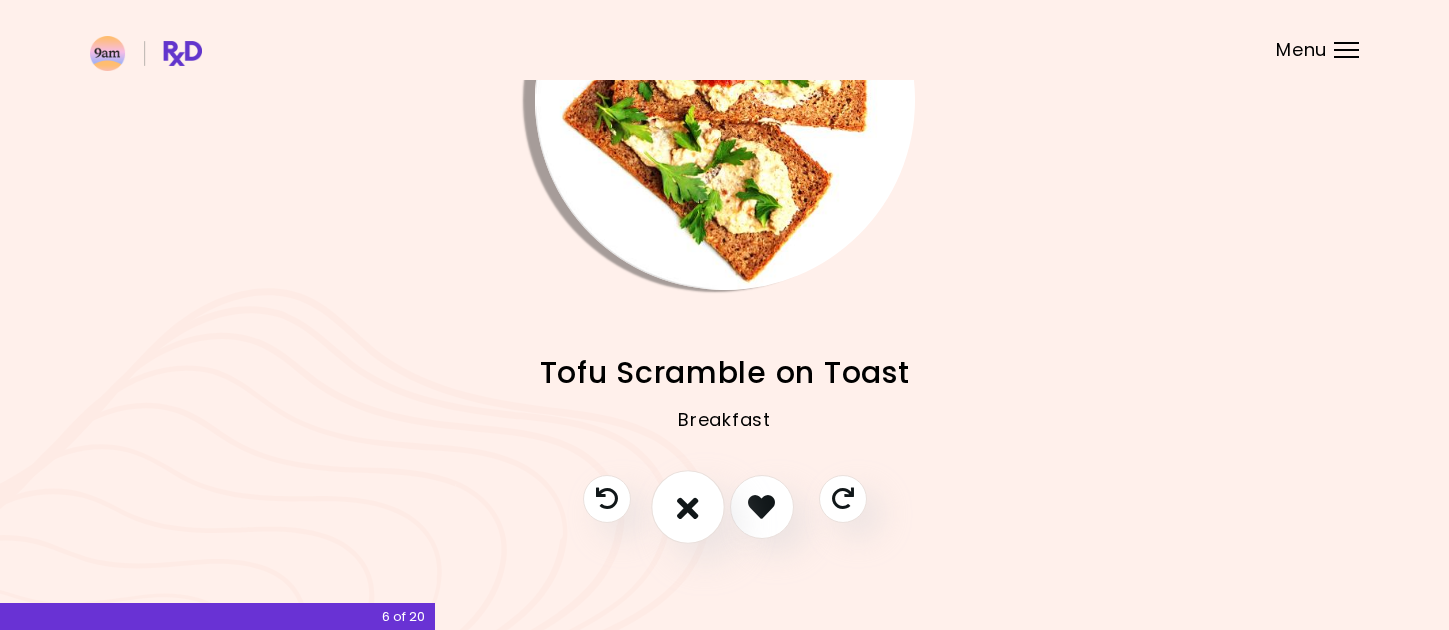 click at bounding box center (688, 506) 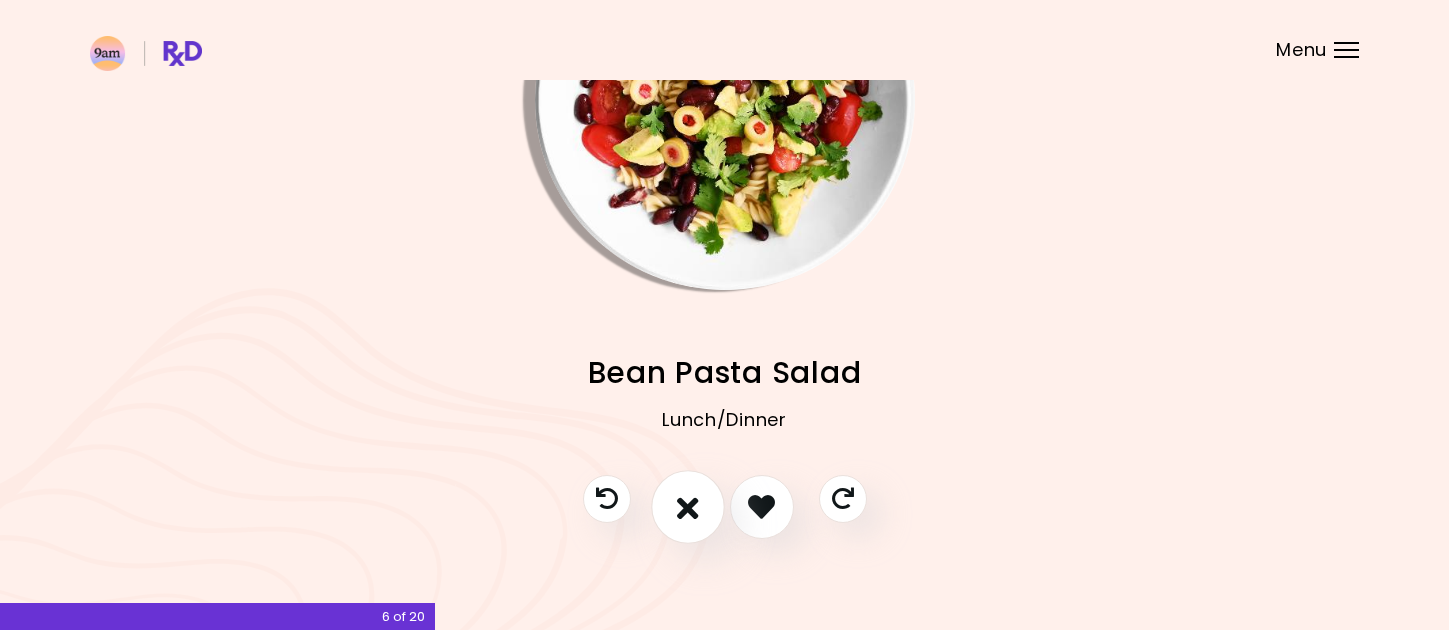 click at bounding box center [688, 506] 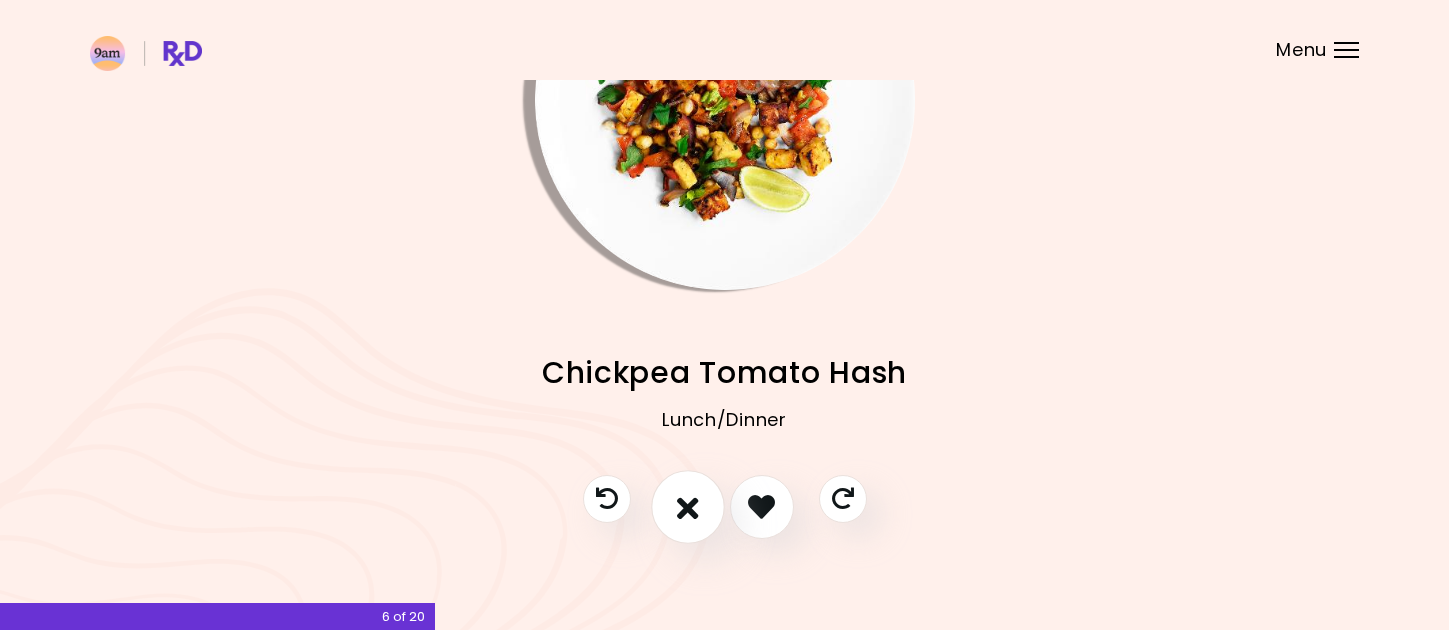 click at bounding box center (688, 506) 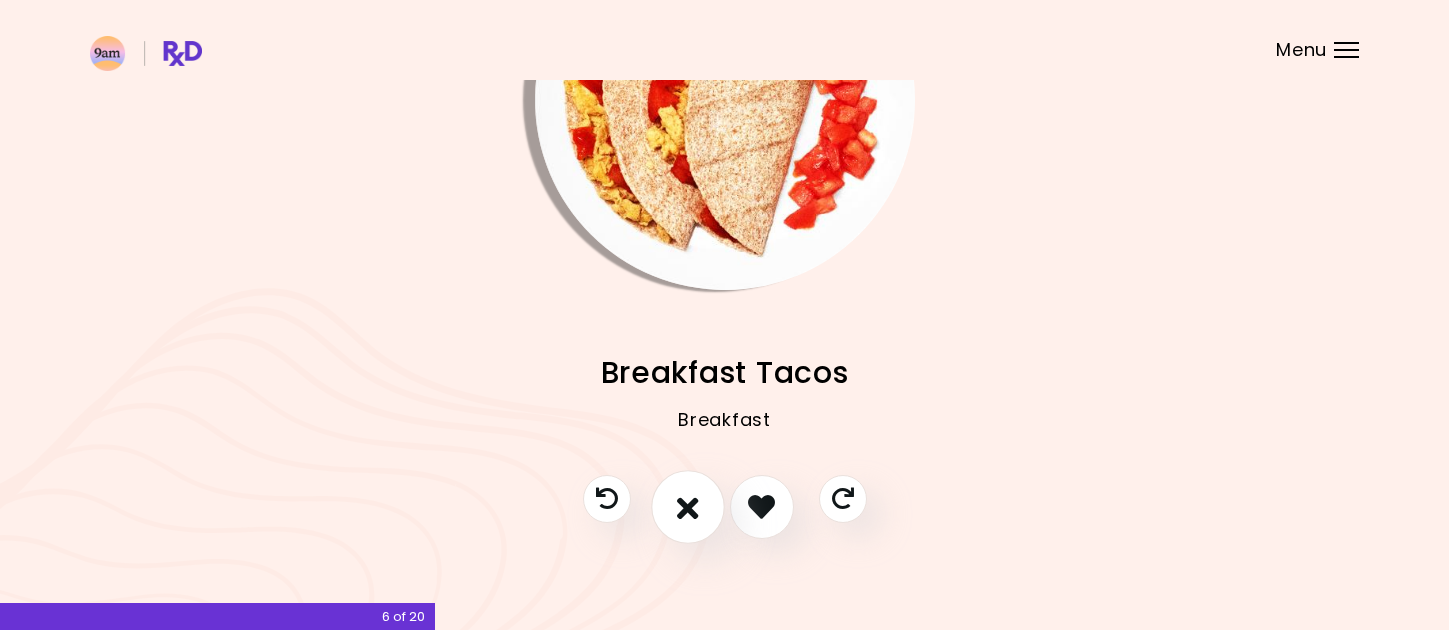 click at bounding box center [688, 506] 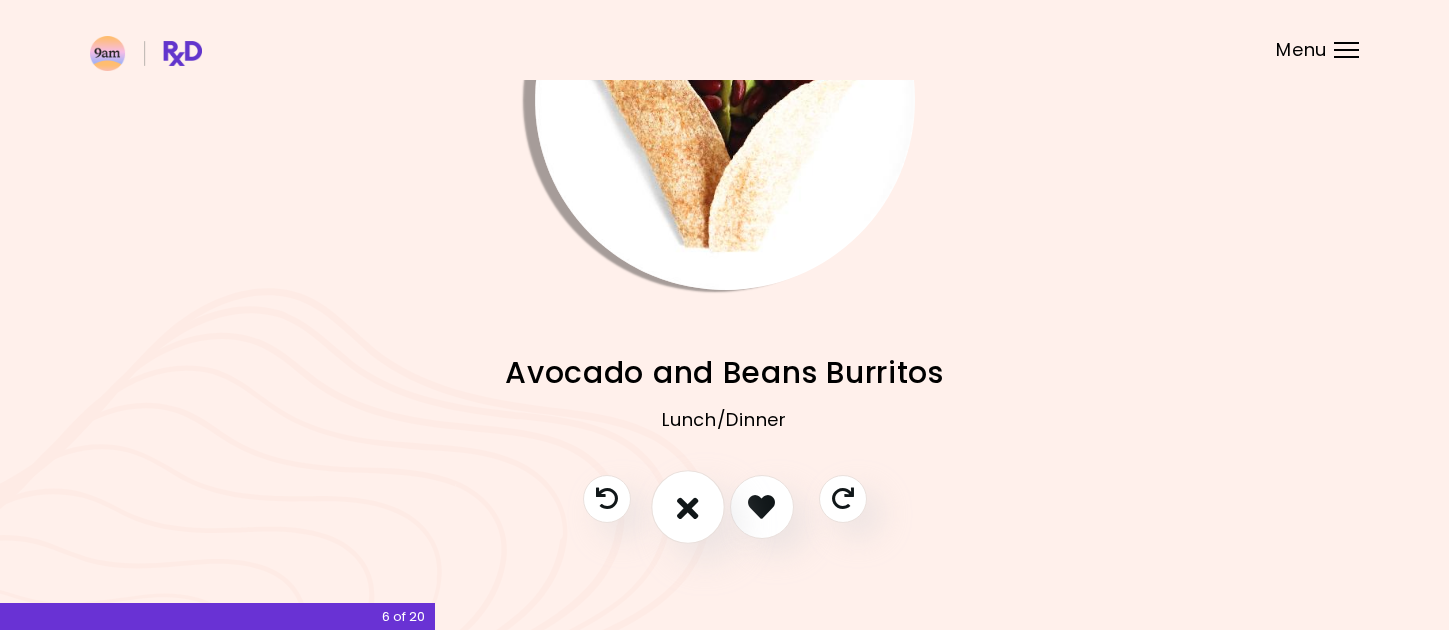 click at bounding box center (688, 506) 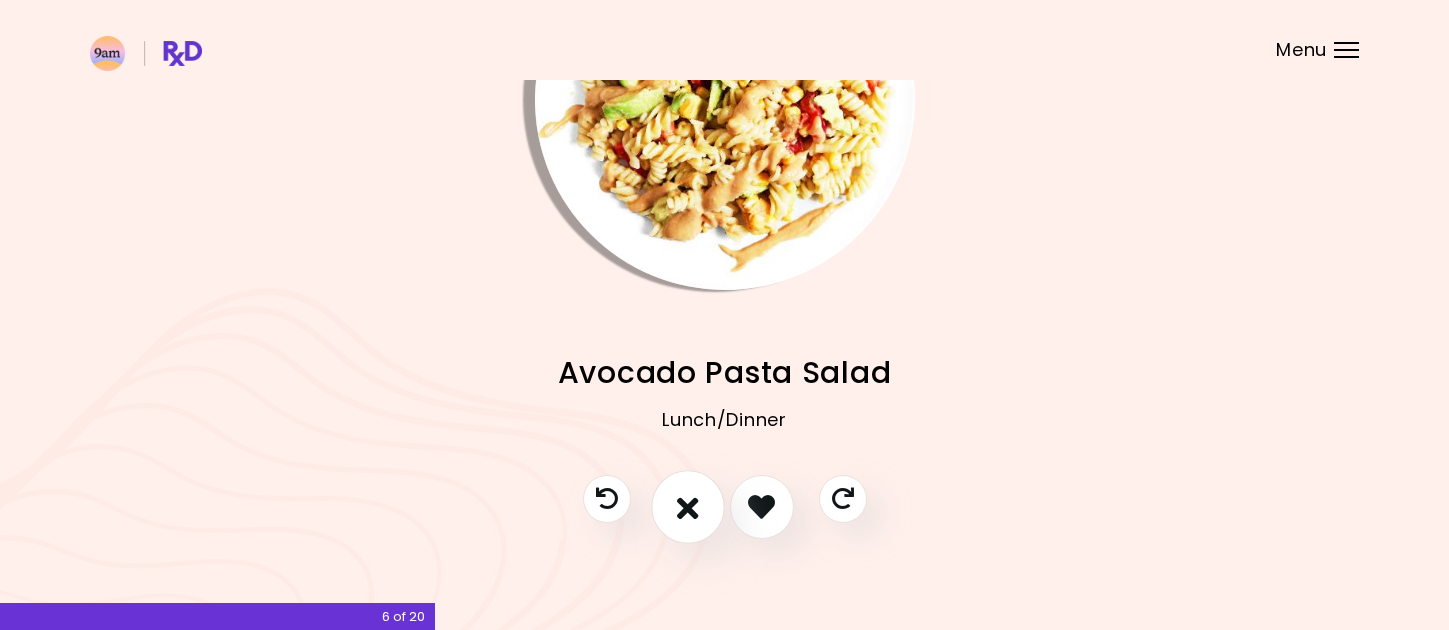 click at bounding box center [688, 506] 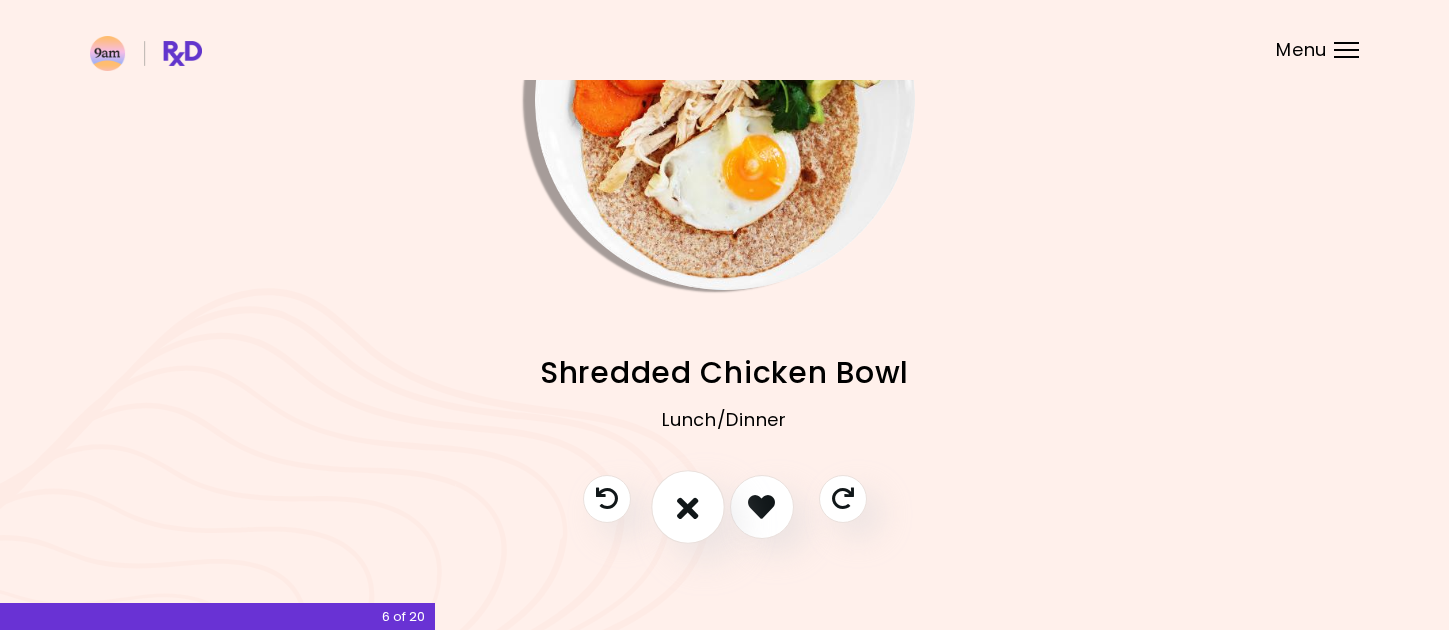 click at bounding box center [688, 506] 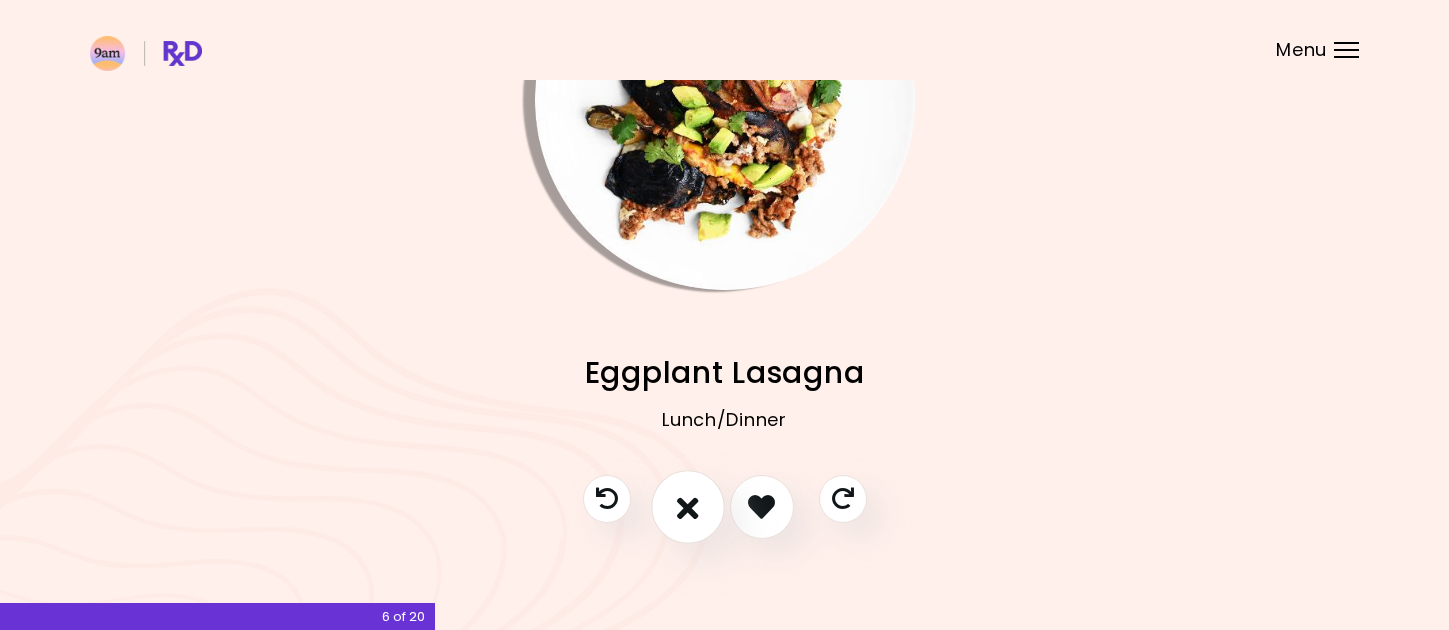 click at bounding box center [688, 506] 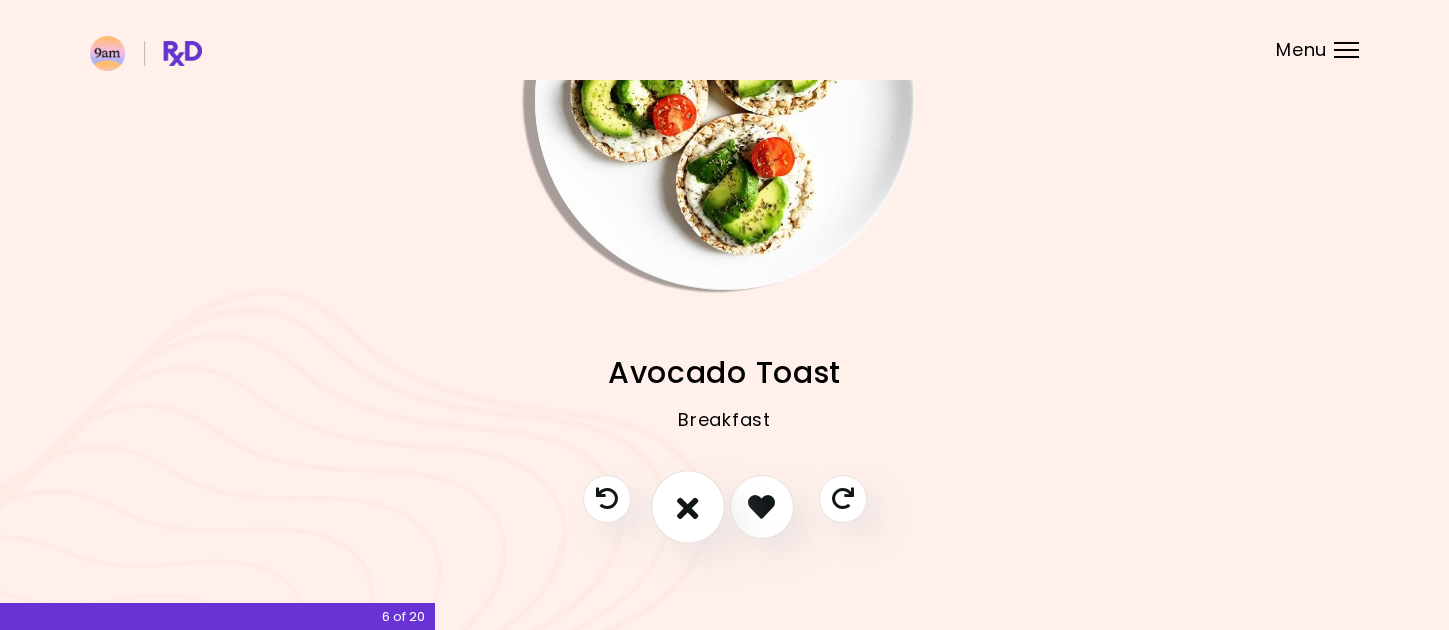 click at bounding box center (688, 506) 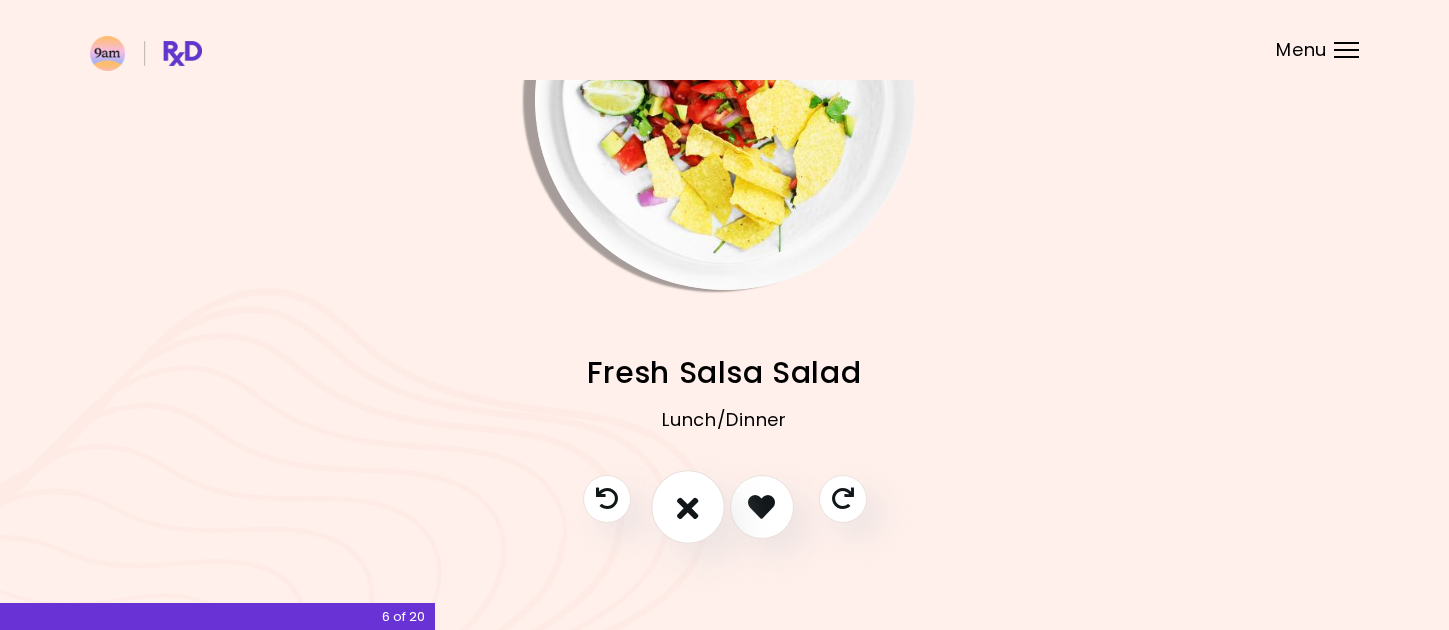 click at bounding box center [688, 506] 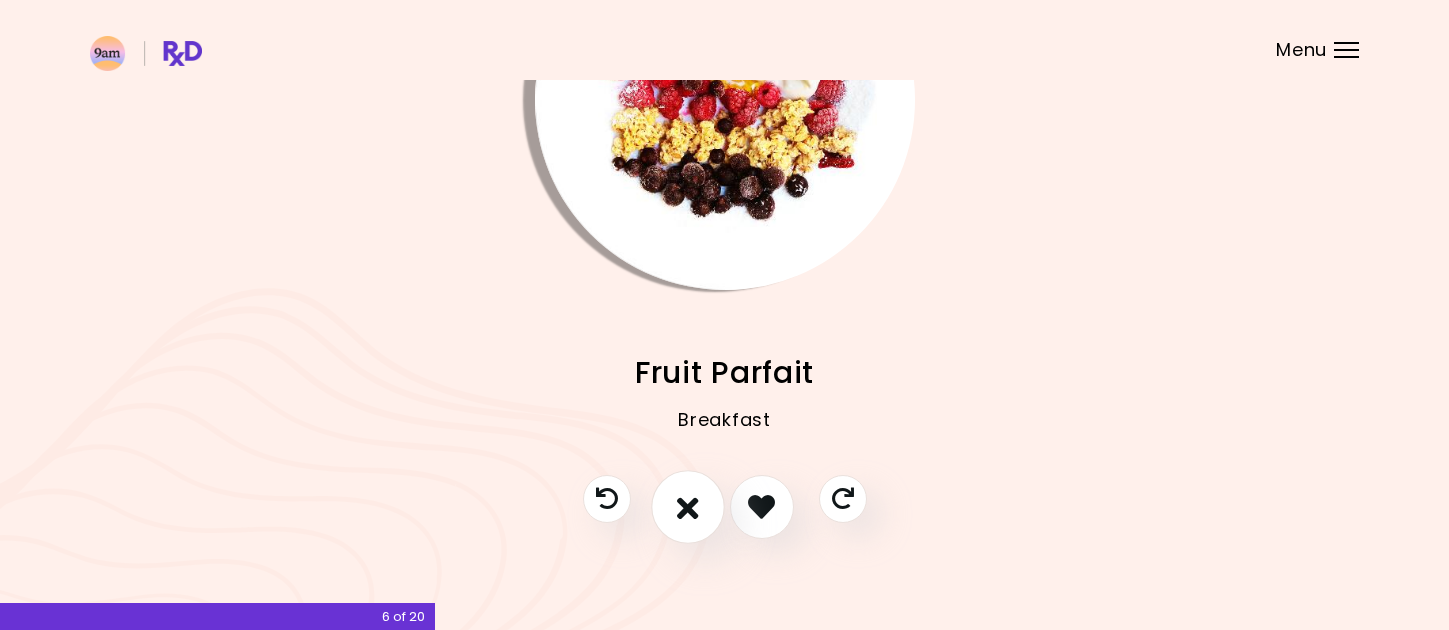 click at bounding box center [688, 506] 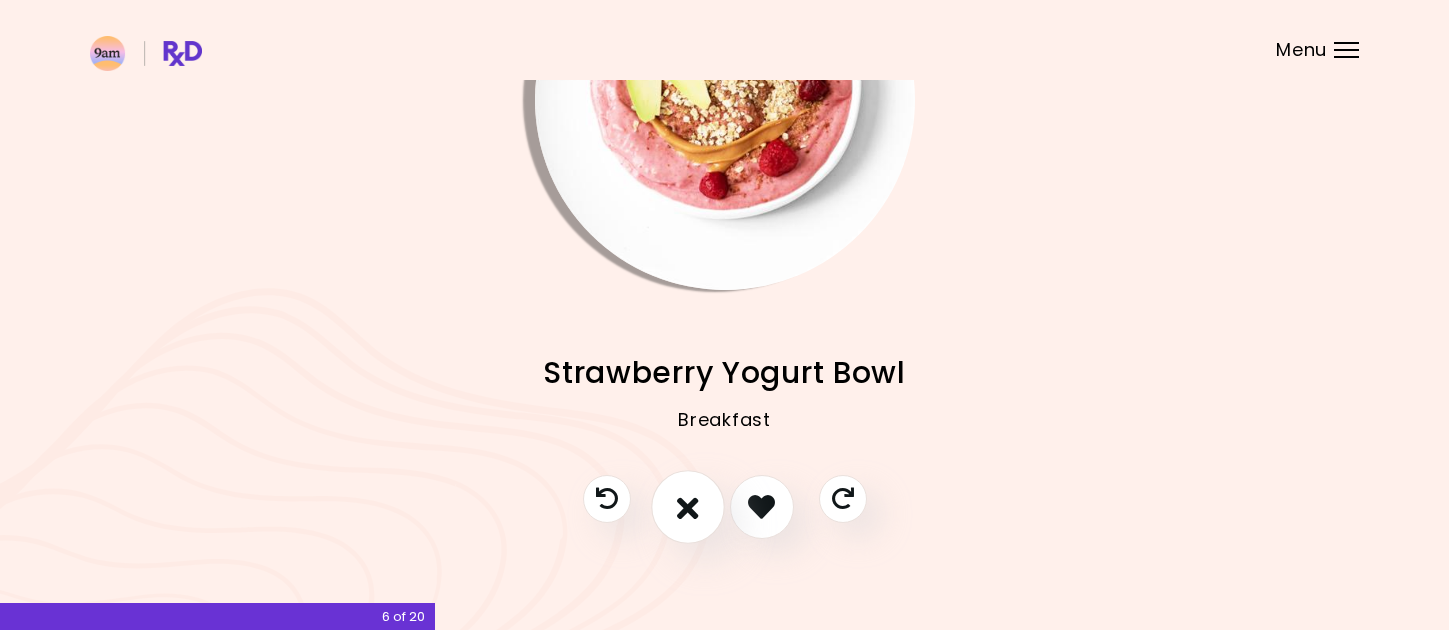 click at bounding box center (688, 506) 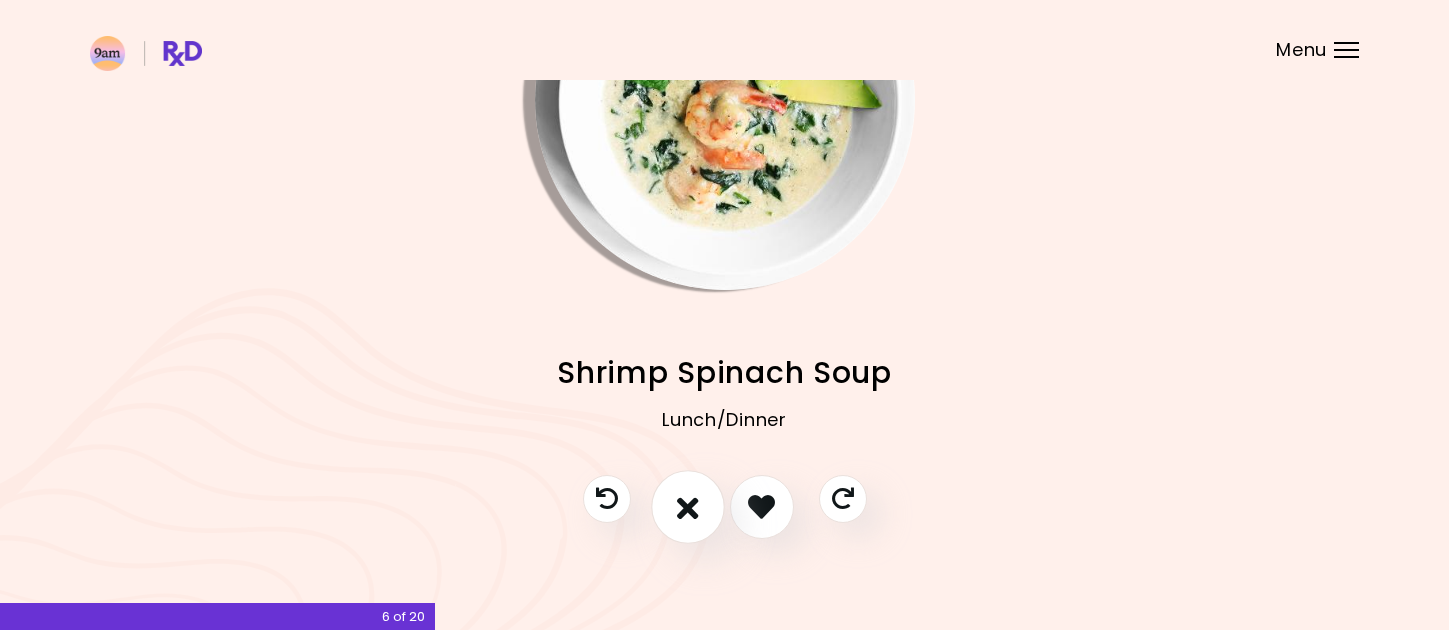 click at bounding box center (688, 506) 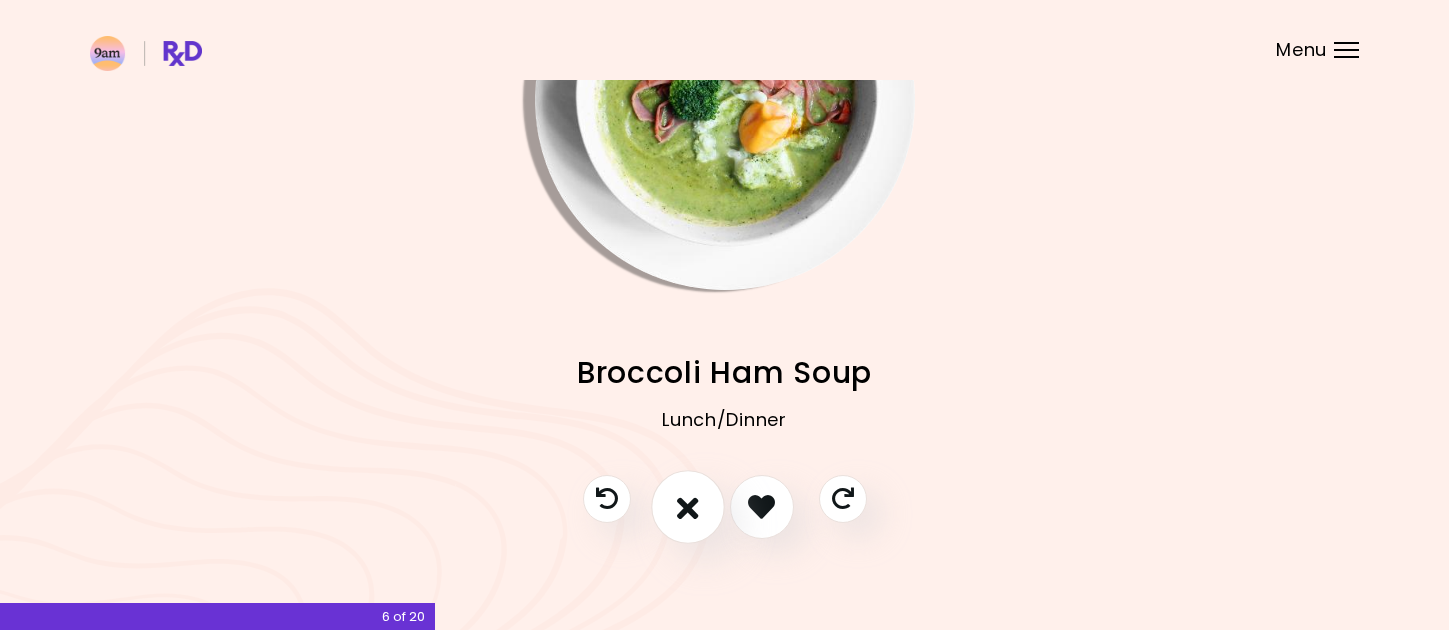 click at bounding box center (688, 506) 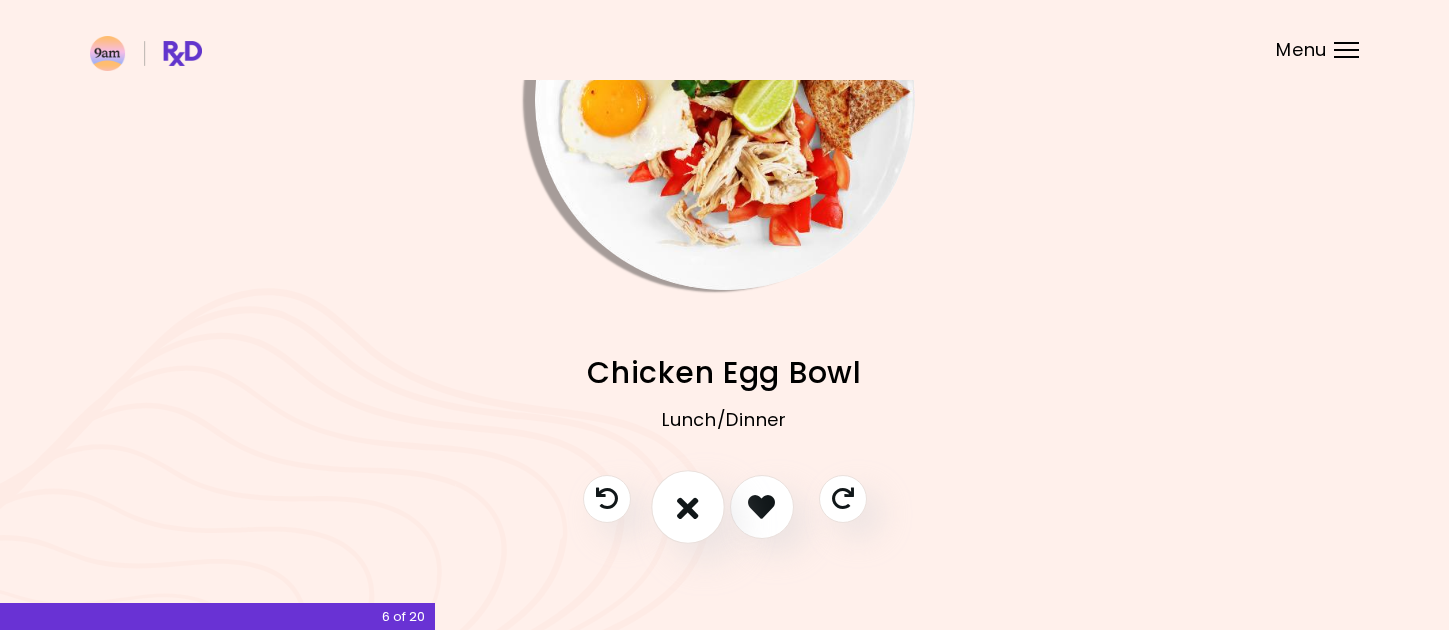 click at bounding box center [688, 506] 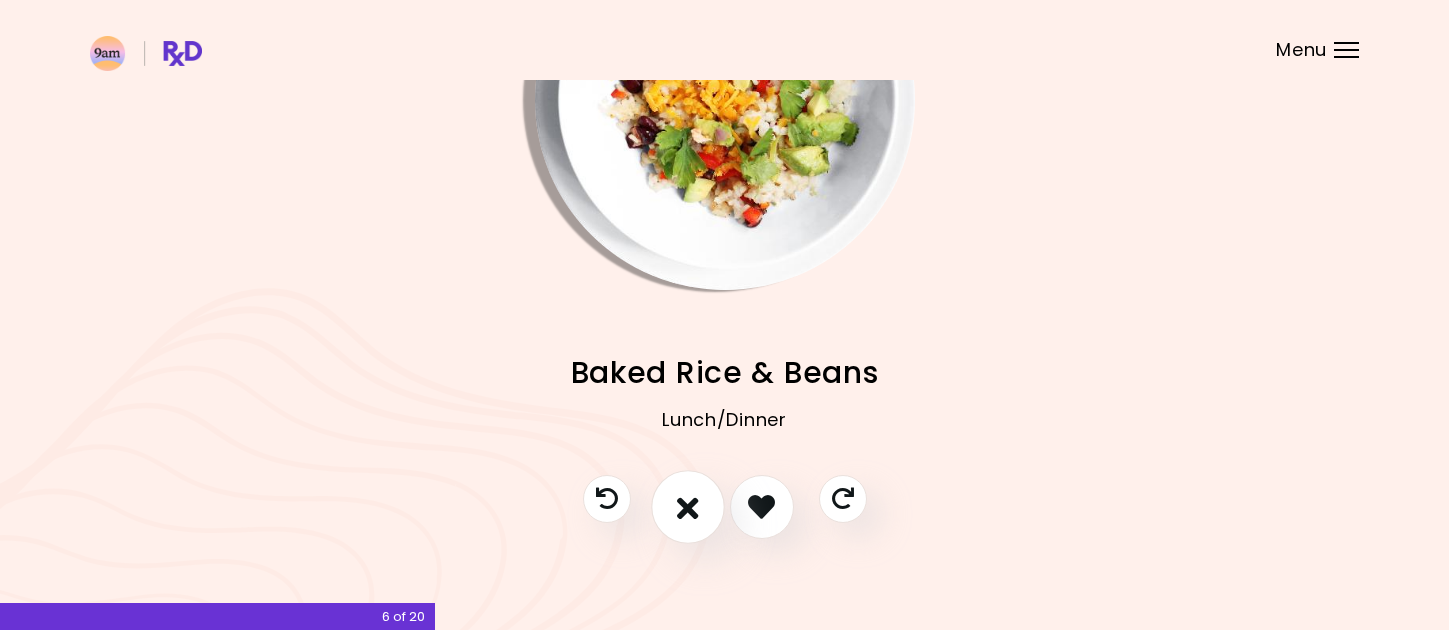 click at bounding box center [688, 506] 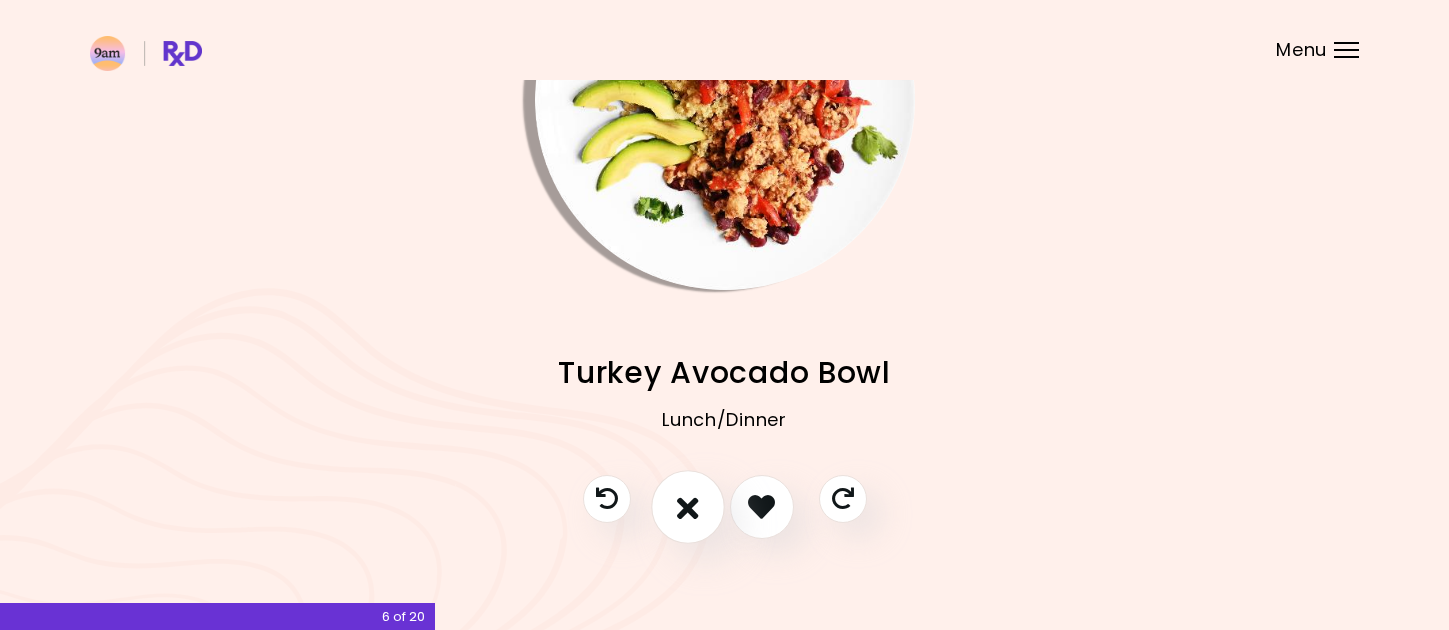 click at bounding box center [688, 506] 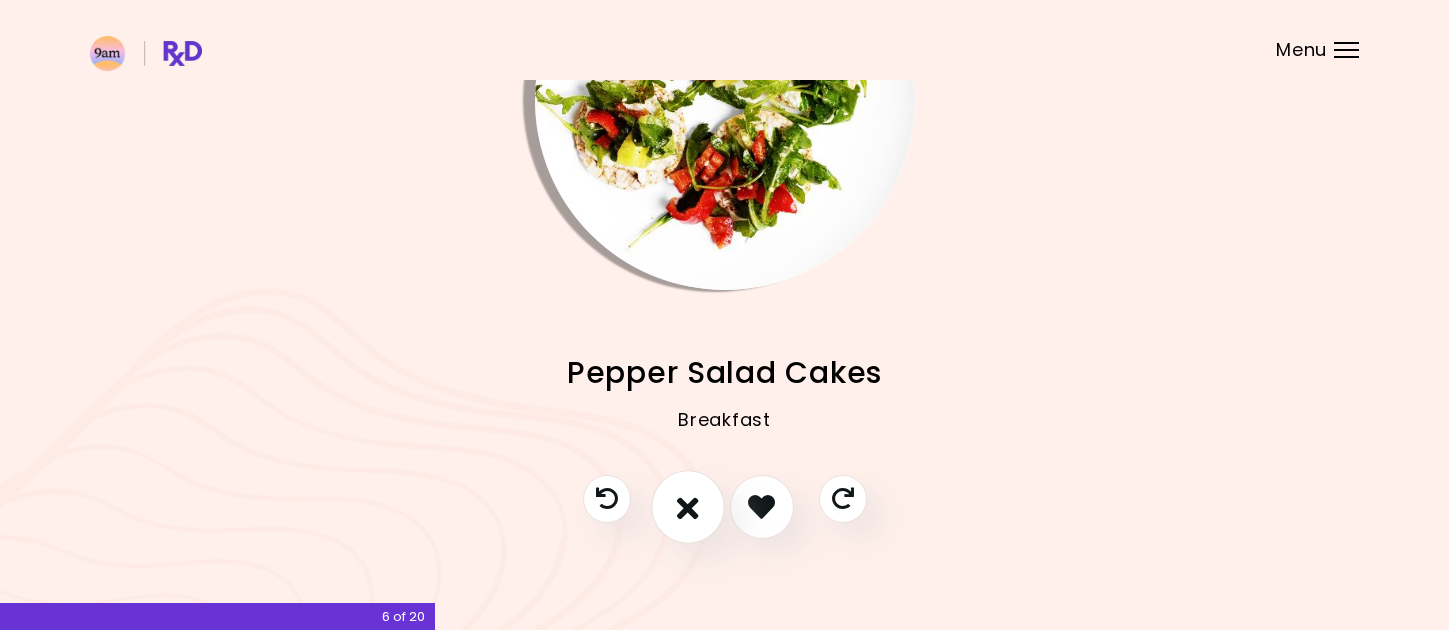 click at bounding box center [688, 506] 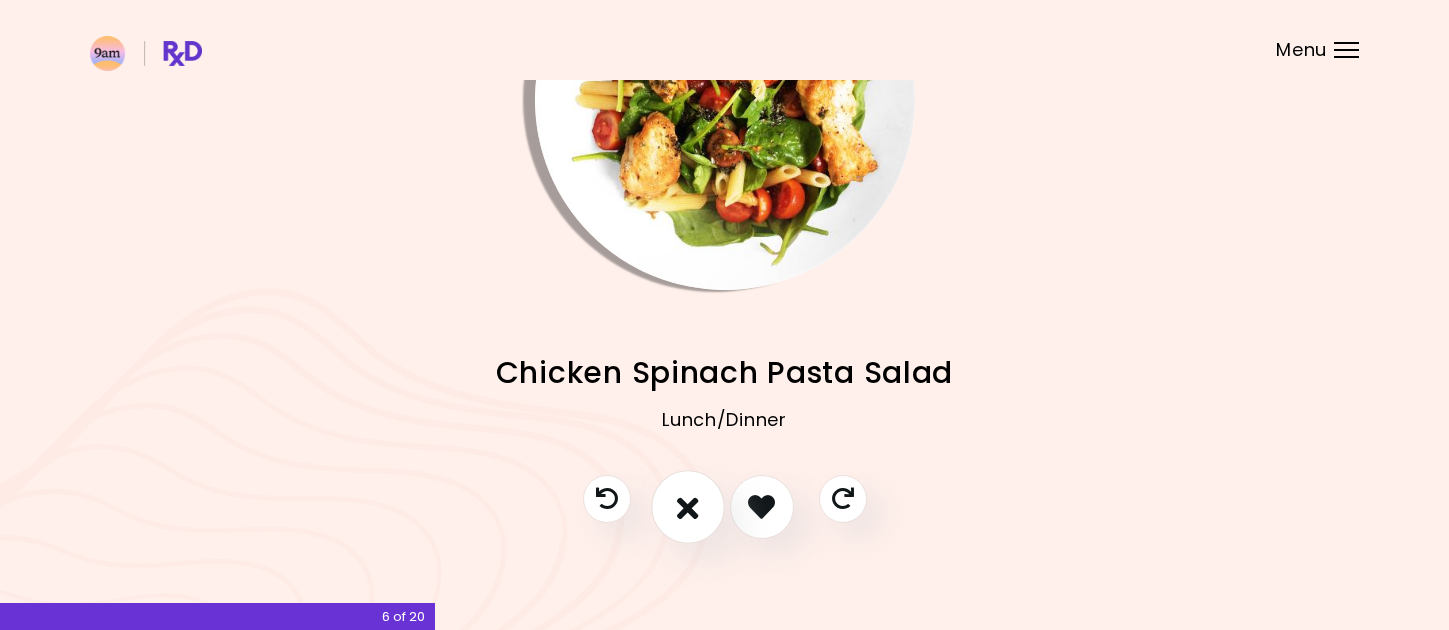 click at bounding box center [688, 506] 